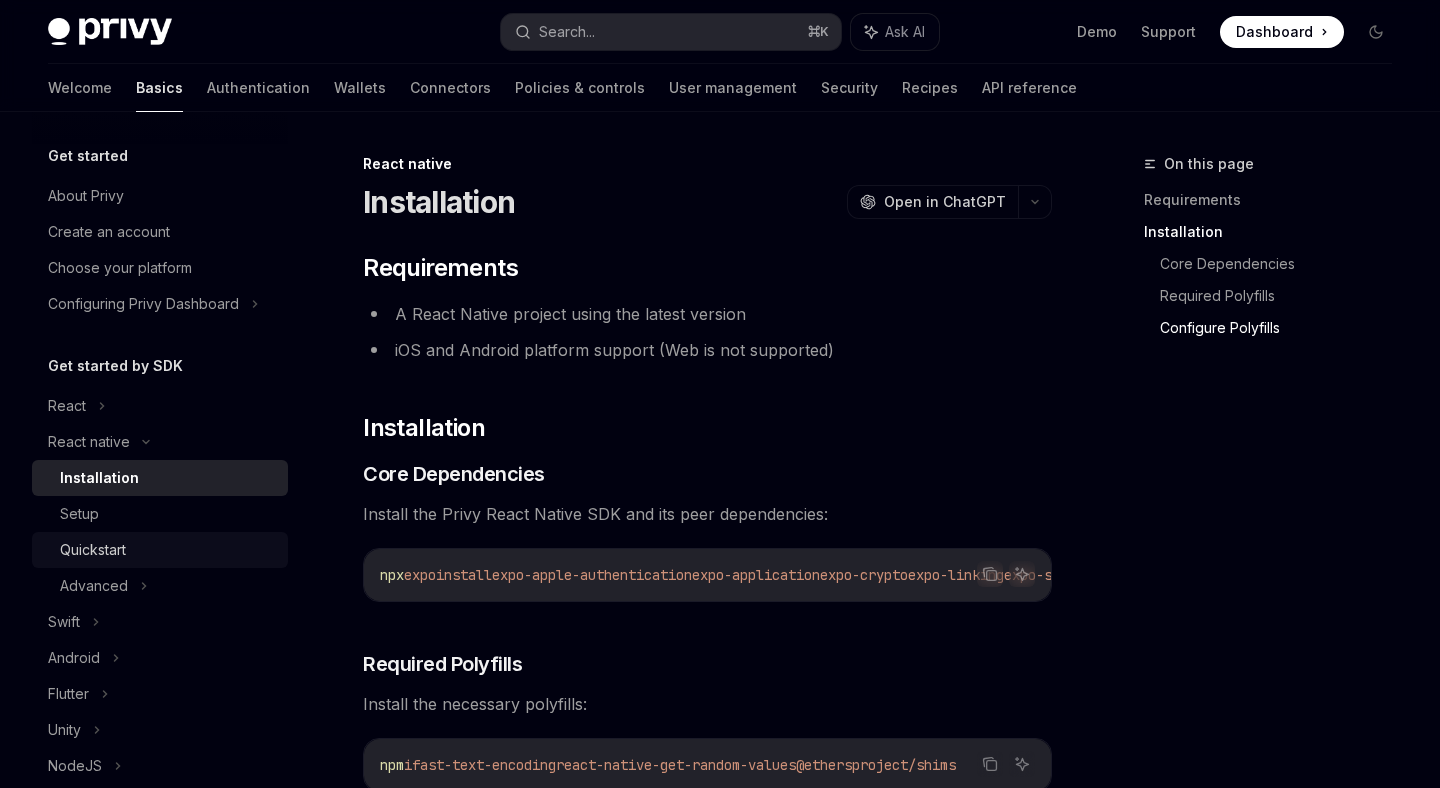 scroll, scrollTop: 954, scrollLeft: 0, axis: vertical 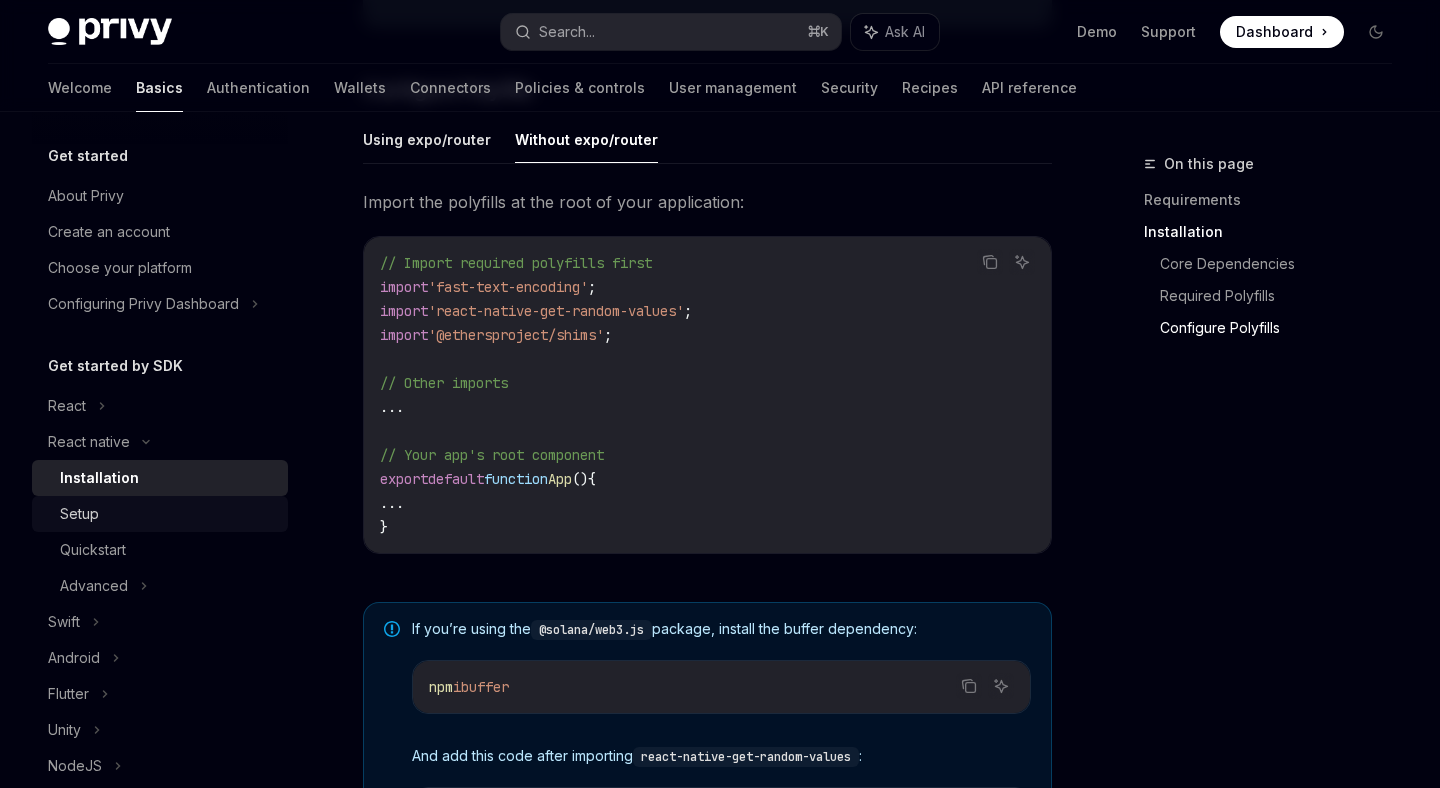 click on "Setup" at bounding box center [168, 514] 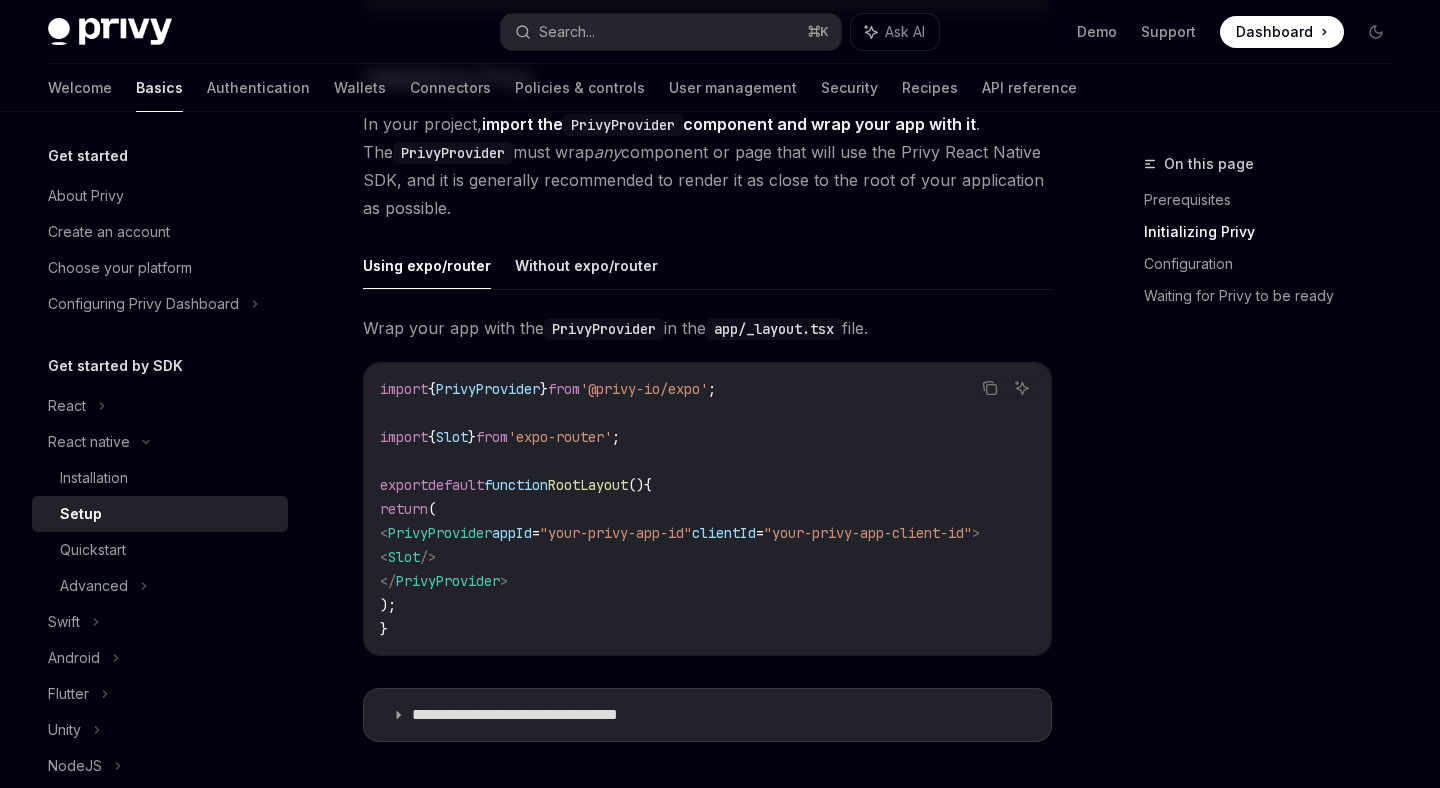scroll, scrollTop: 436, scrollLeft: 0, axis: vertical 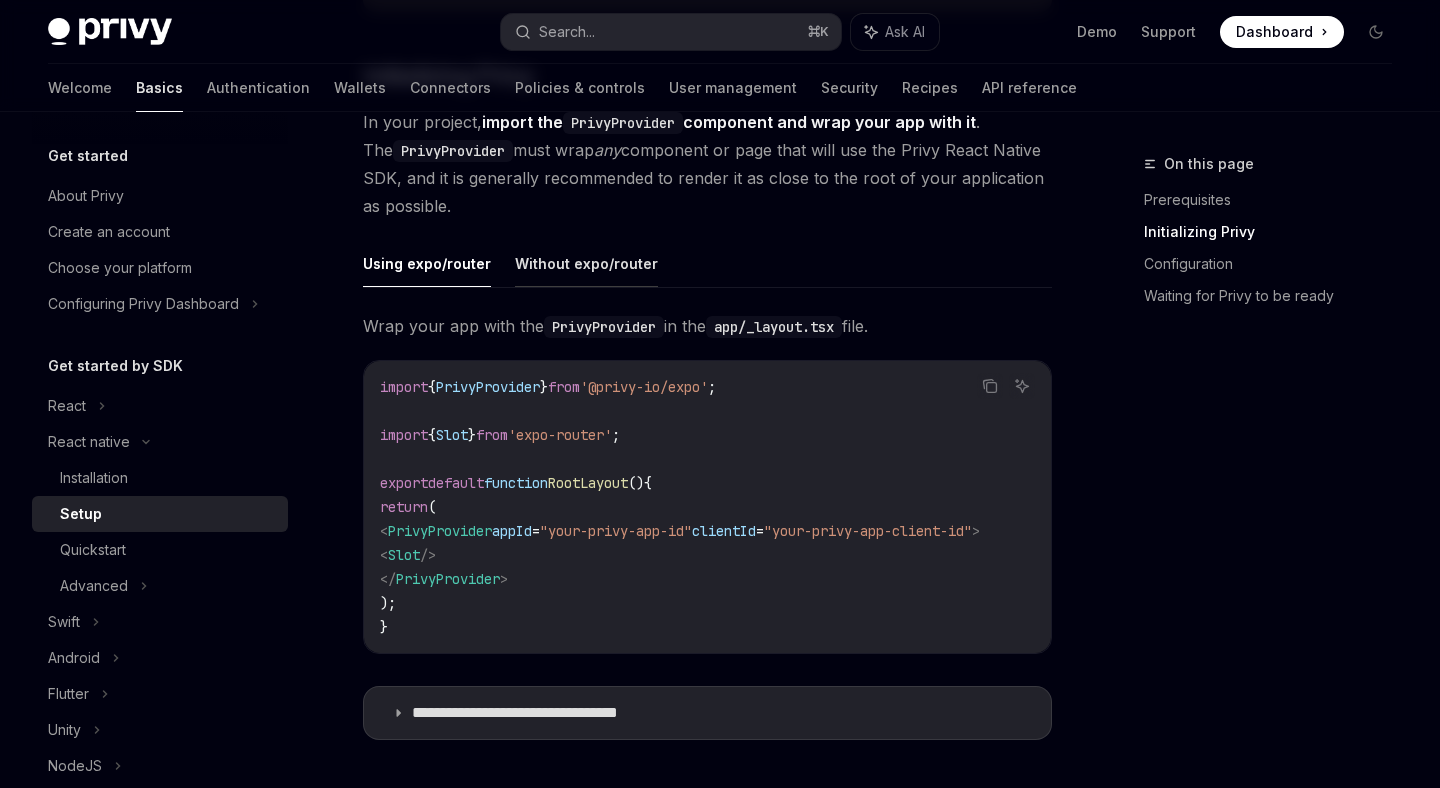 click on "Without expo/router" at bounding box center [586, 263] 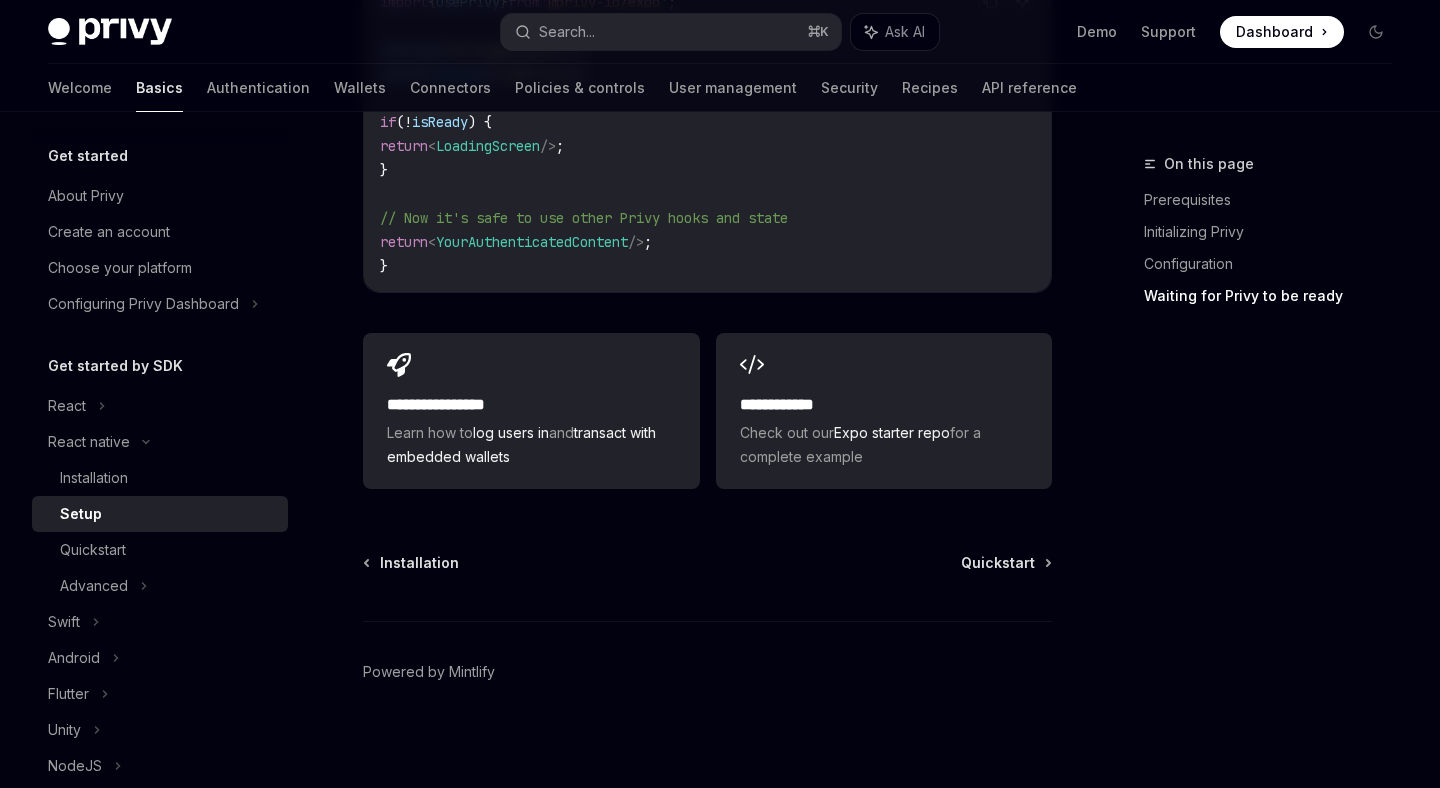 scroll, scrollTop: 1913, scrollLeft: 0, axis: vertical 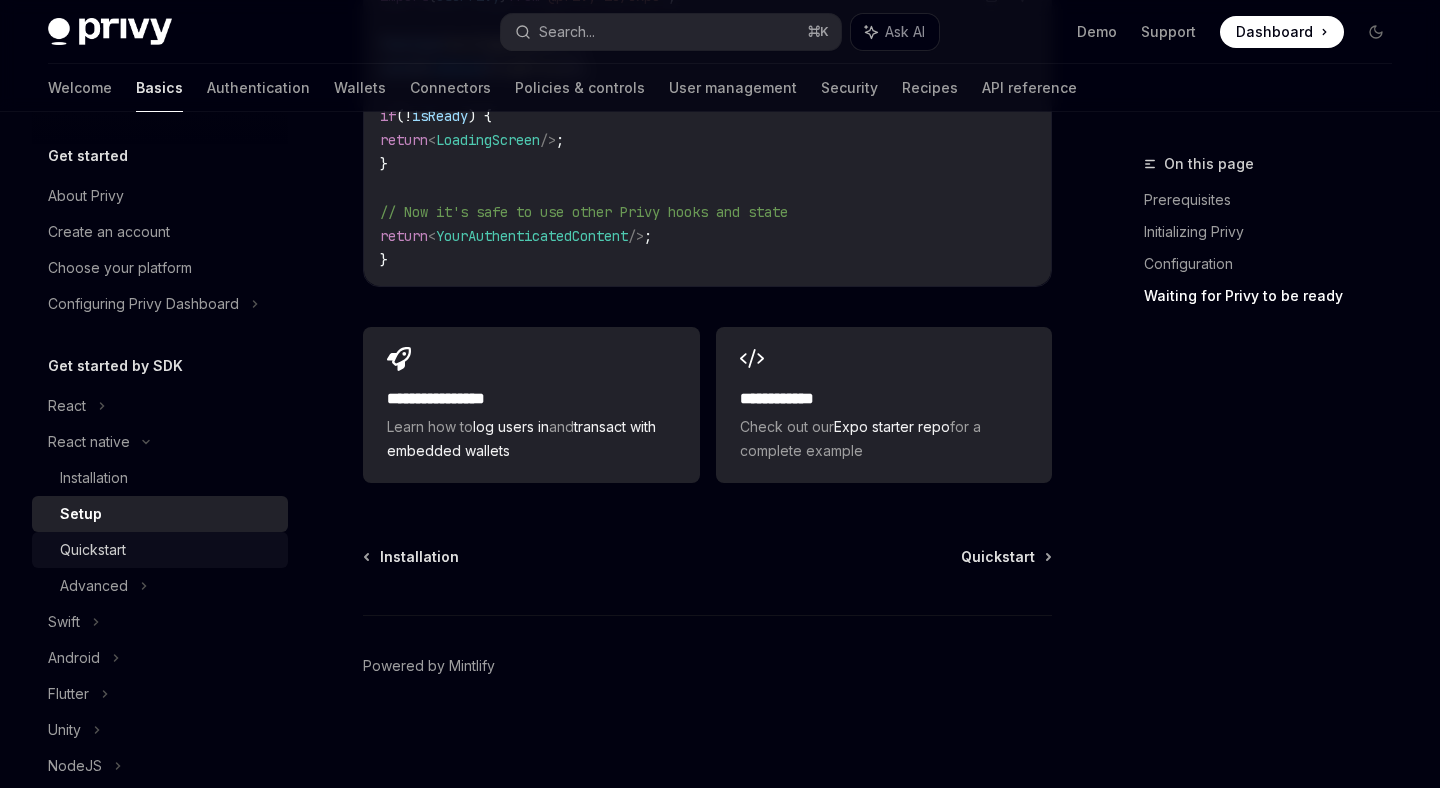 click on "Quickstart" at bounding box center [168, 550] 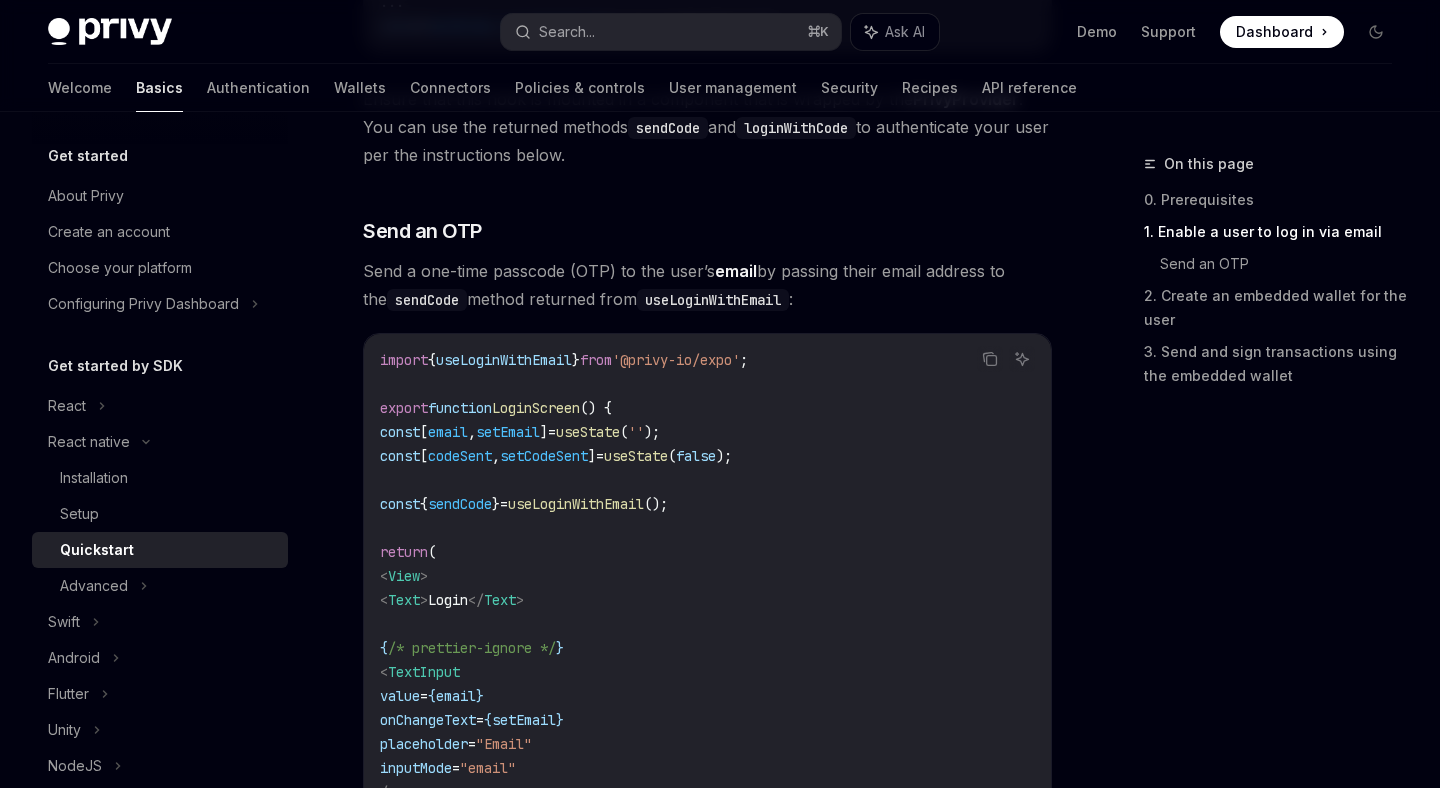 scroll, scrollTop: 754, scrollLeft: 0, axis: vertical 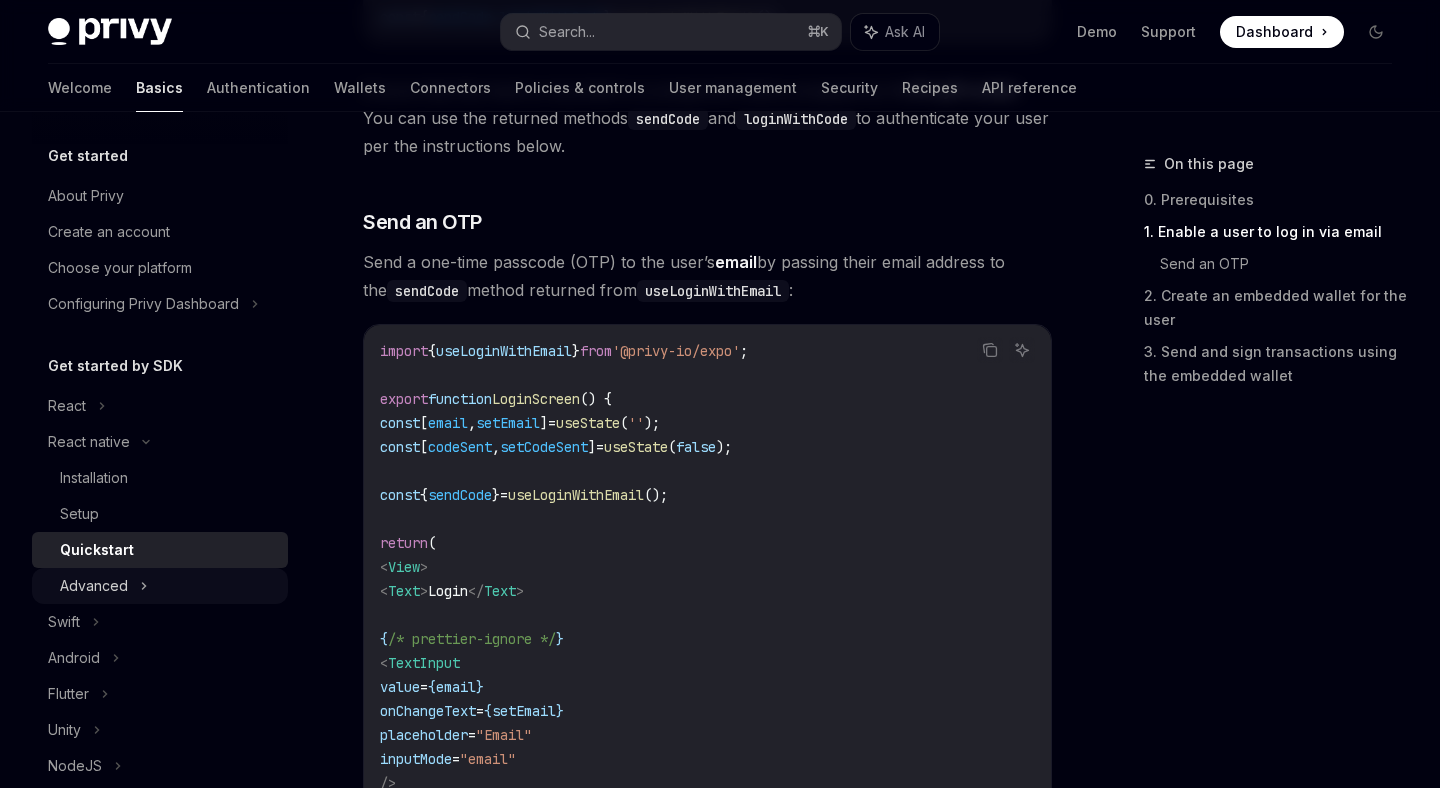 click 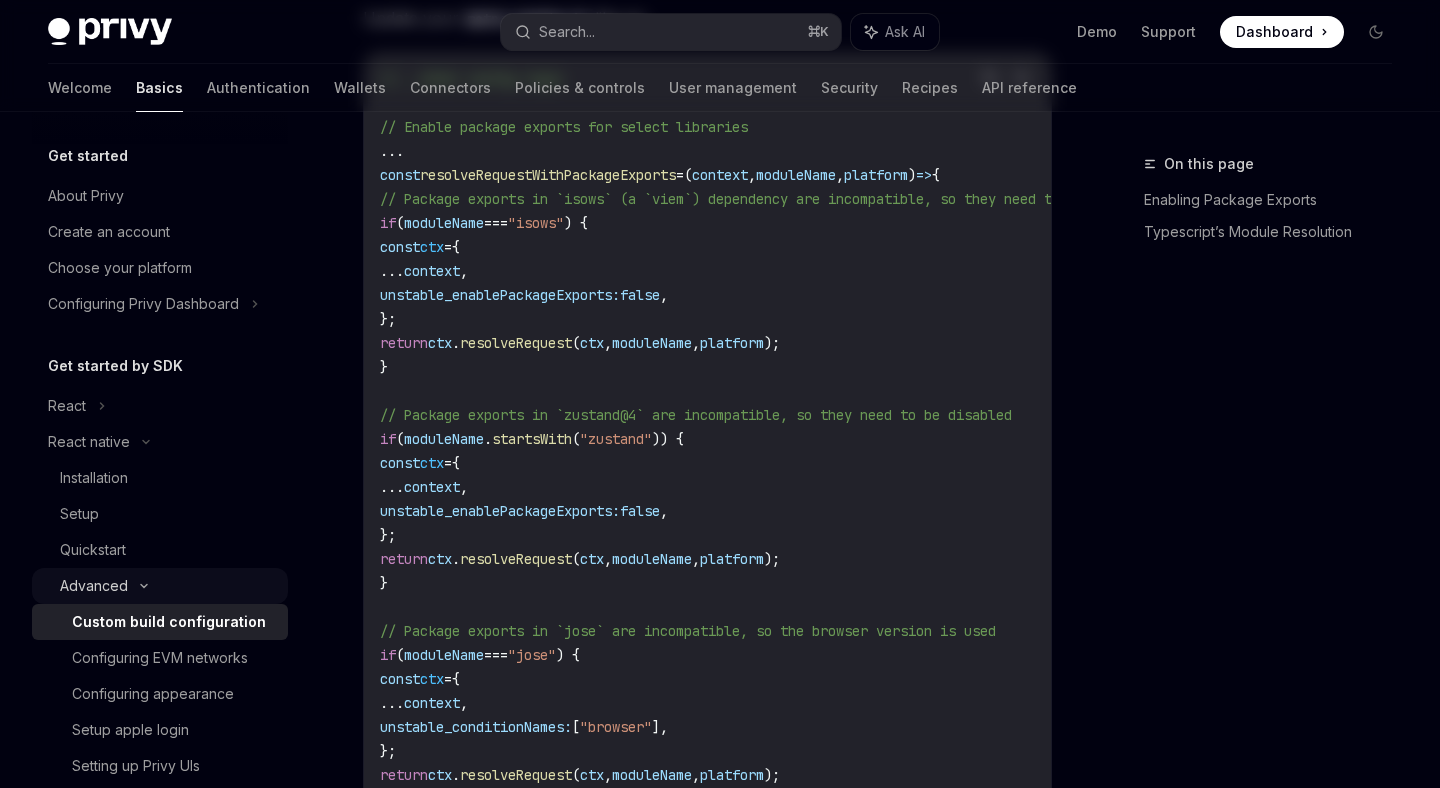 scroll, scrollTop: 0, scrollLeft: 0, axis: both 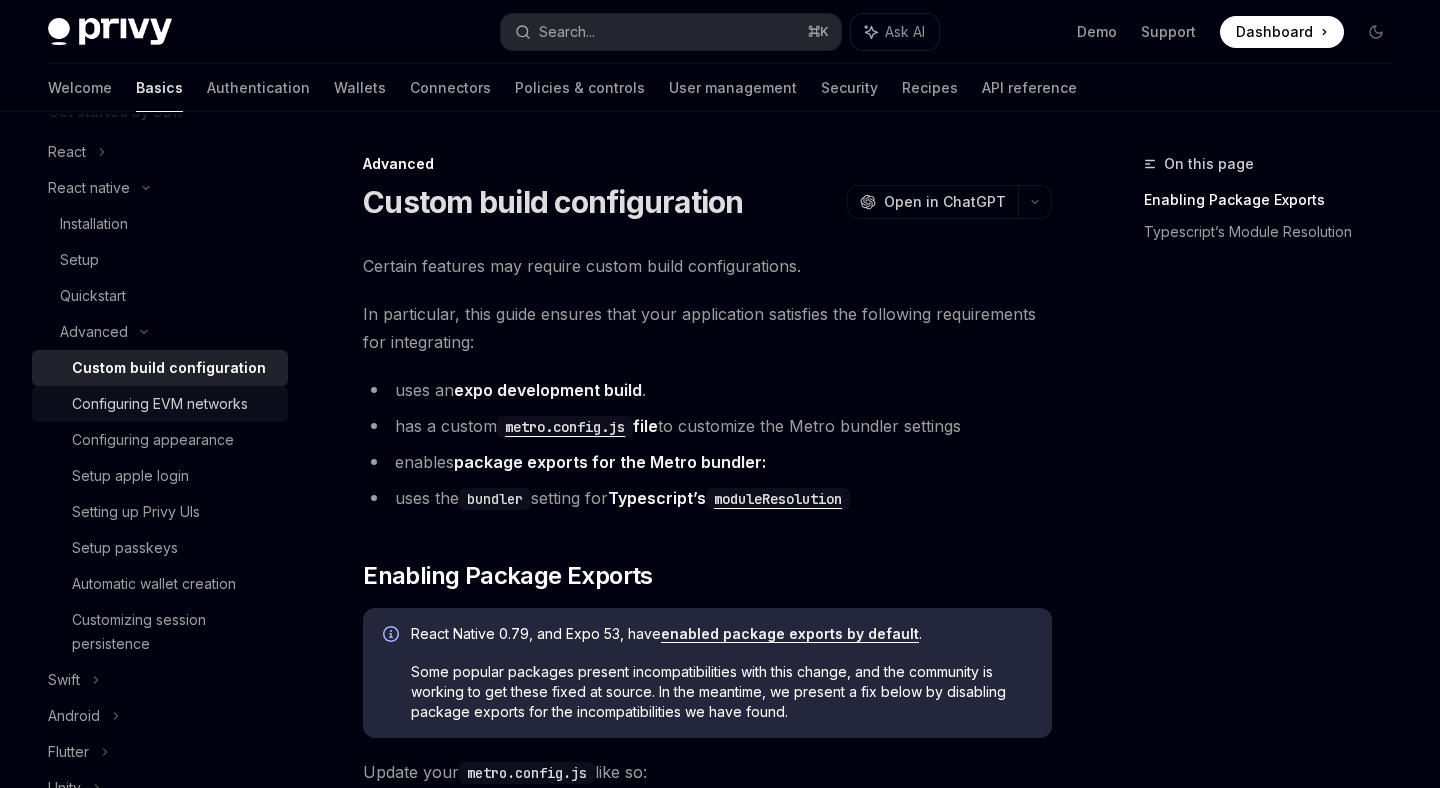 click on "Configuring EVM networks" at bounding box center (160, 404) 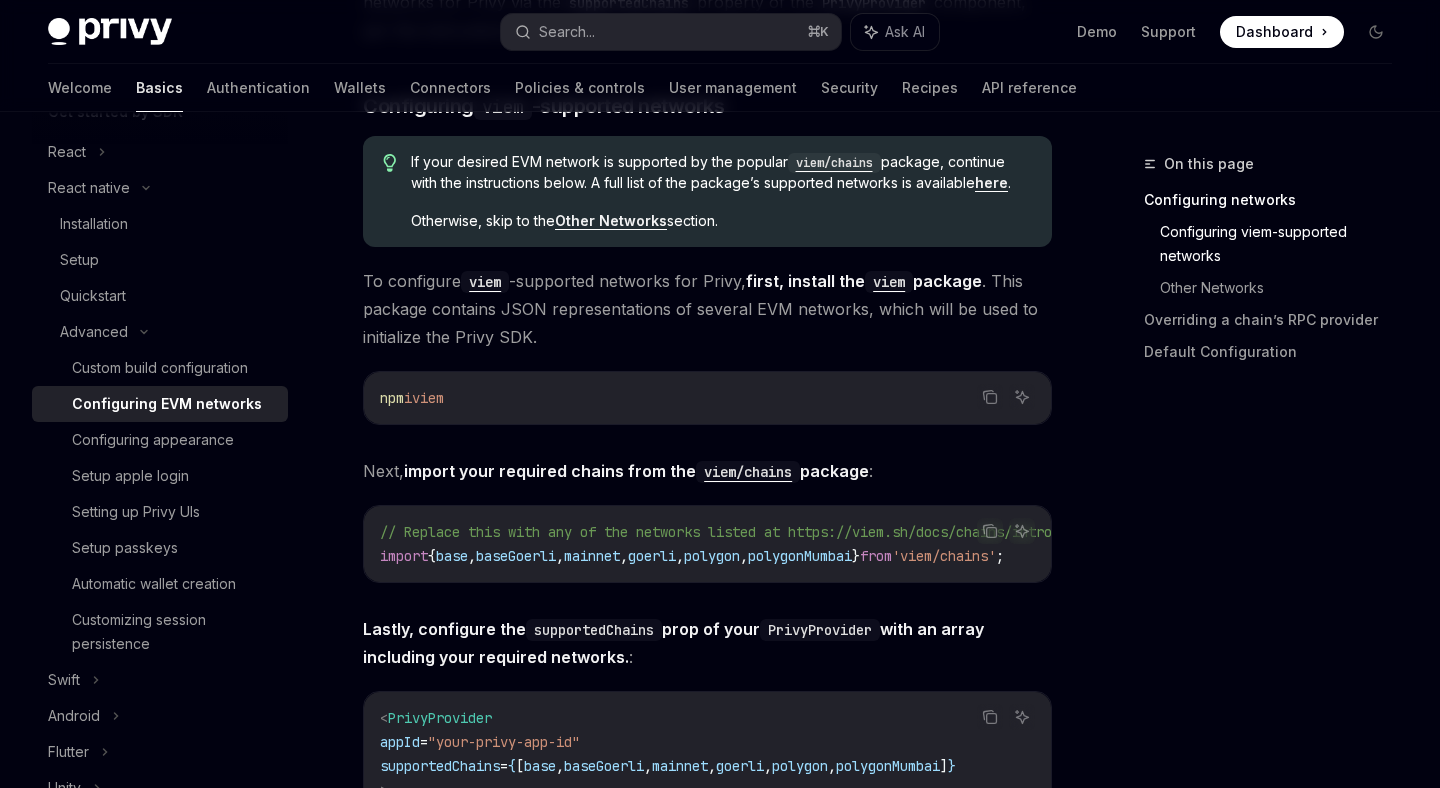 scroll, scrollTop: 446, scrollLeft: 0, axis: vertical 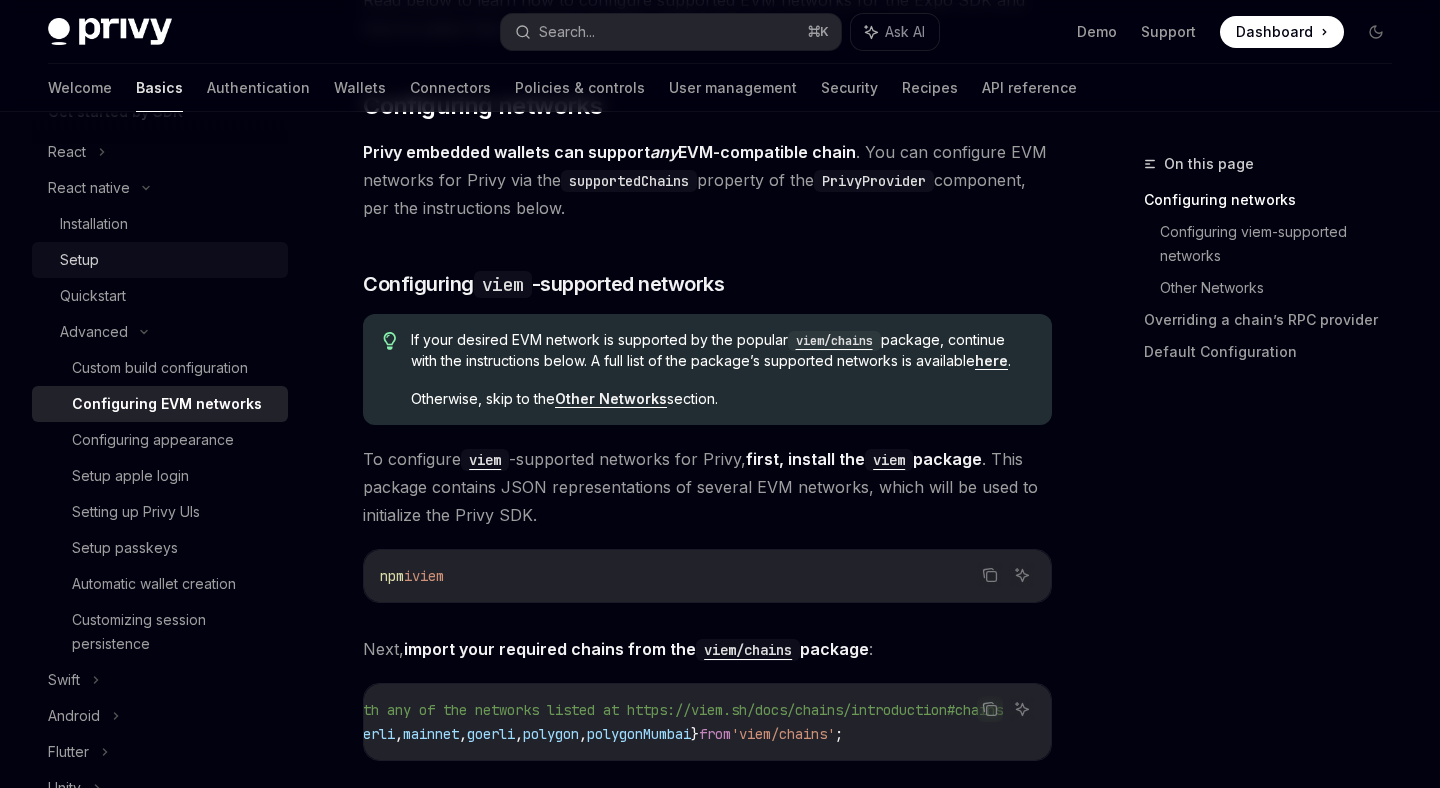 click on "Setup" at bounding box center [168, 260] 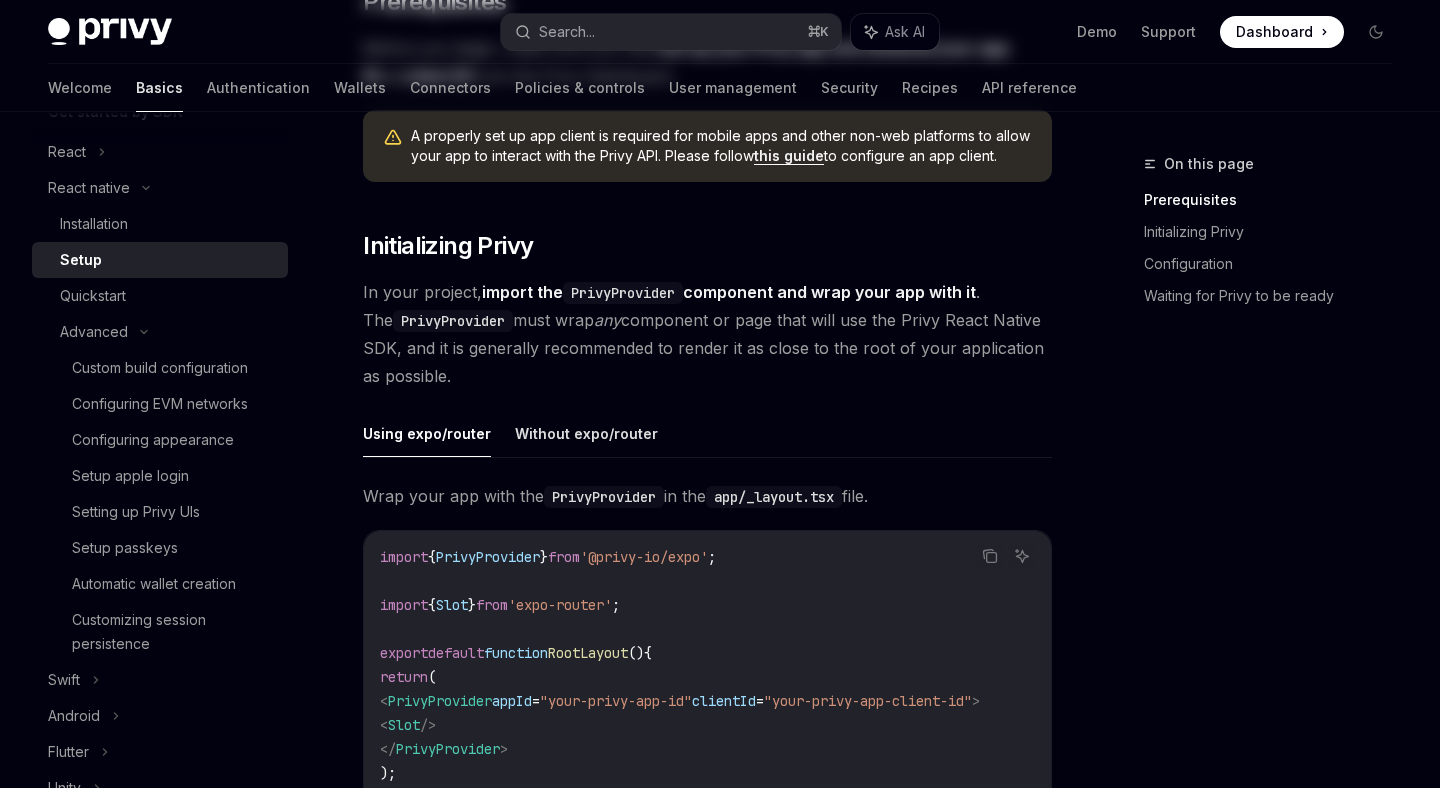 scroll, scrollTop: 0, scrollLeft: 0, axis: both 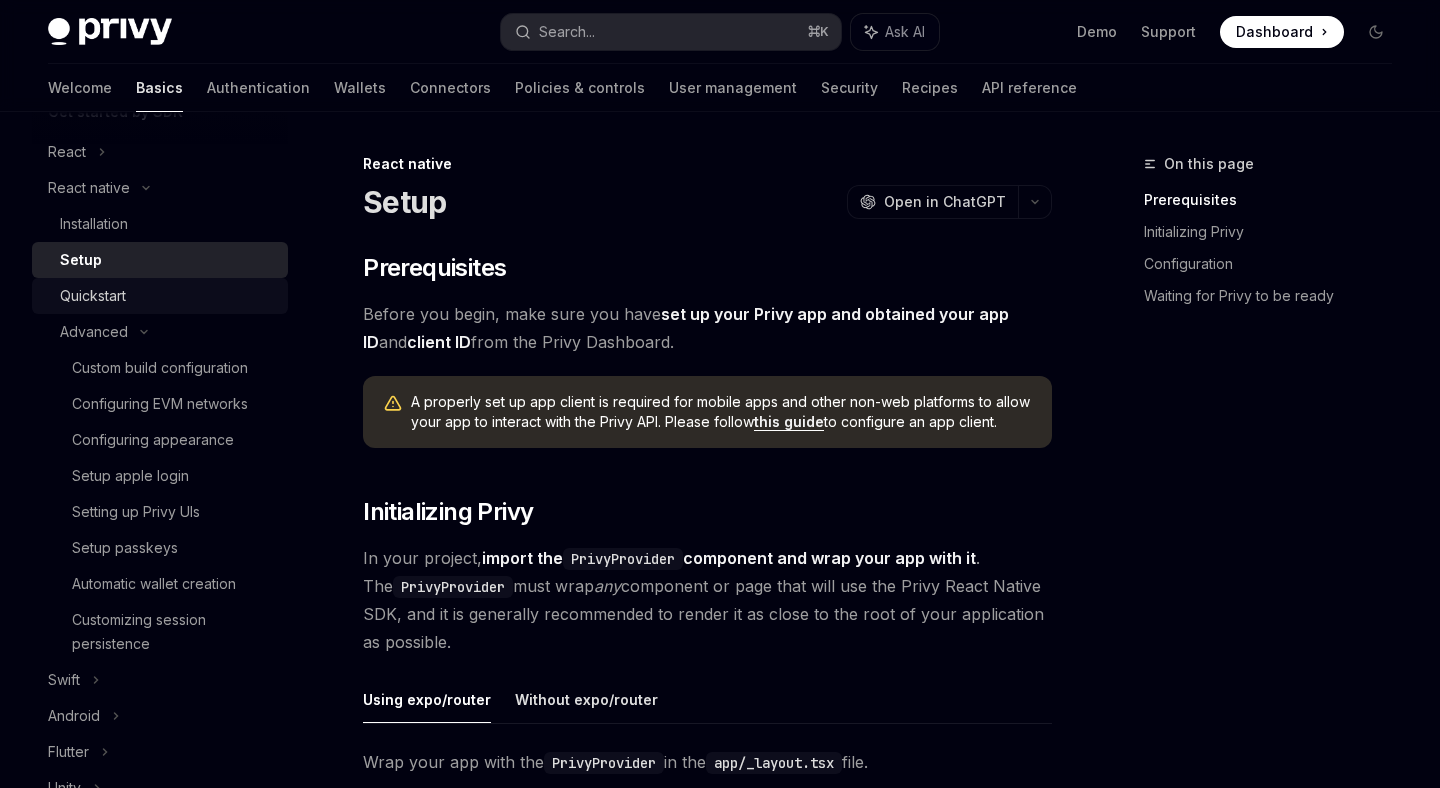 click on "Quickstart" at bounding box center [168, 296] 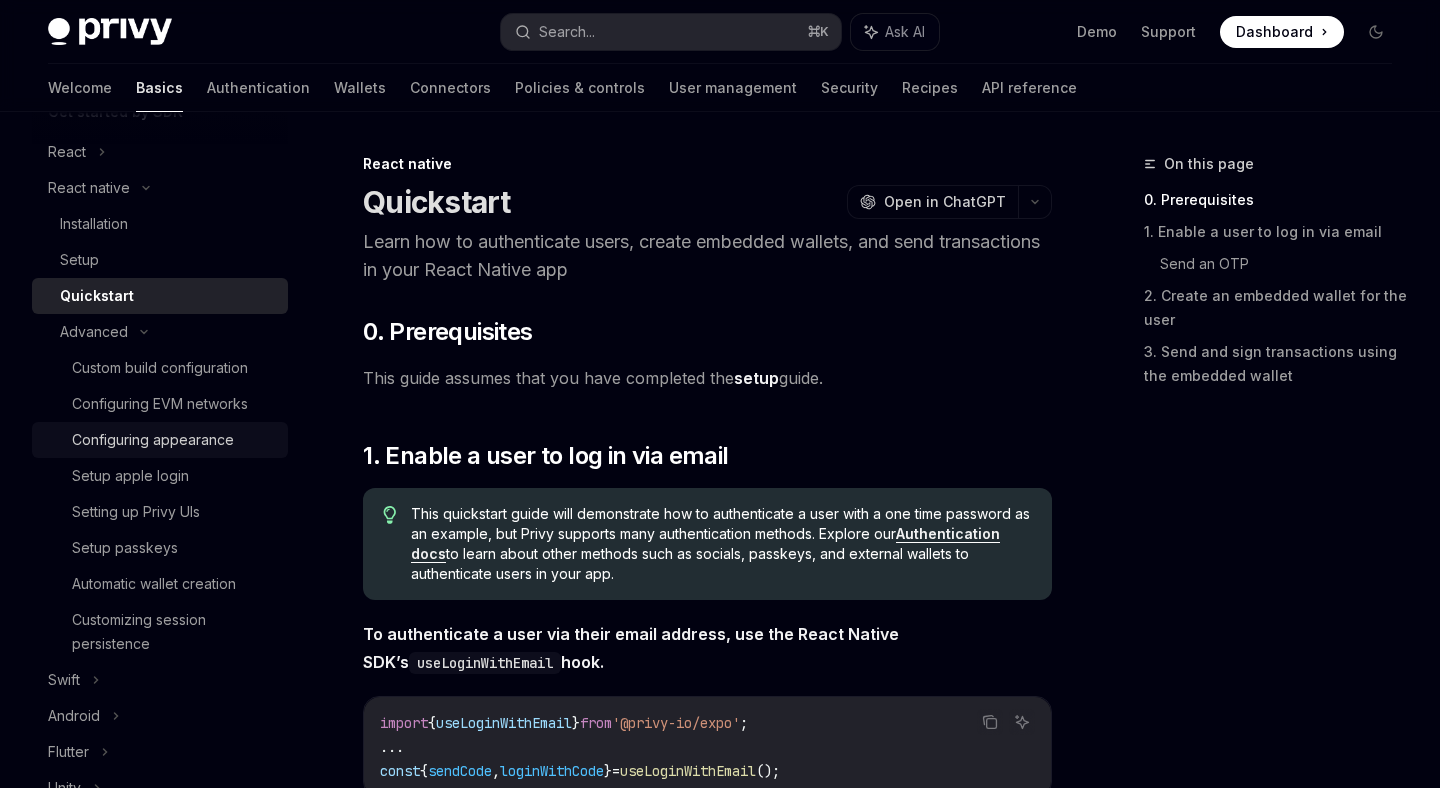 click on "Configuring appearance" at bounding box center (153, 440) 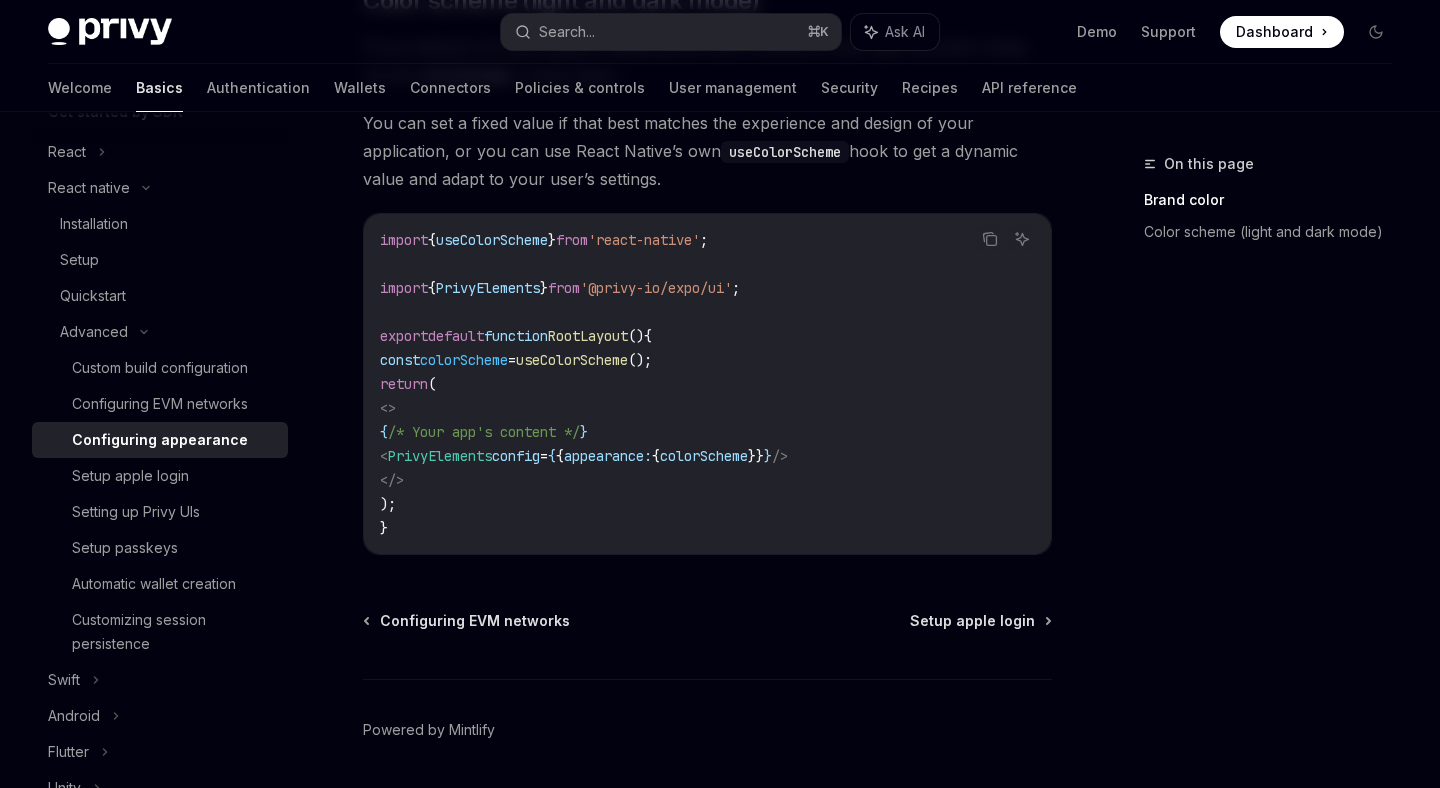 scroll, scrollTop: 0, scrollLeft: 0, axis: both 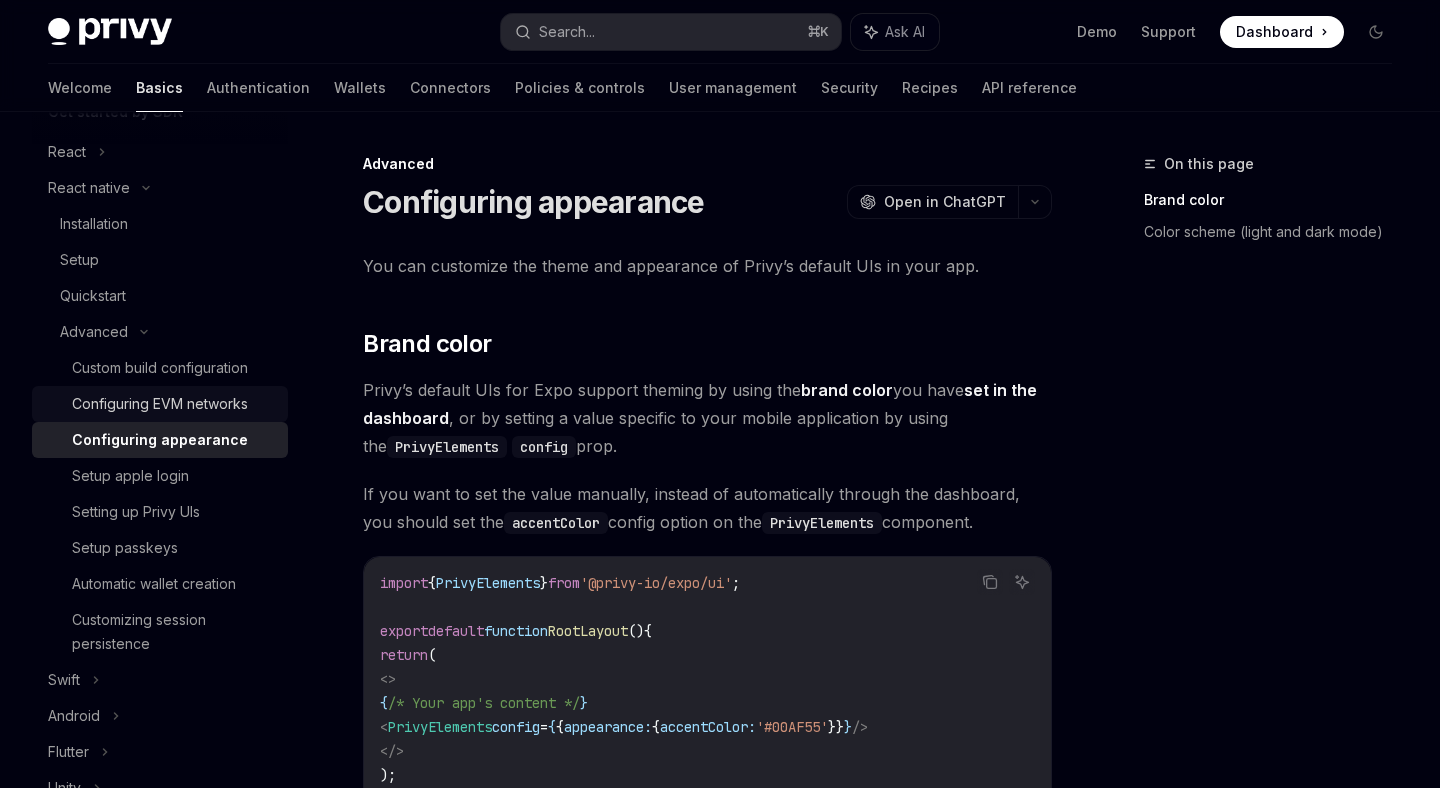 click on "Configuring EVM networks" at bounding box center [160, 404] 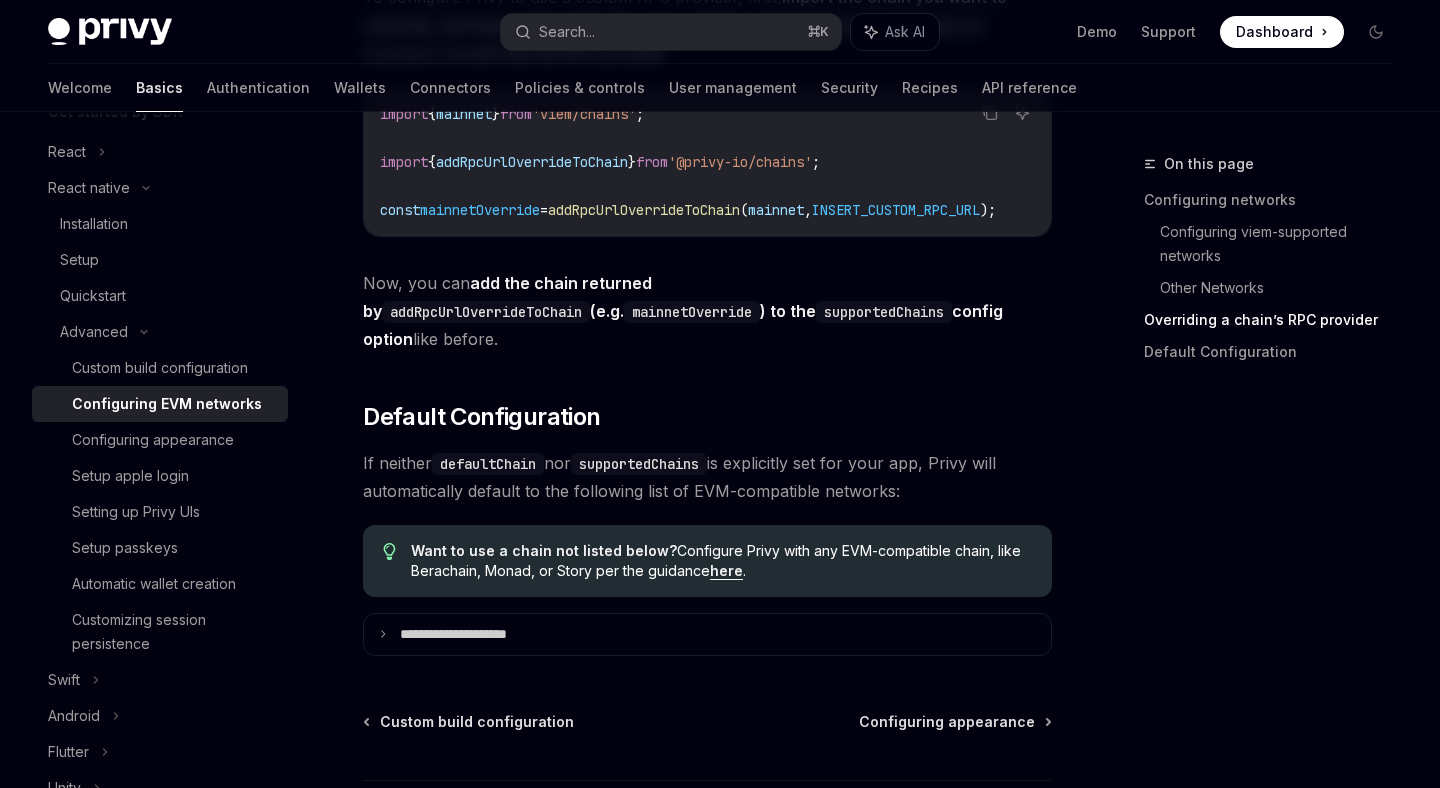 scroll, scrollTop: 2682, scrollLeft: 0, axis: vertical 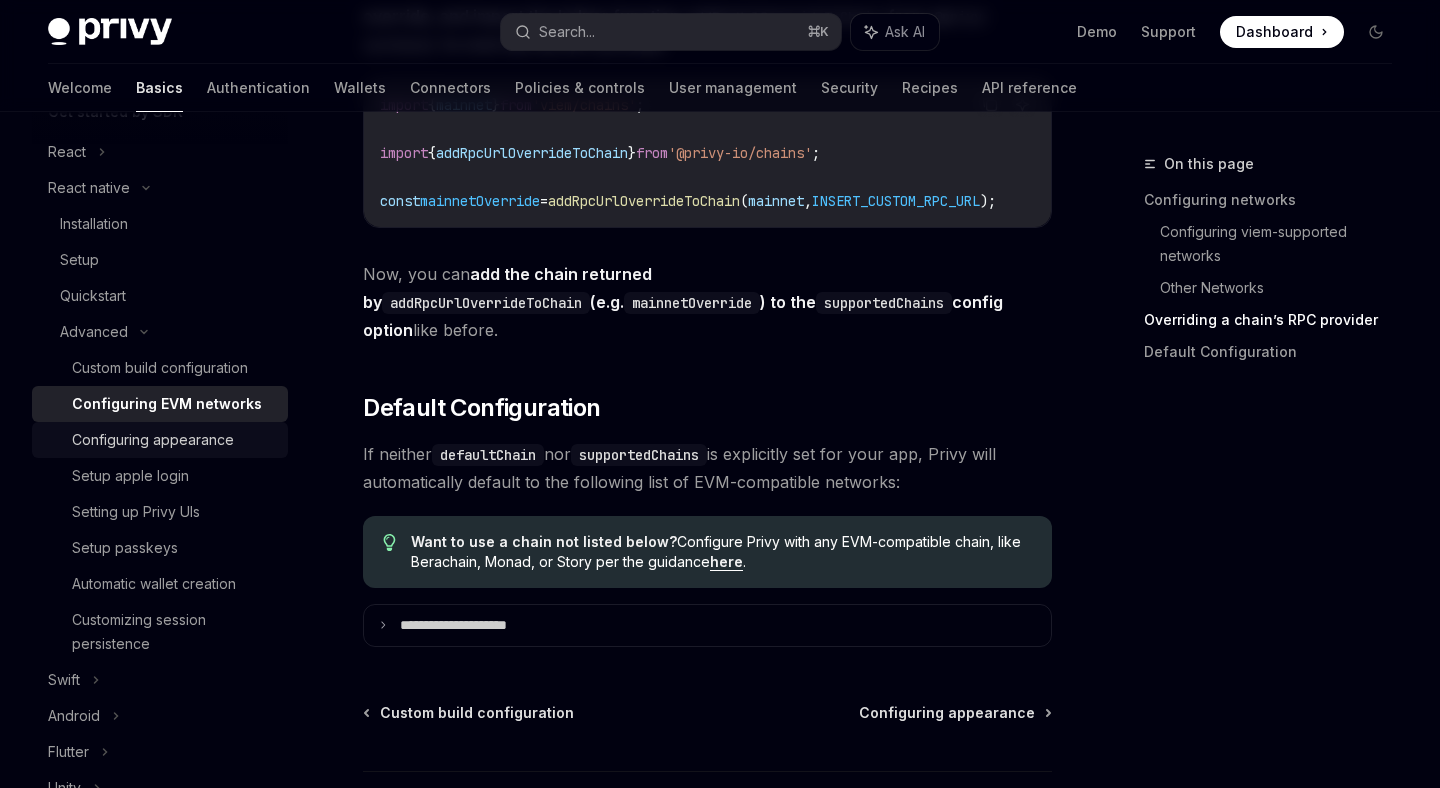 click on "Configuring appearance" at bounding box center (153, 440) 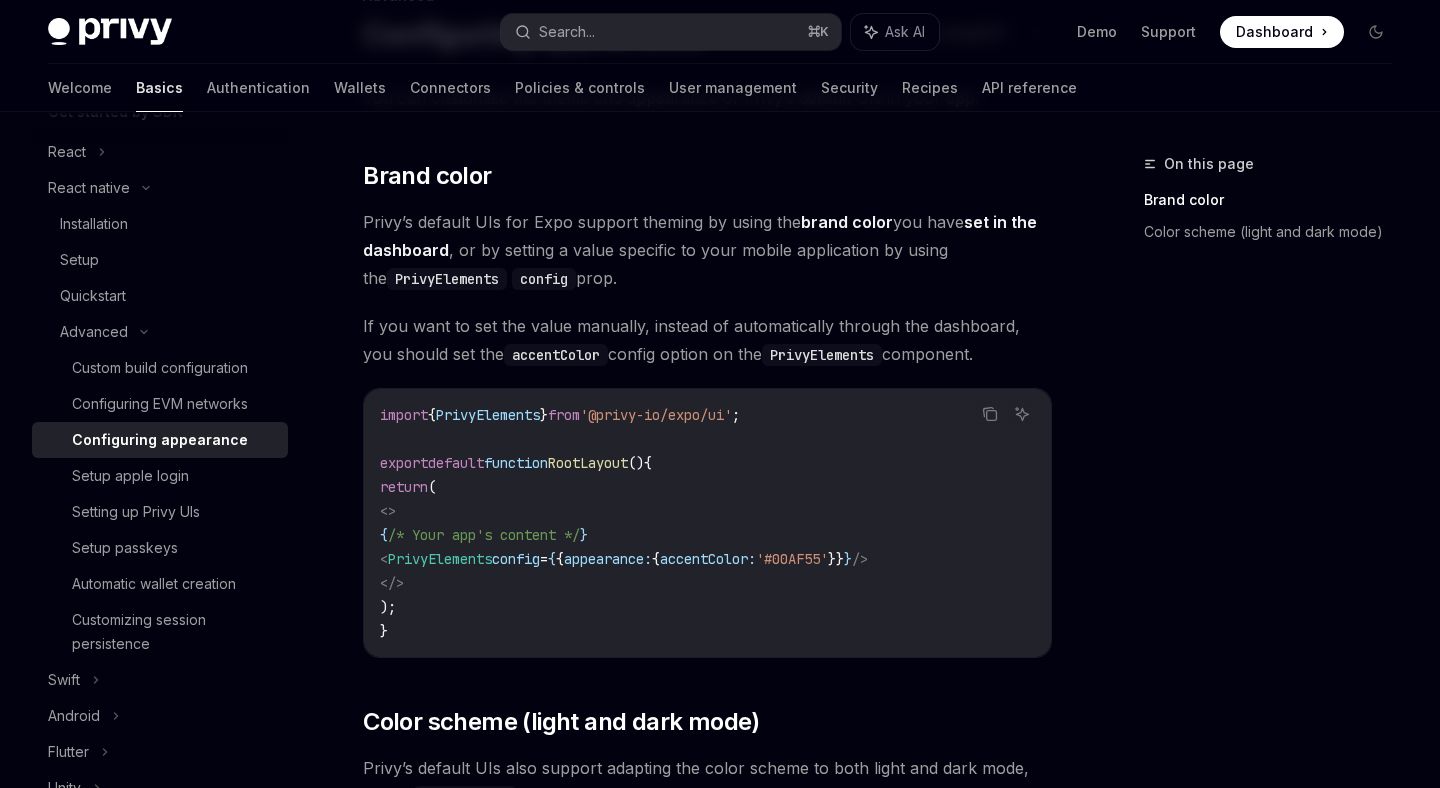 scroll, scrollTop: 156, scrollLeft: 0, axis: vertical 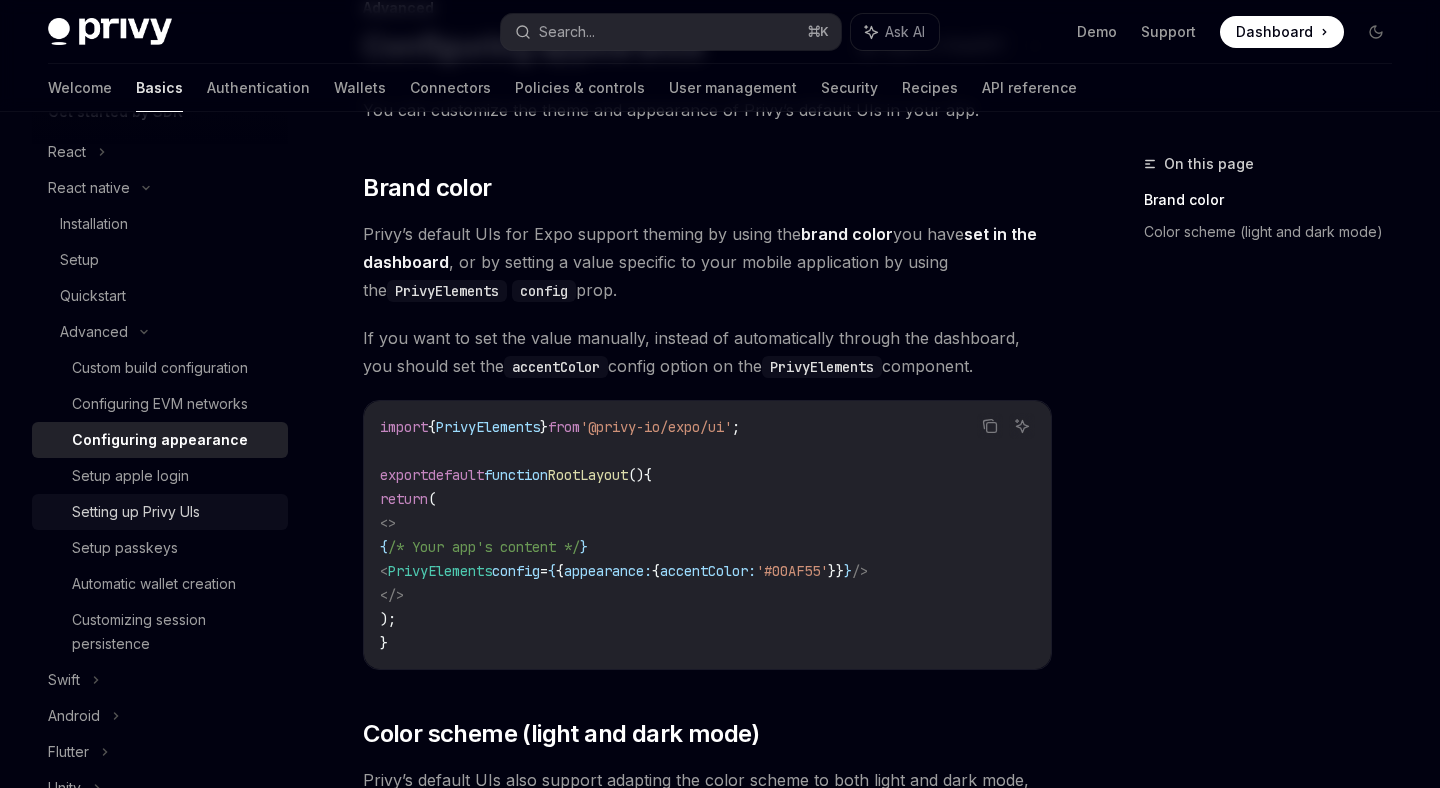 click on "Setting up Privy UIs" at bounding box center (136, 512) 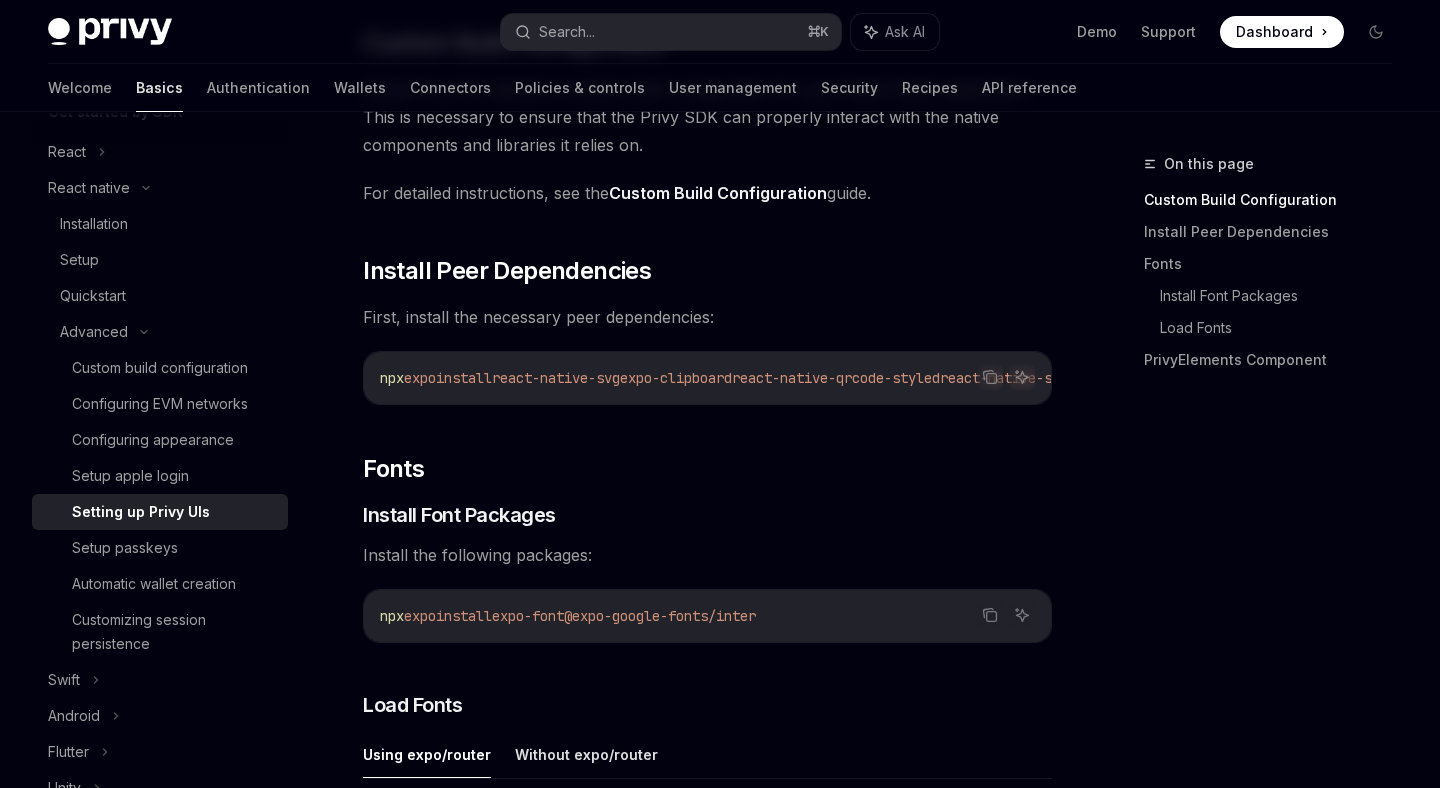 scroll, scrollTop: 333, scrollLeft: 0, axis: vertical 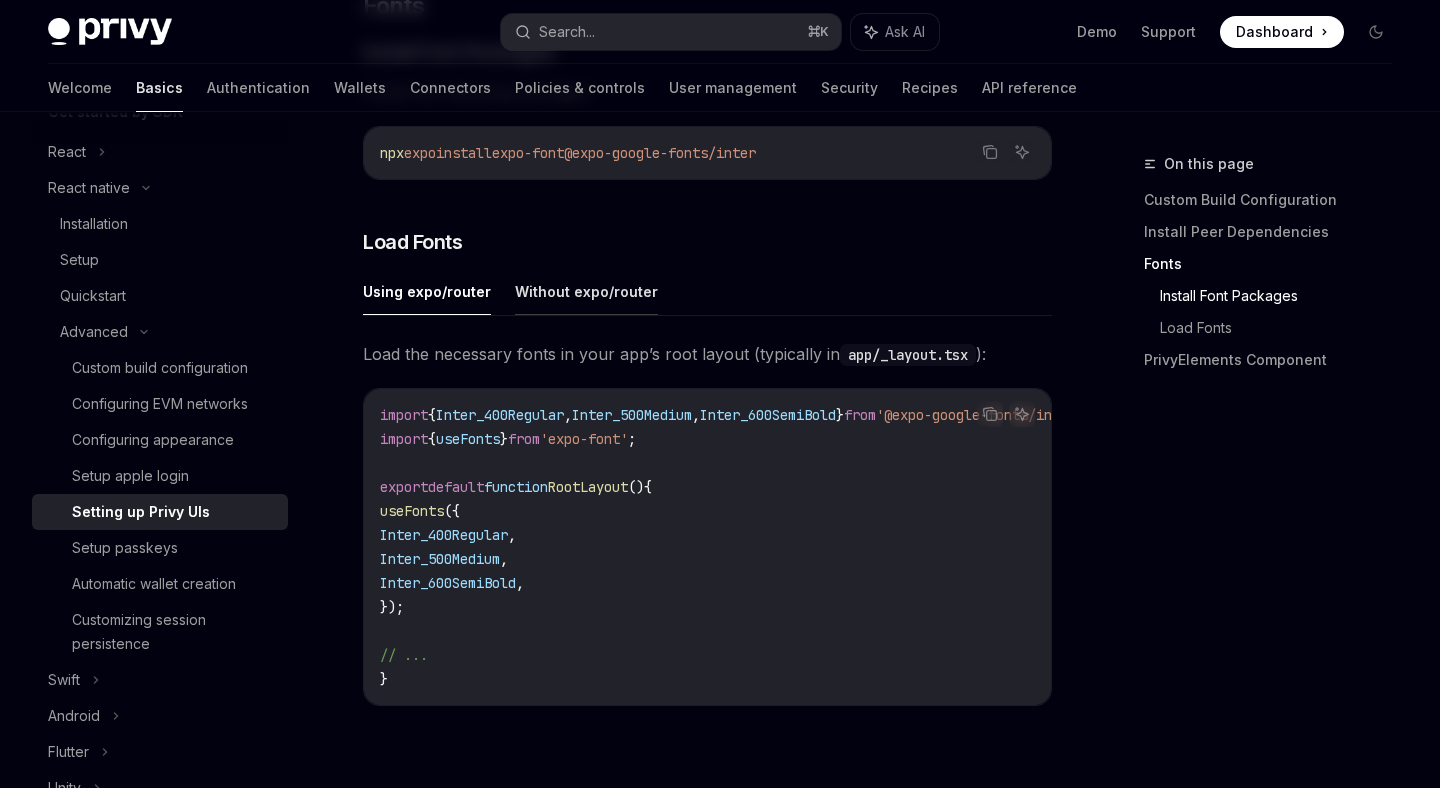 click on "Without expo/router" at bounding box center (586, 291) 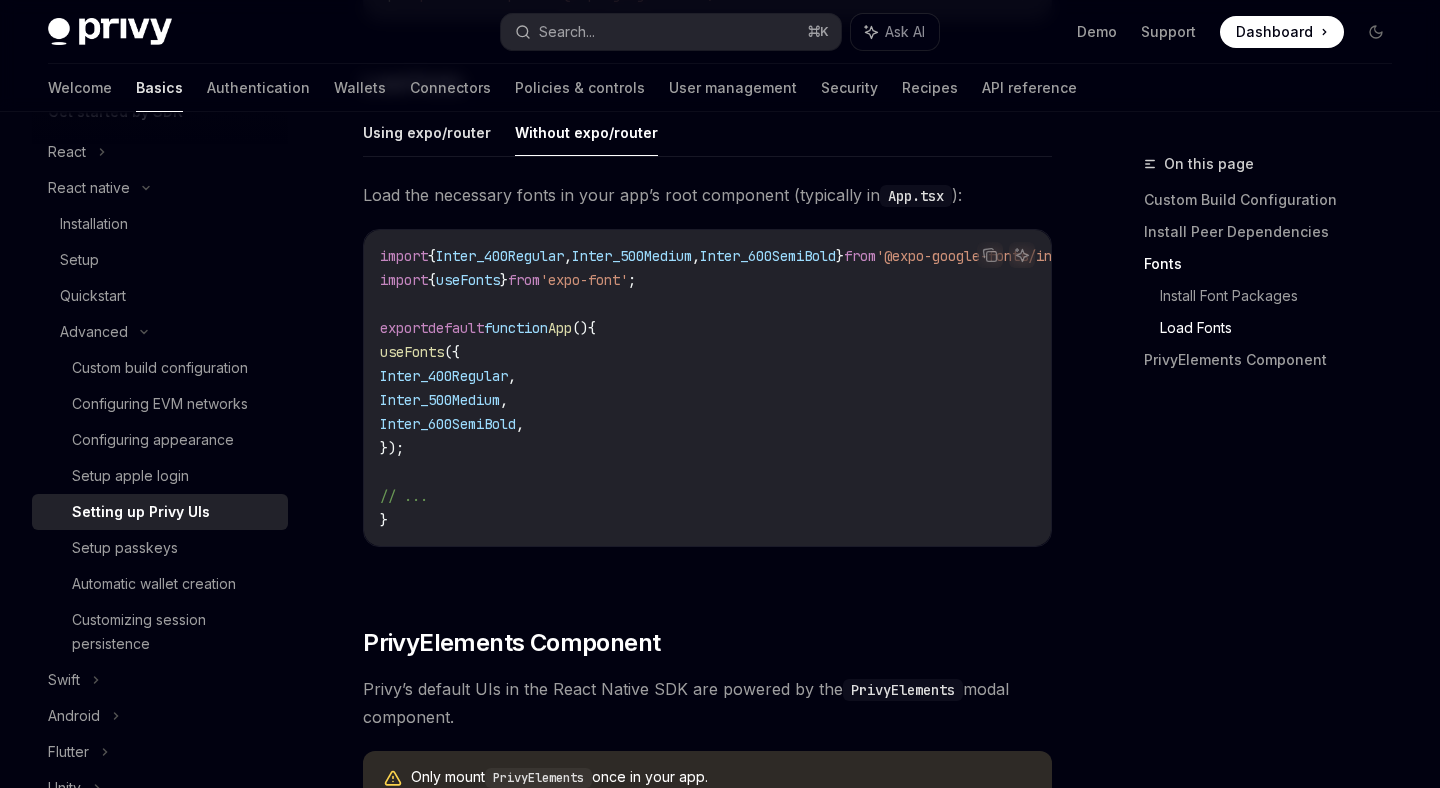 scroll, scrollTop: 939, scrollLeft: 0, axis: vertical 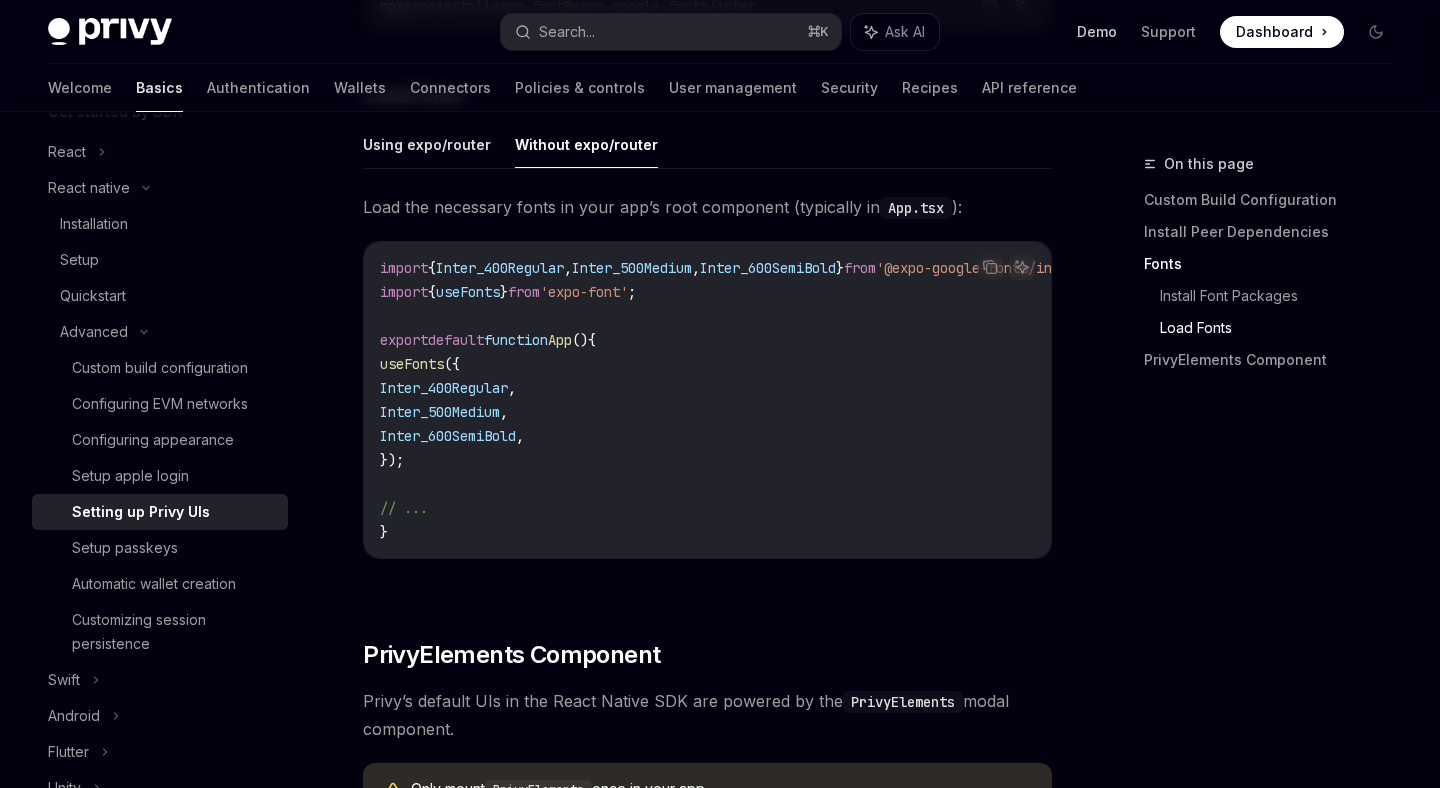 click on "Demo" at bounding box center [1097, 32] 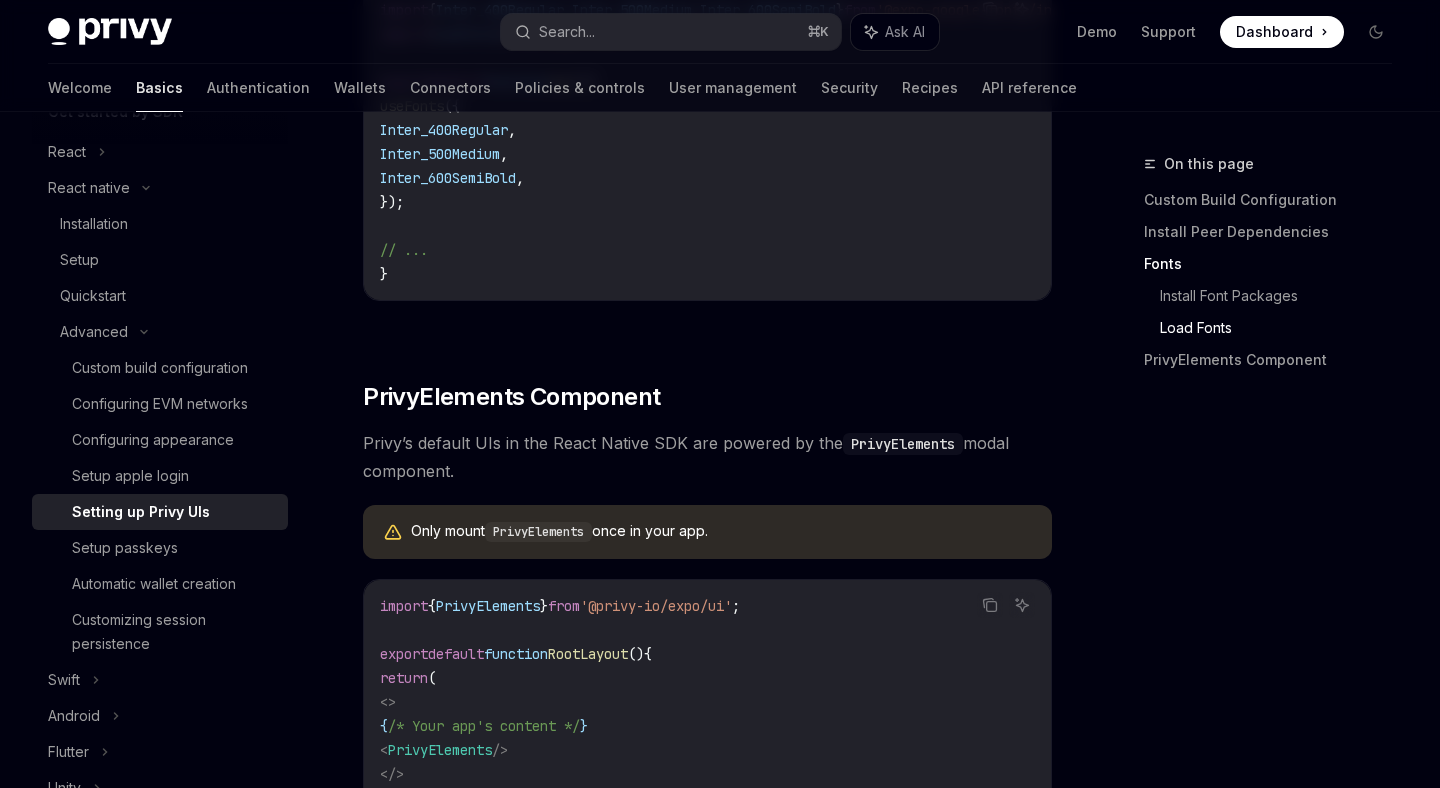 scroll, scrollTop: 1198, scrollLeft: 0, axis: vertical 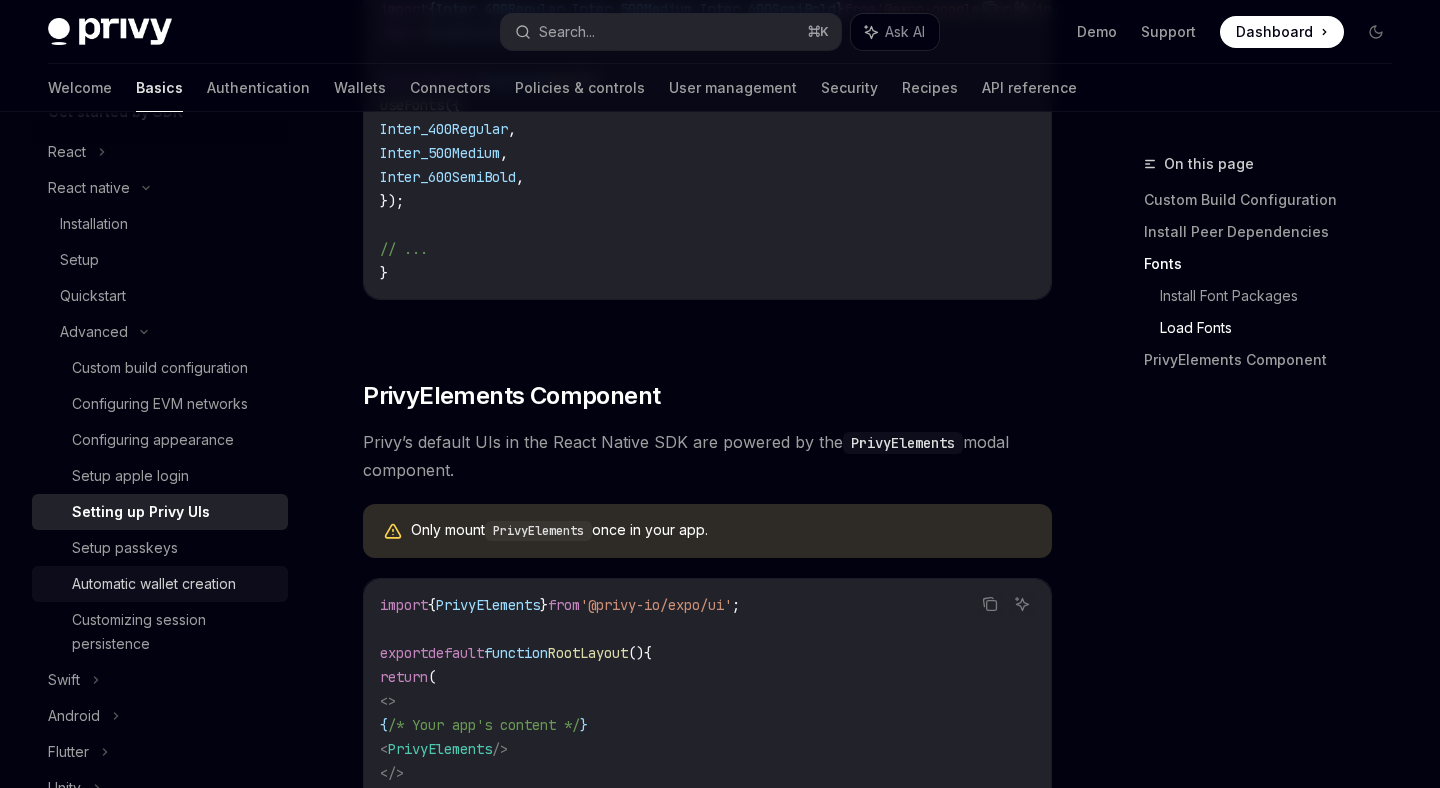 click on "Automatic wallet creation" at bounding box center (154, 584) 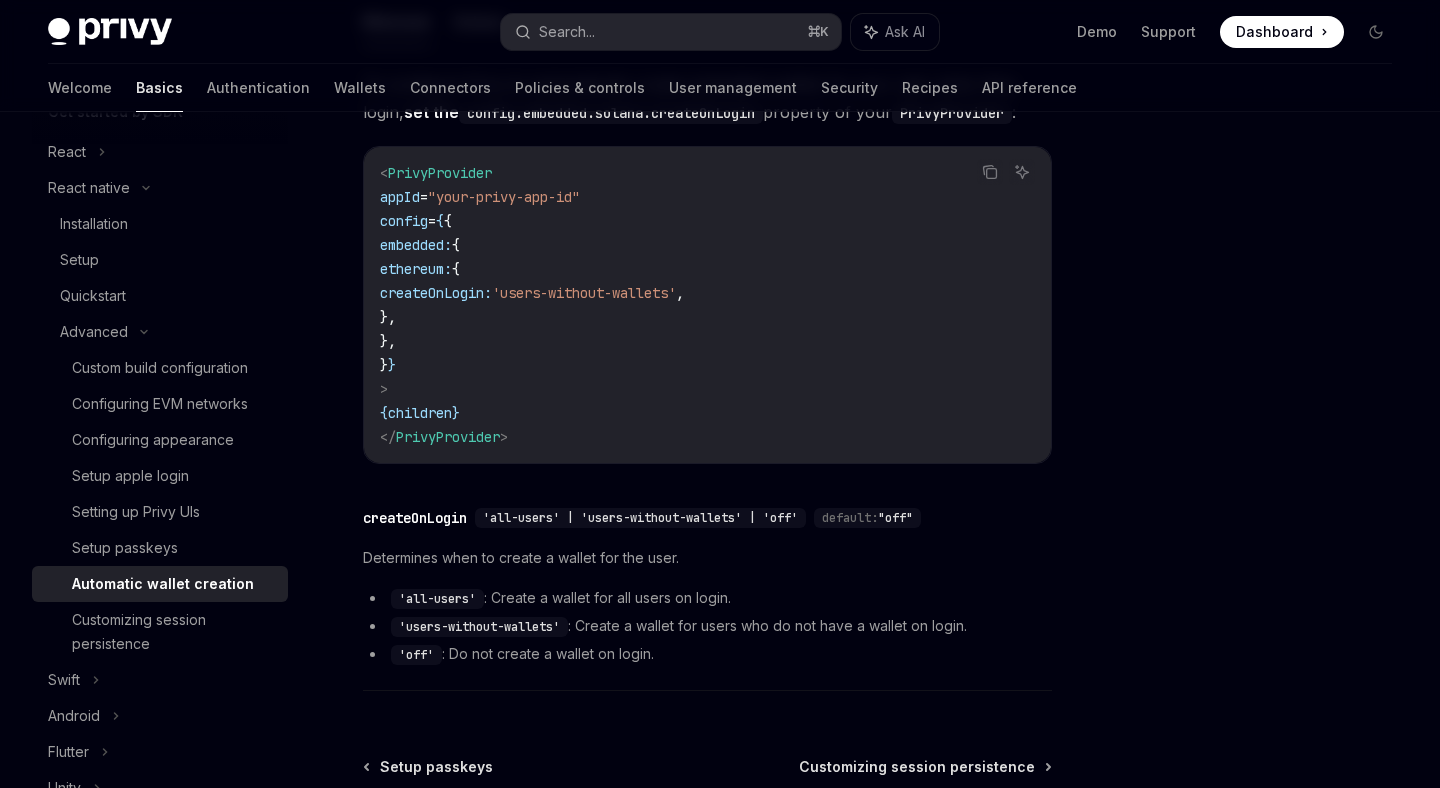 scroll, scrollTop: 0, scrollLeft: 0, axis: both 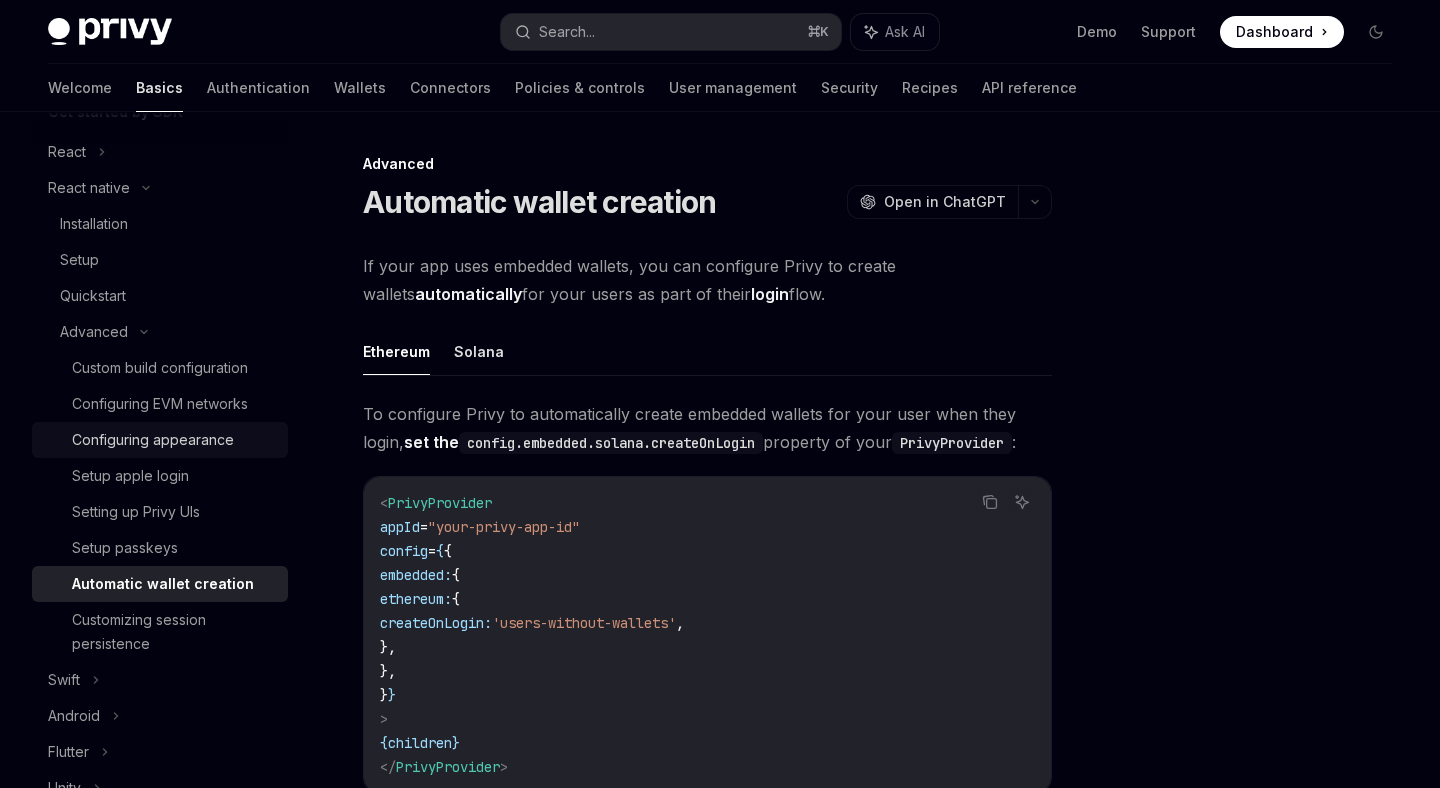 click on "Configuring appearance" at bounding box center (153, 440) 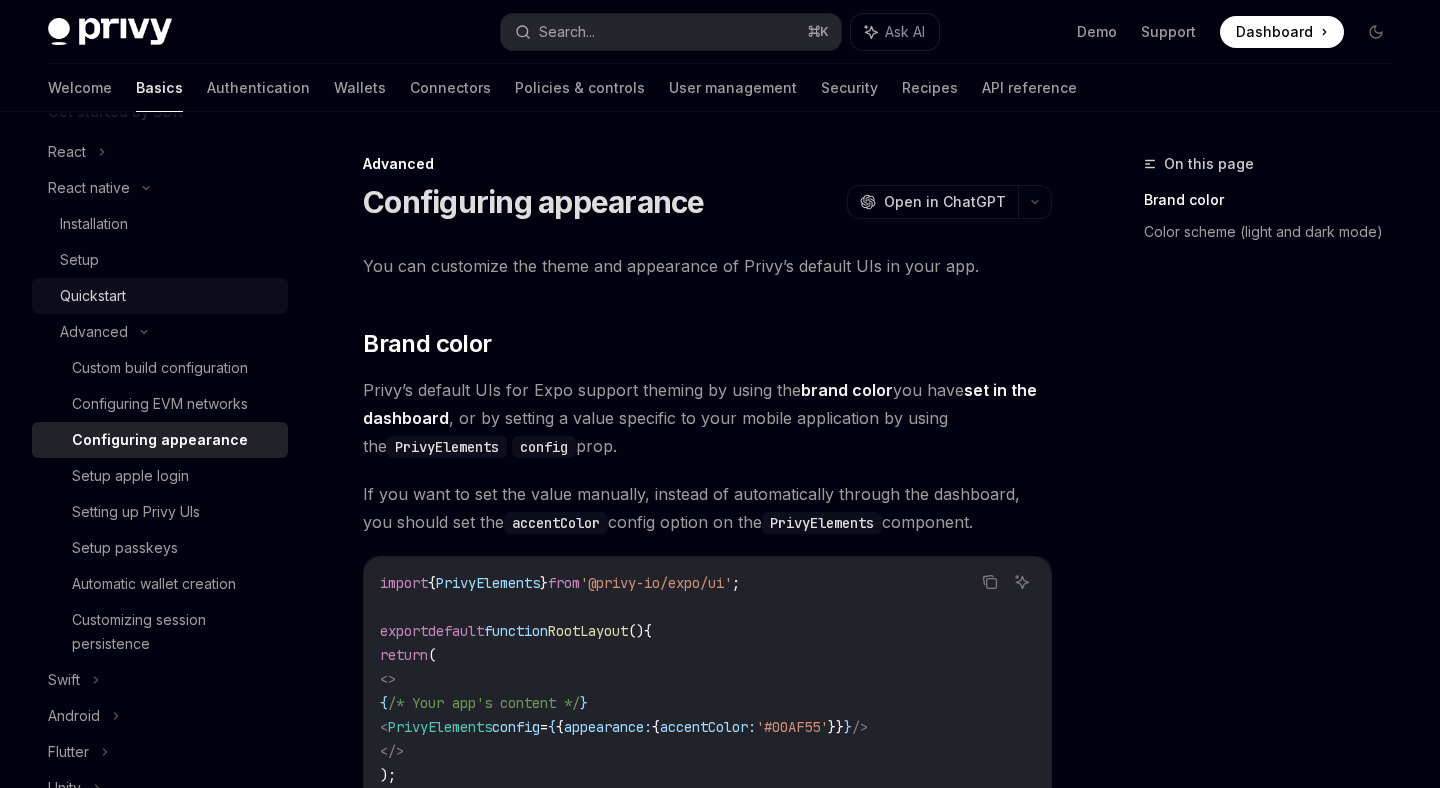 click on "Quickstart" at bounding box center (93, 296) 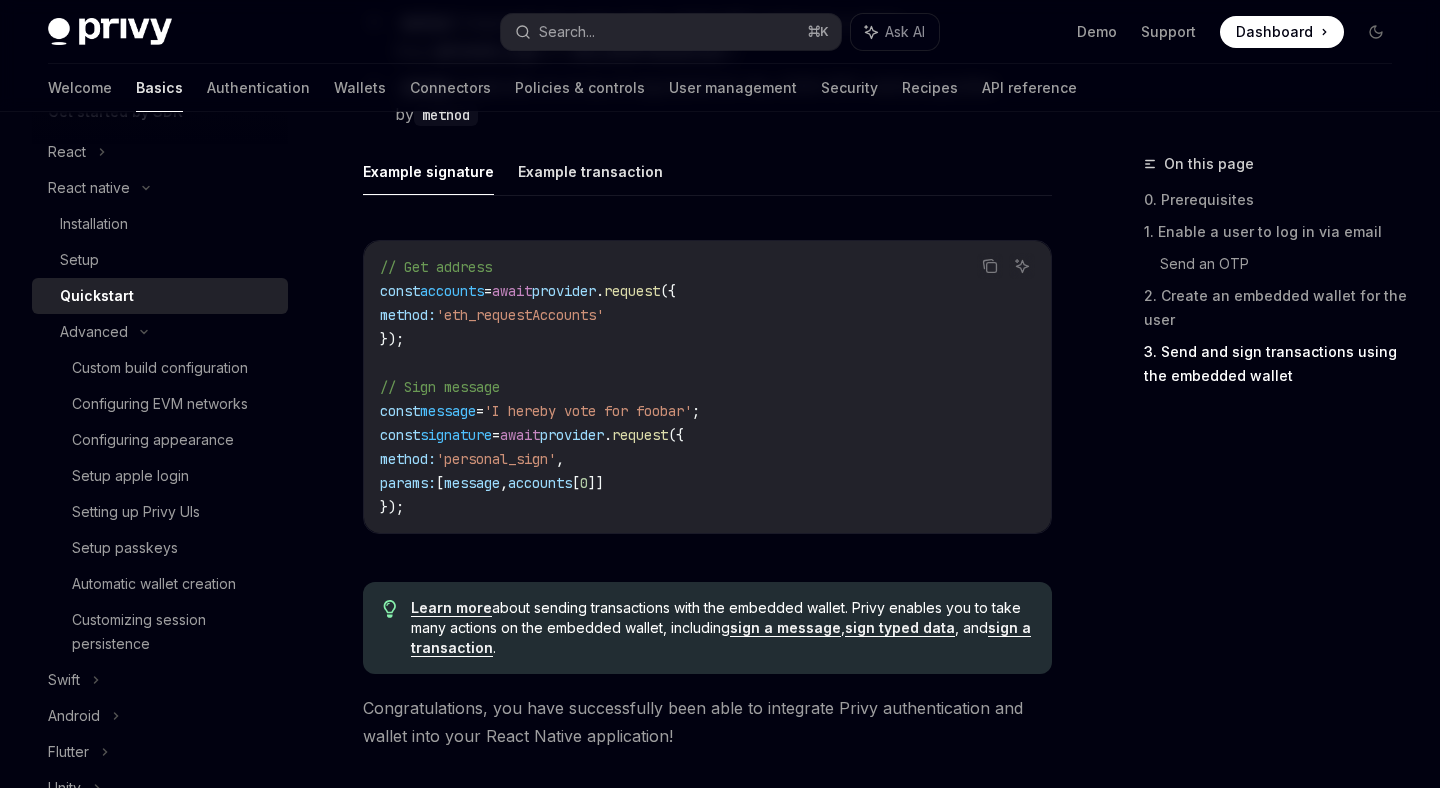 scroll, scrollTop: 3147, scrollLeft: 0, axis: vertical 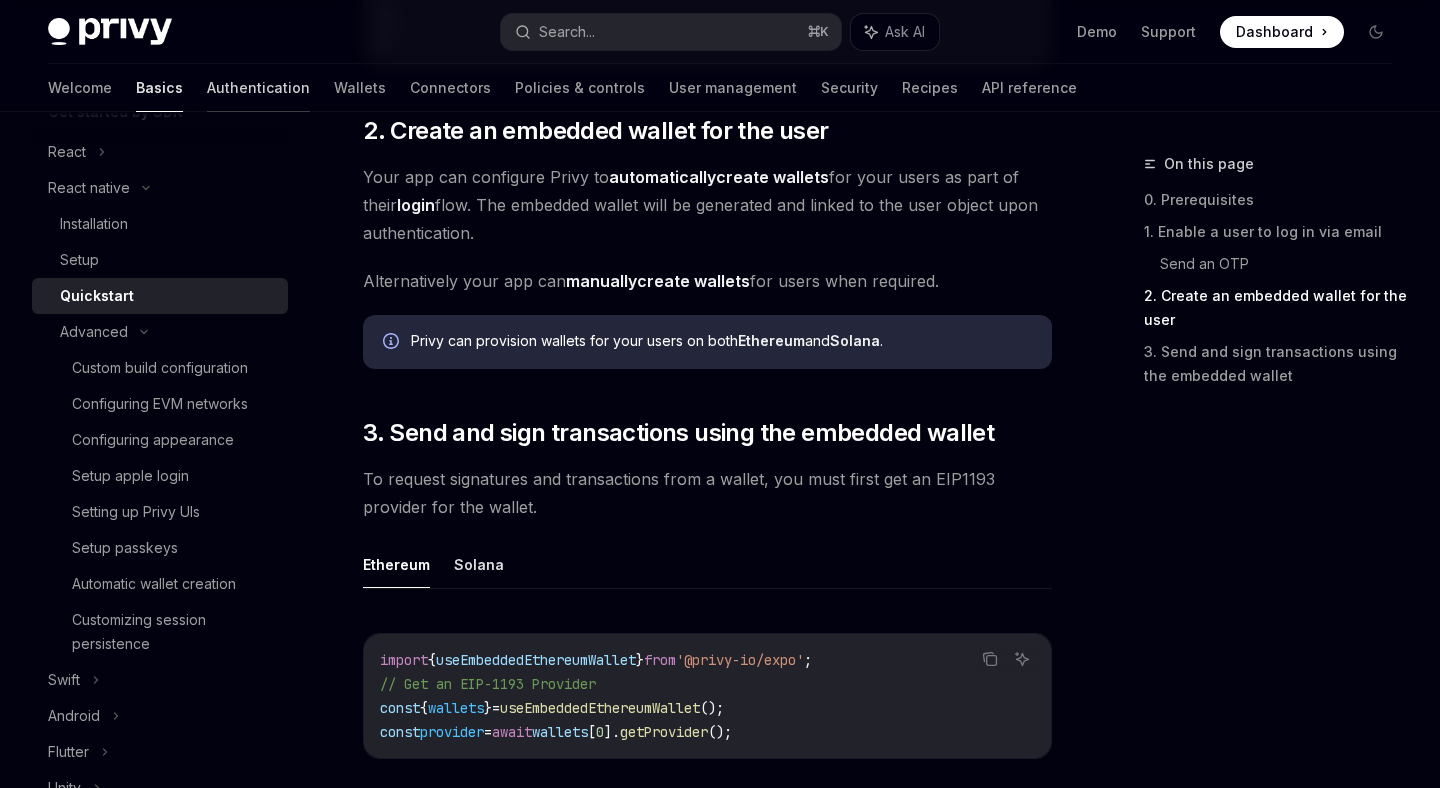click on "Authentication" at bounding box center [258, 88] 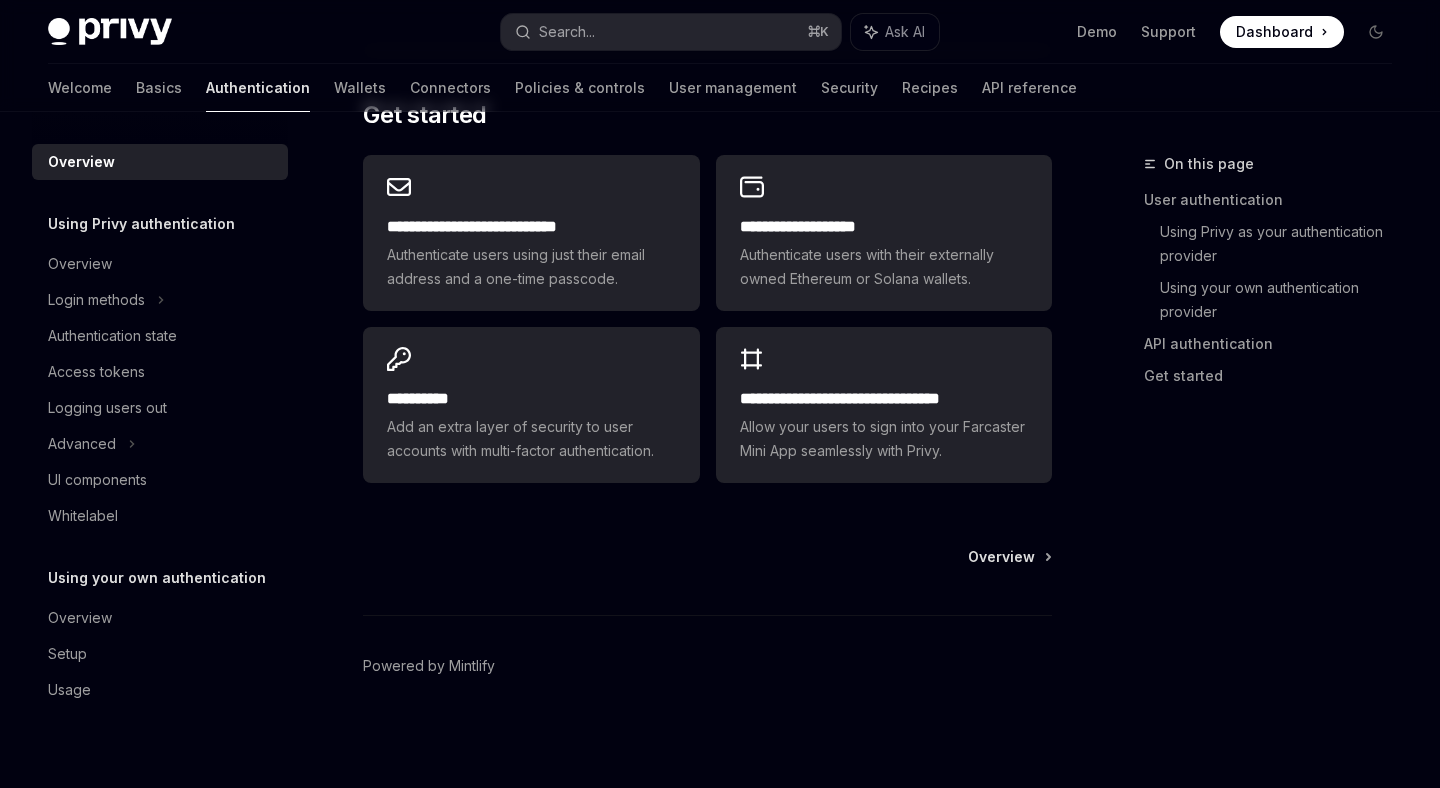 scroll, scrollTop: 0, scrollLeft: 0, axis: both 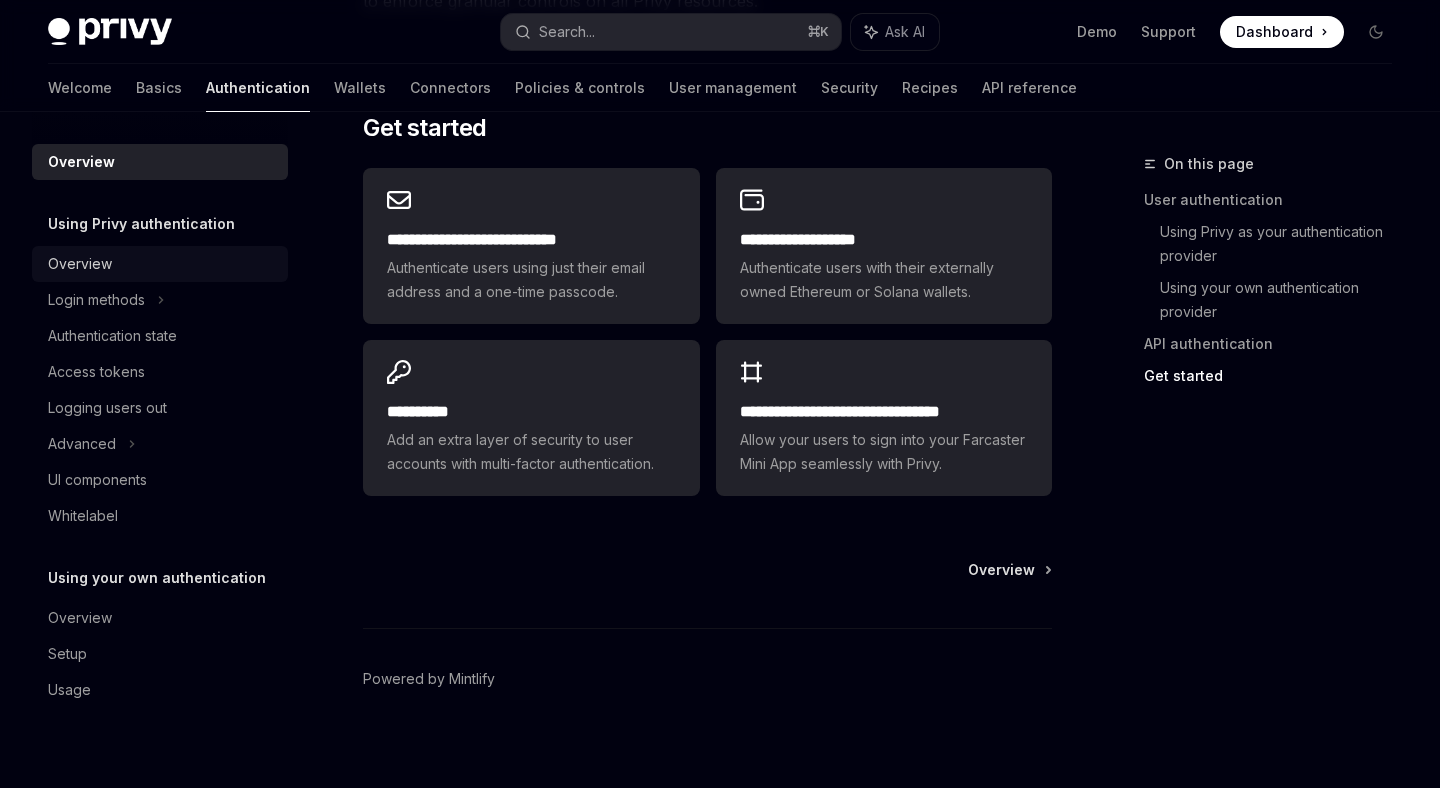 click on "Overview" at bounding box center (80, 264) 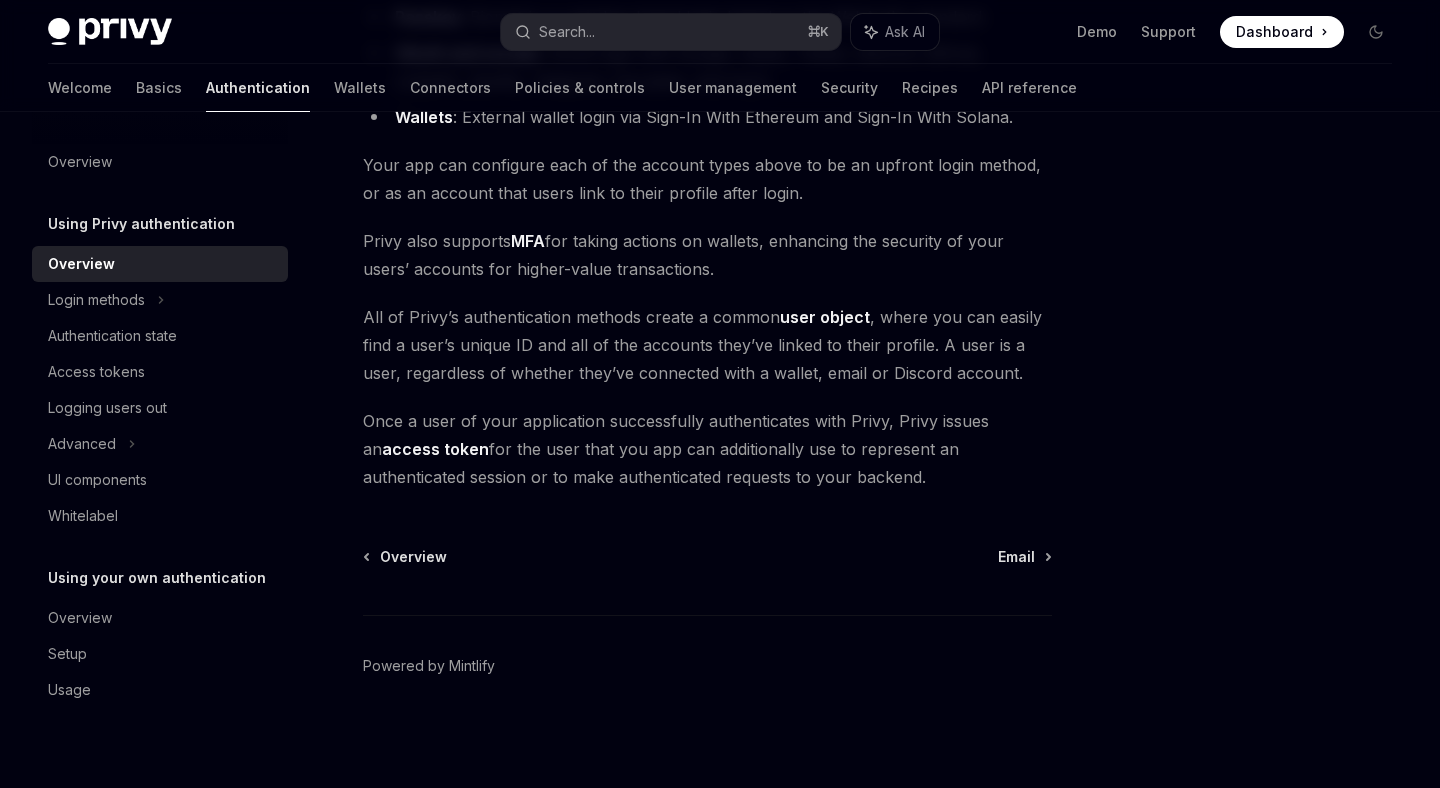 scroll, scrollTop: 0, scrollLeft: 0, axis: both 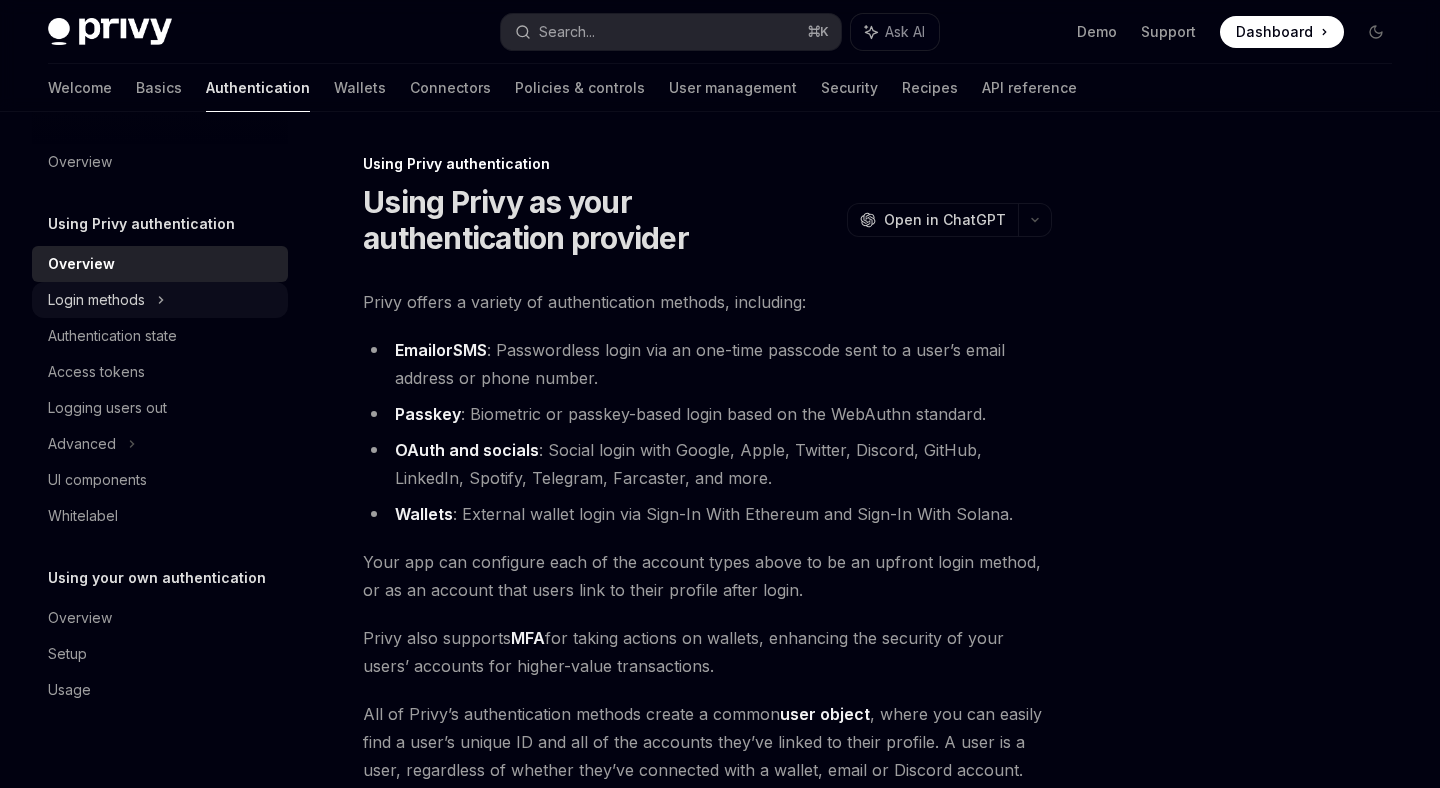 click 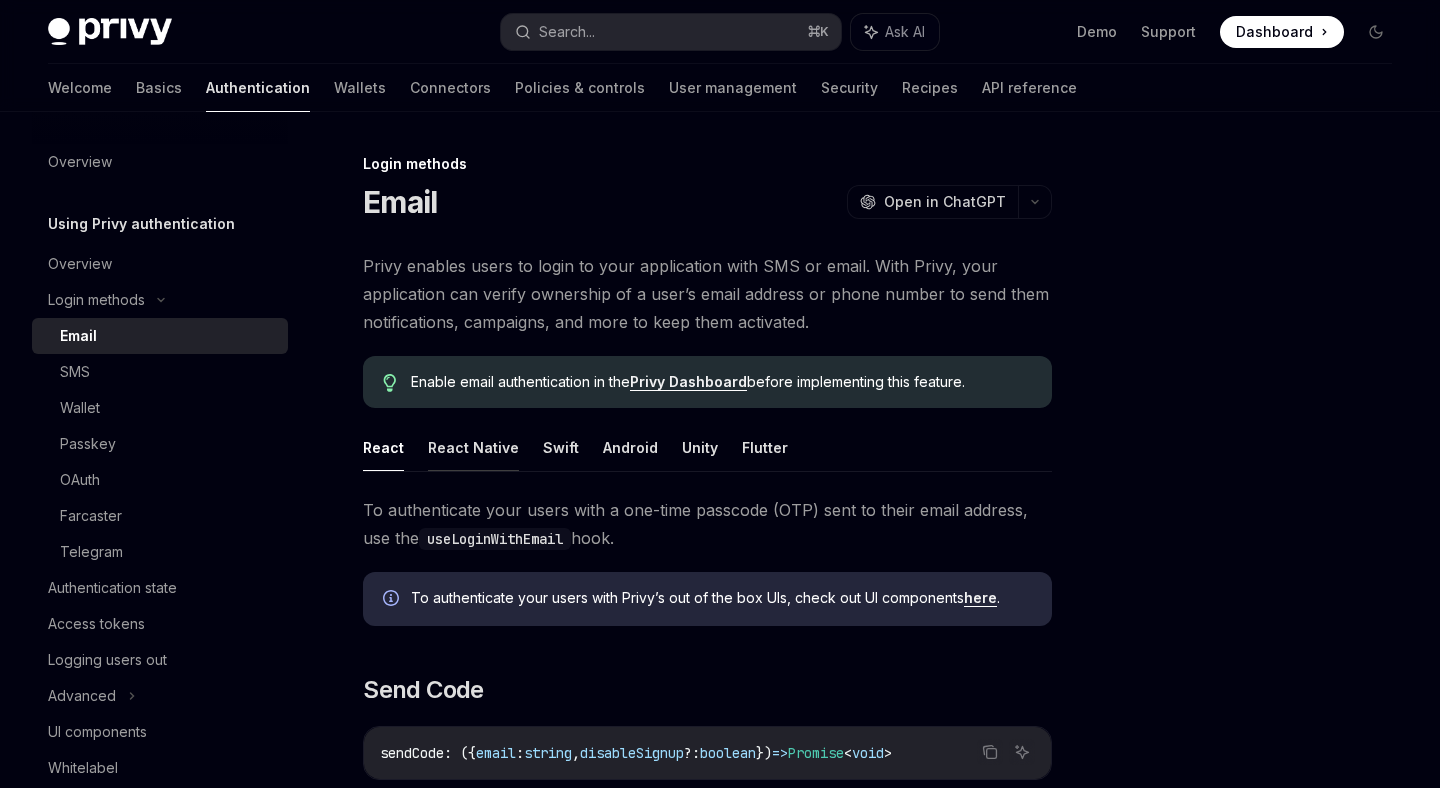 click on "React Native" at bounding box center [473, 447] 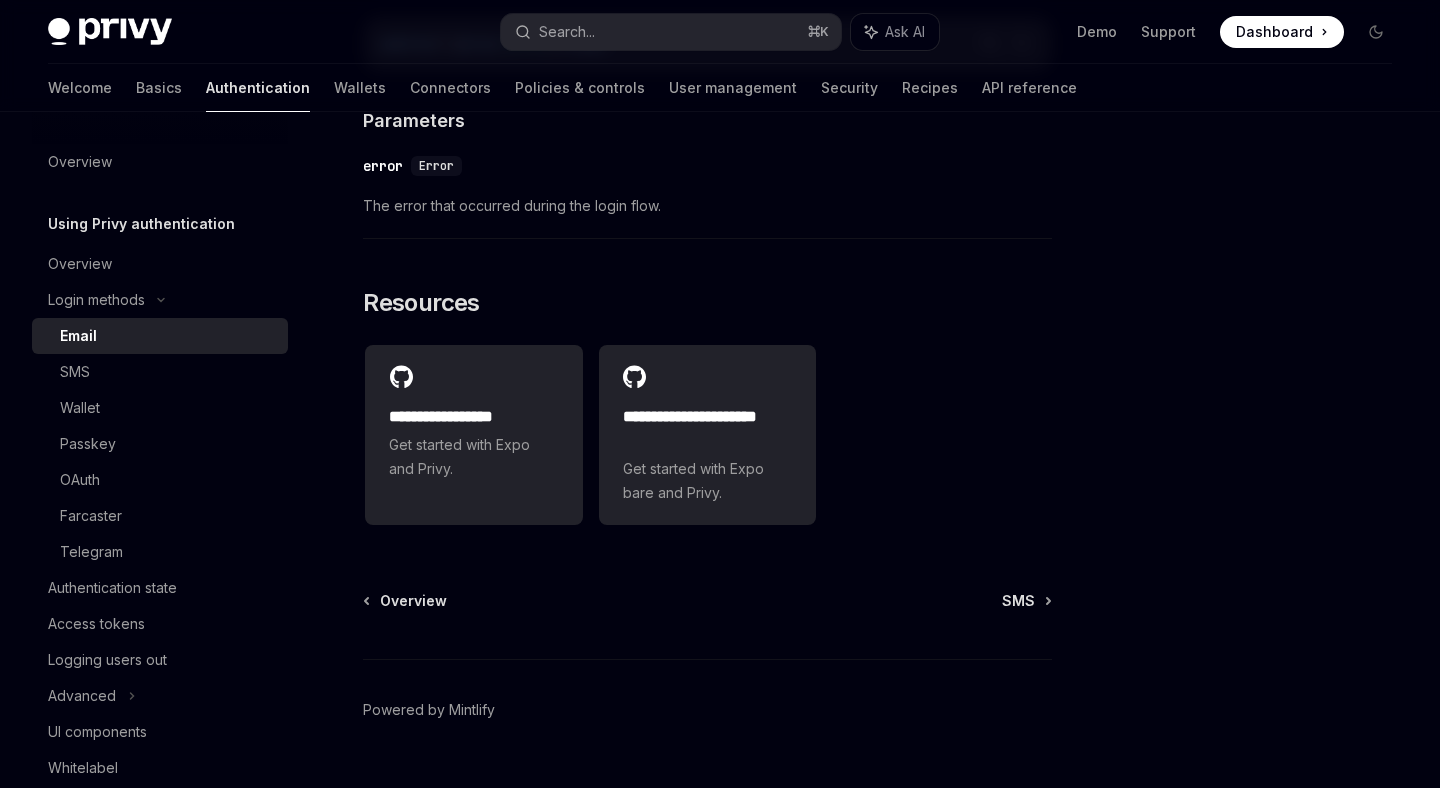 scroll, scrollTop: 4096, scrollLeft: 0, axis: vertical 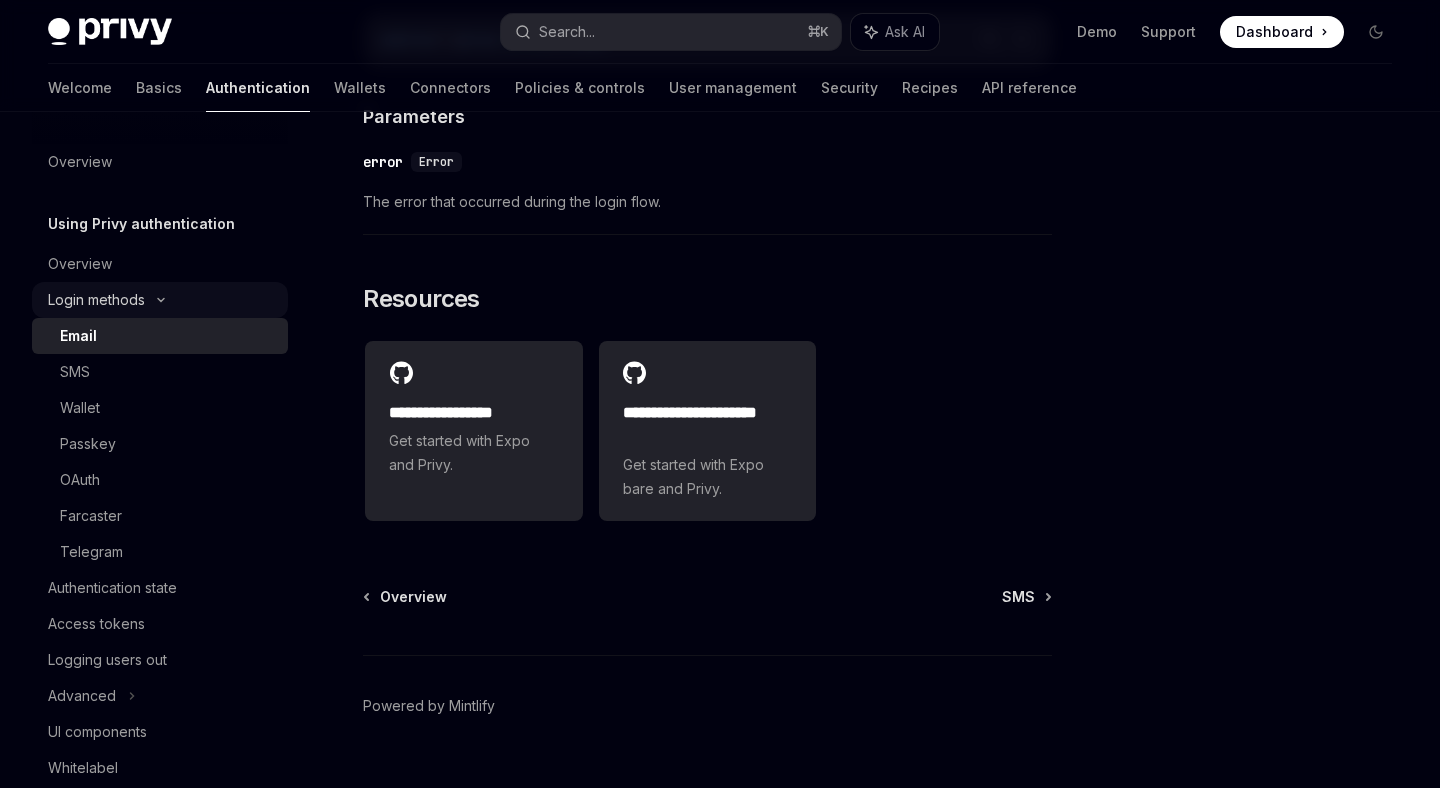 click 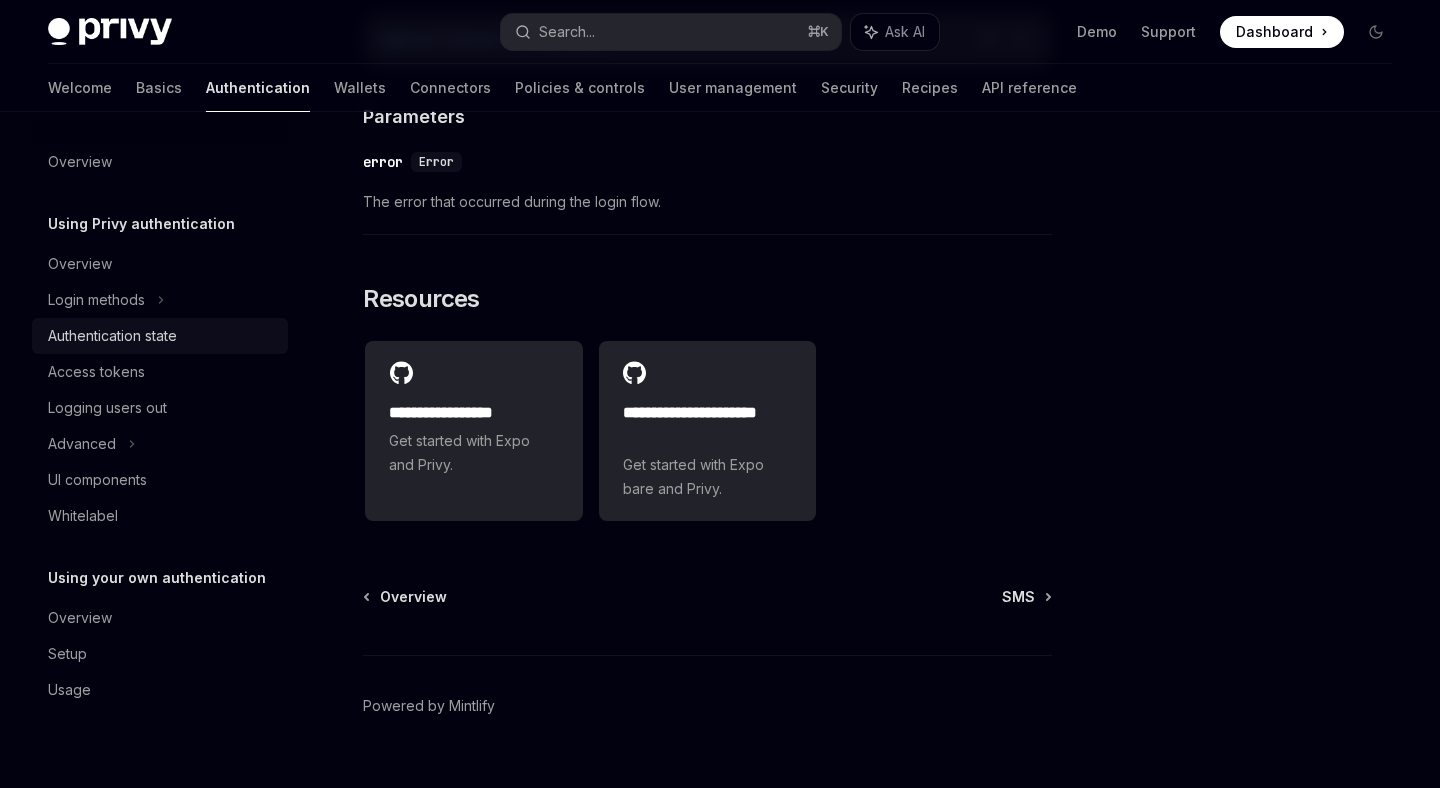 click on "Authentication state" at bounding box center [112, 336] 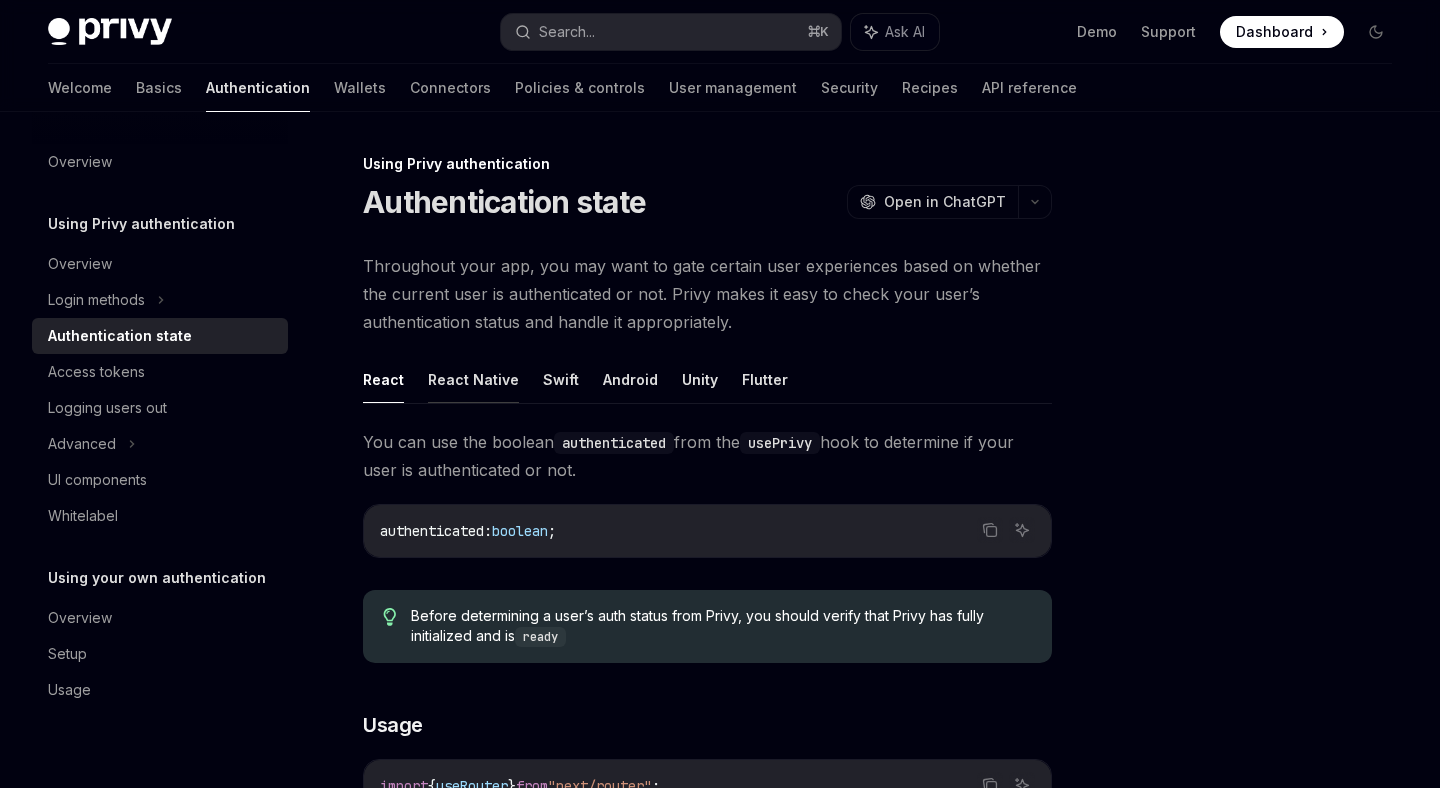 click on "React Native" at bounding box center [473, 379] 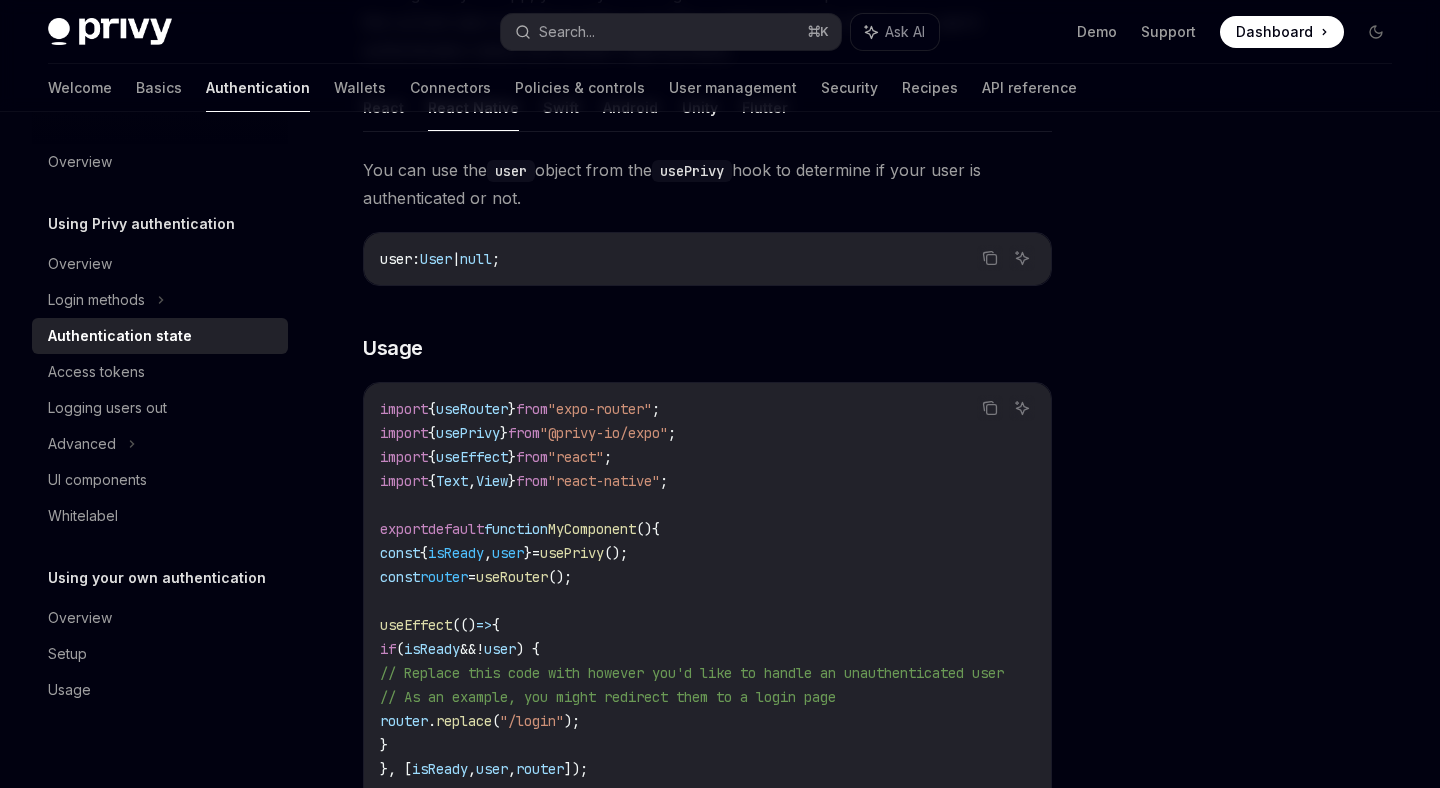 scroll, scrollTop: 0, scrollLeft: 0, axis: both 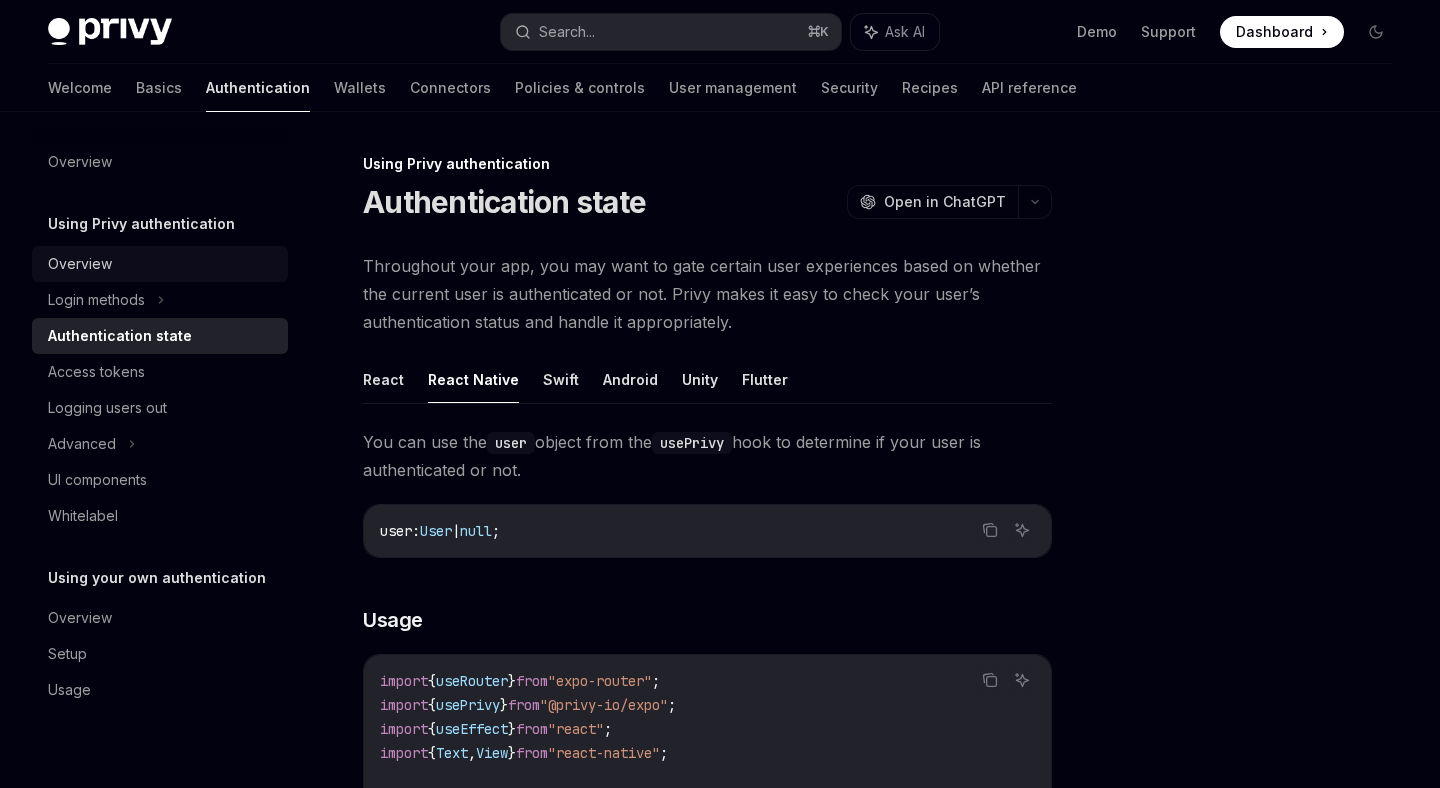 click on "Overview" at bounding box center (162, 264) 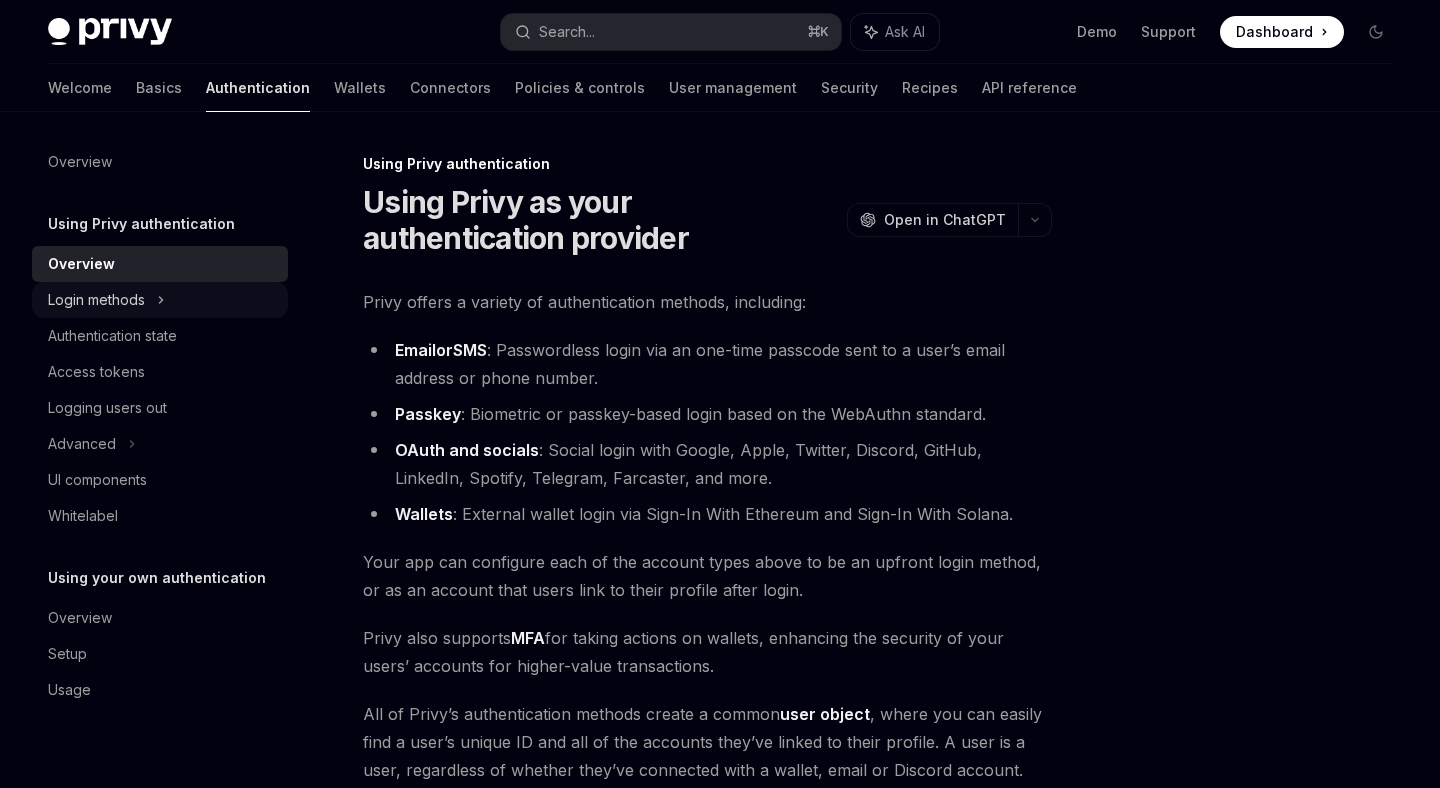 click 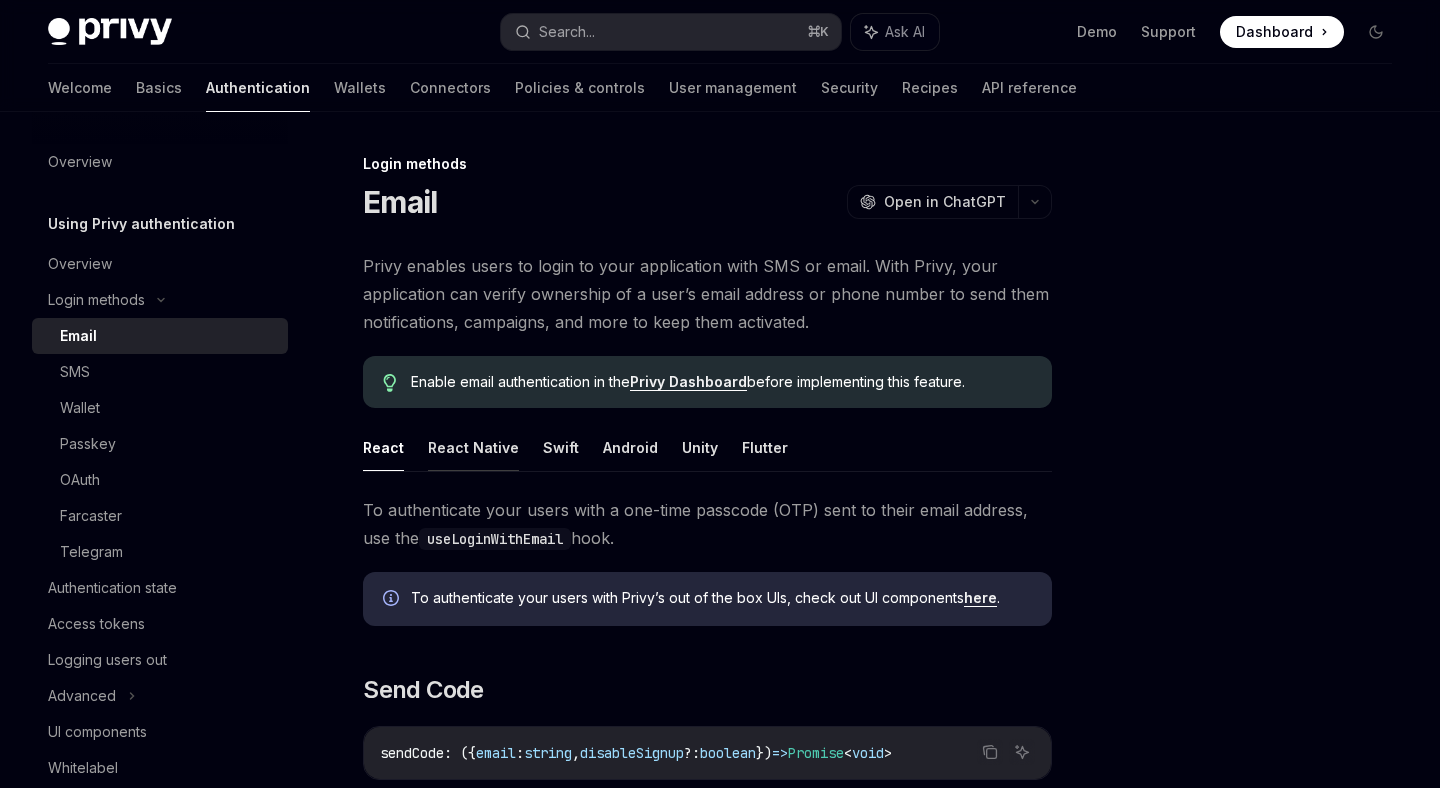 click on "React Native" at bounding box center [473, 447] 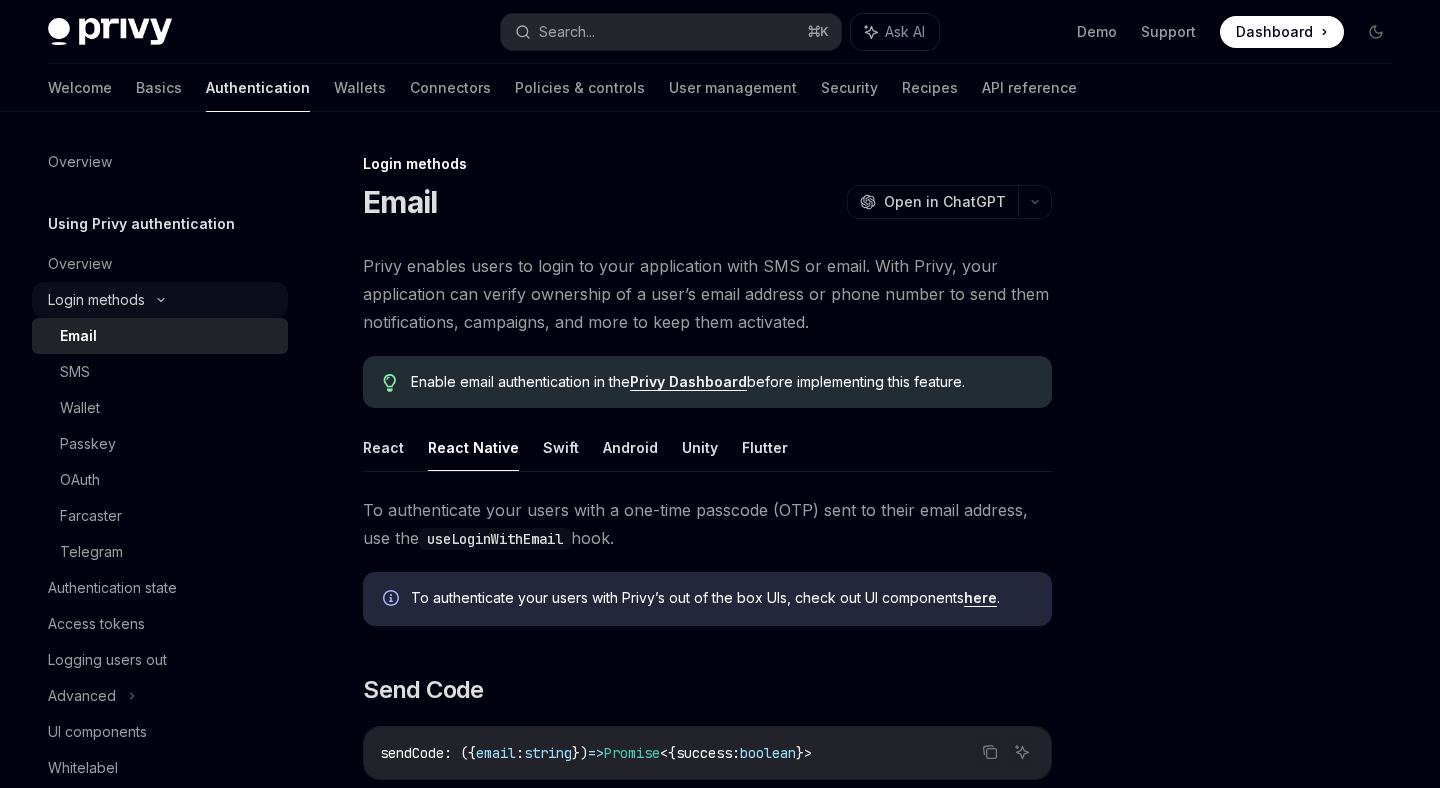 click 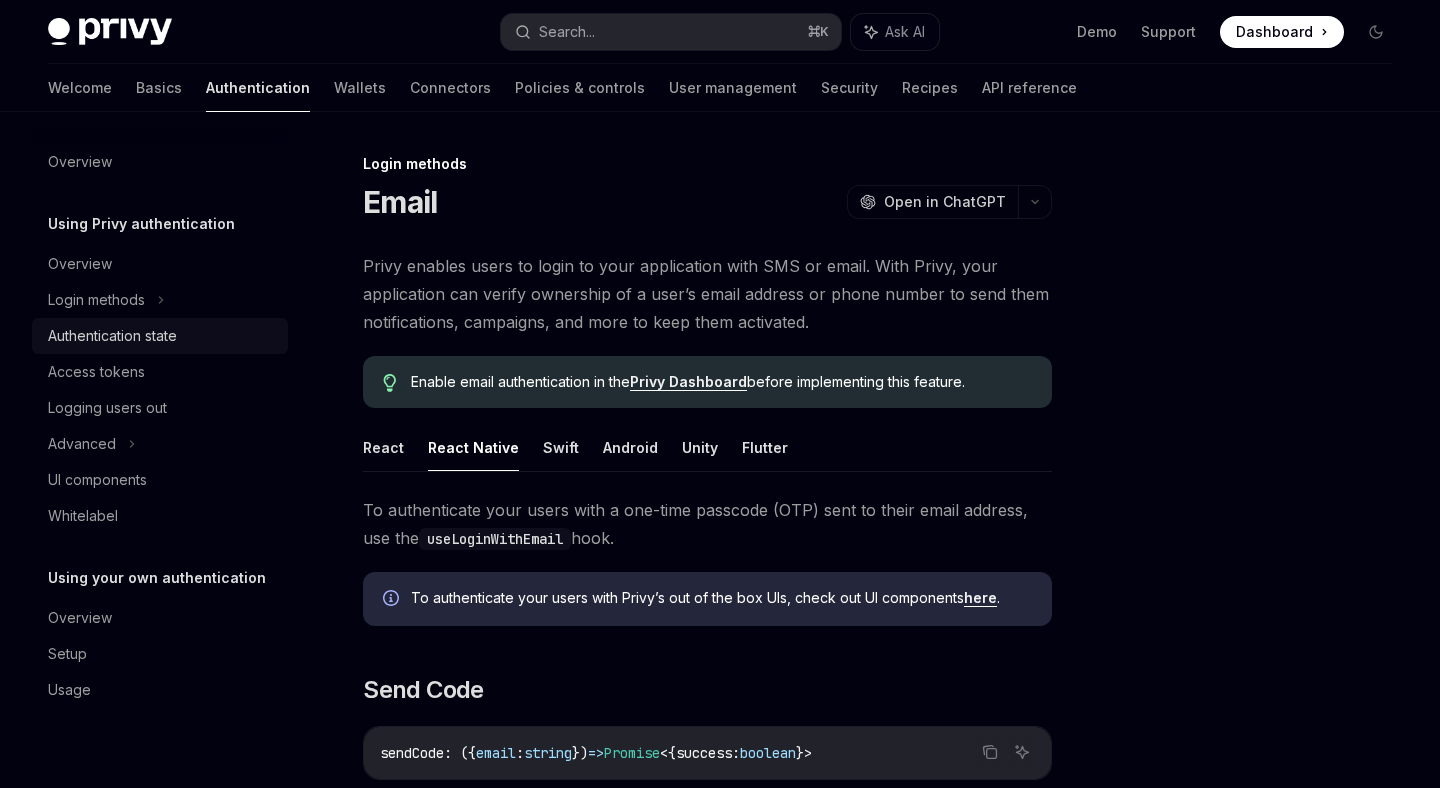 click on "Authentication state" at bounding box center [112, 336] 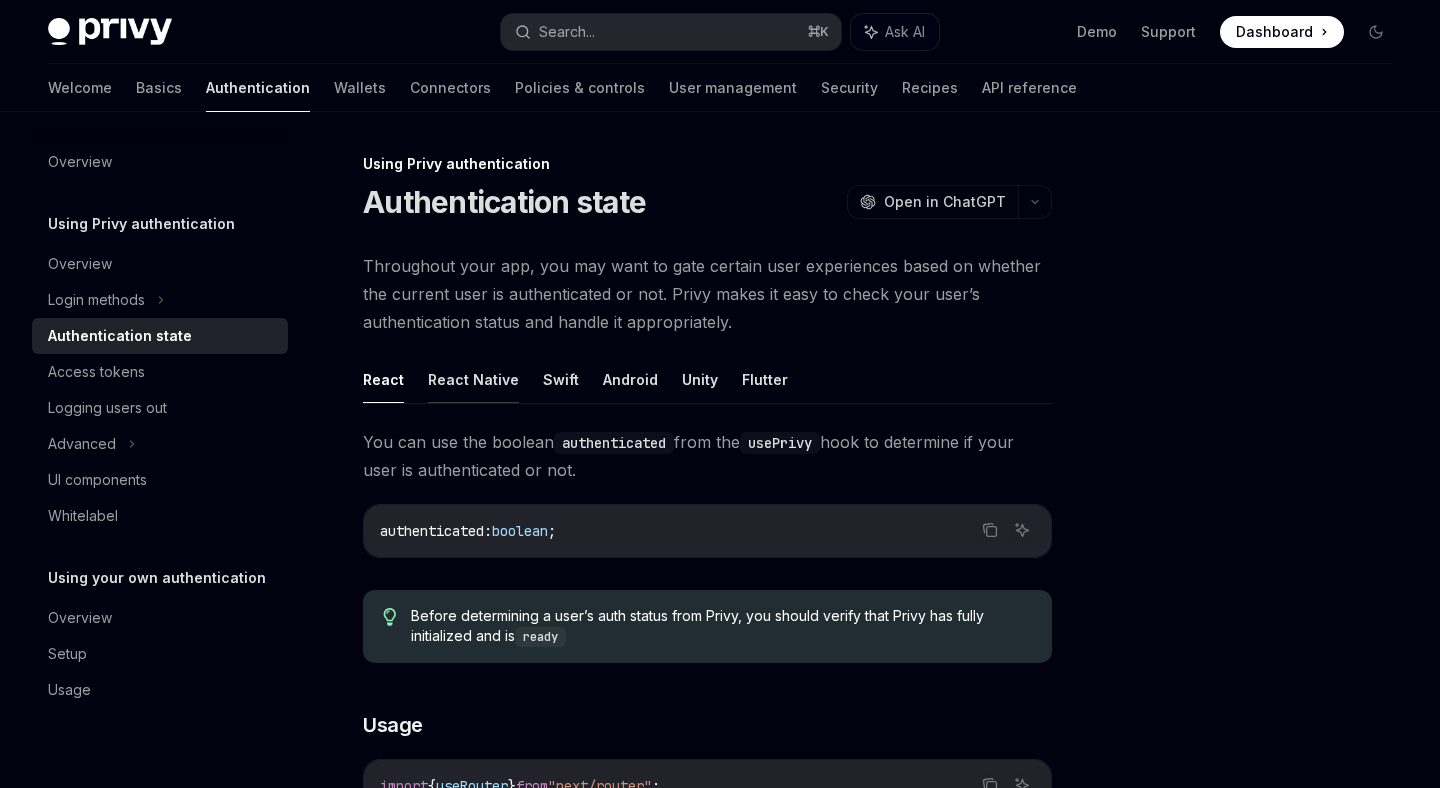 click on "React Native" at bounding box center (473, 379) 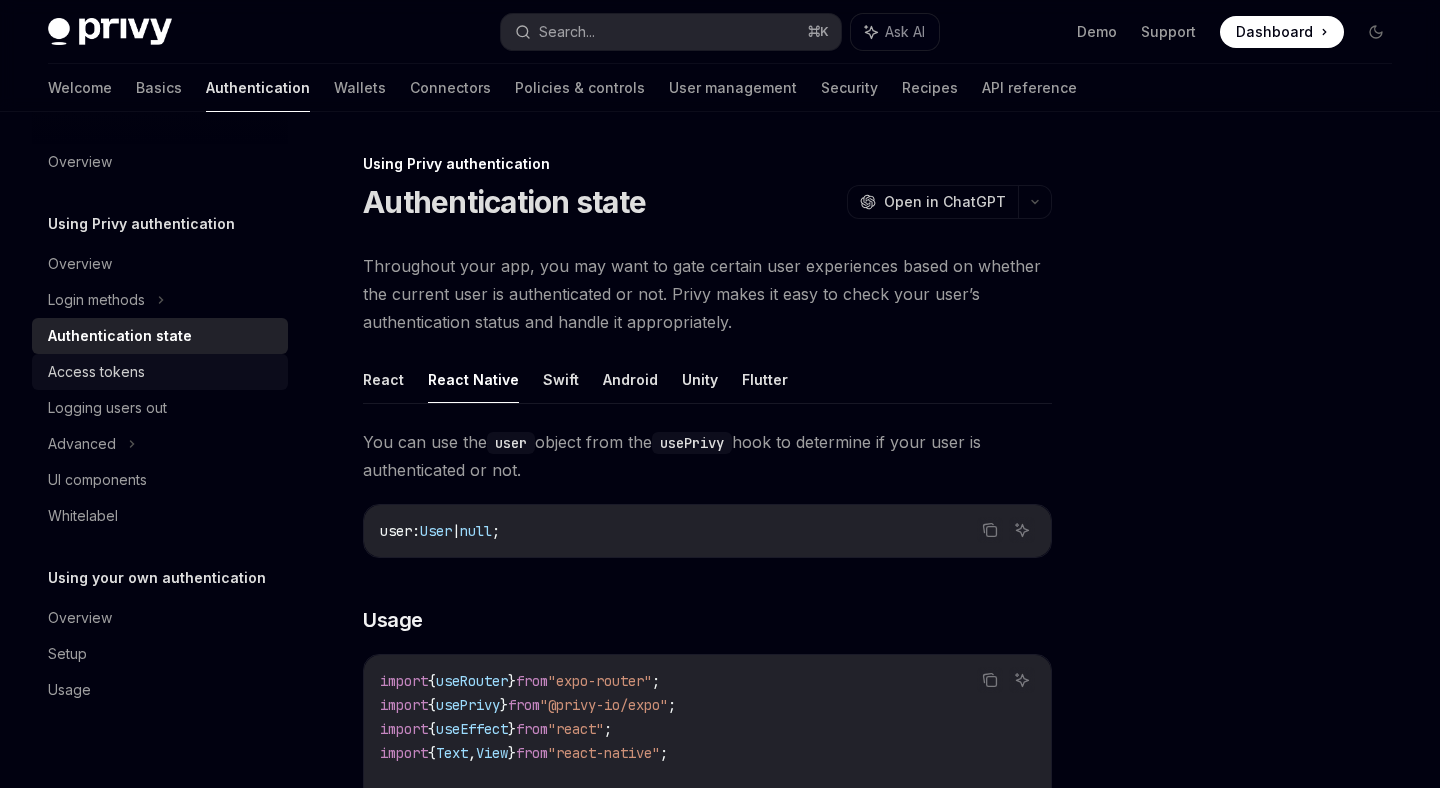 click on "Access tokens" at bounding box center [96, 372] 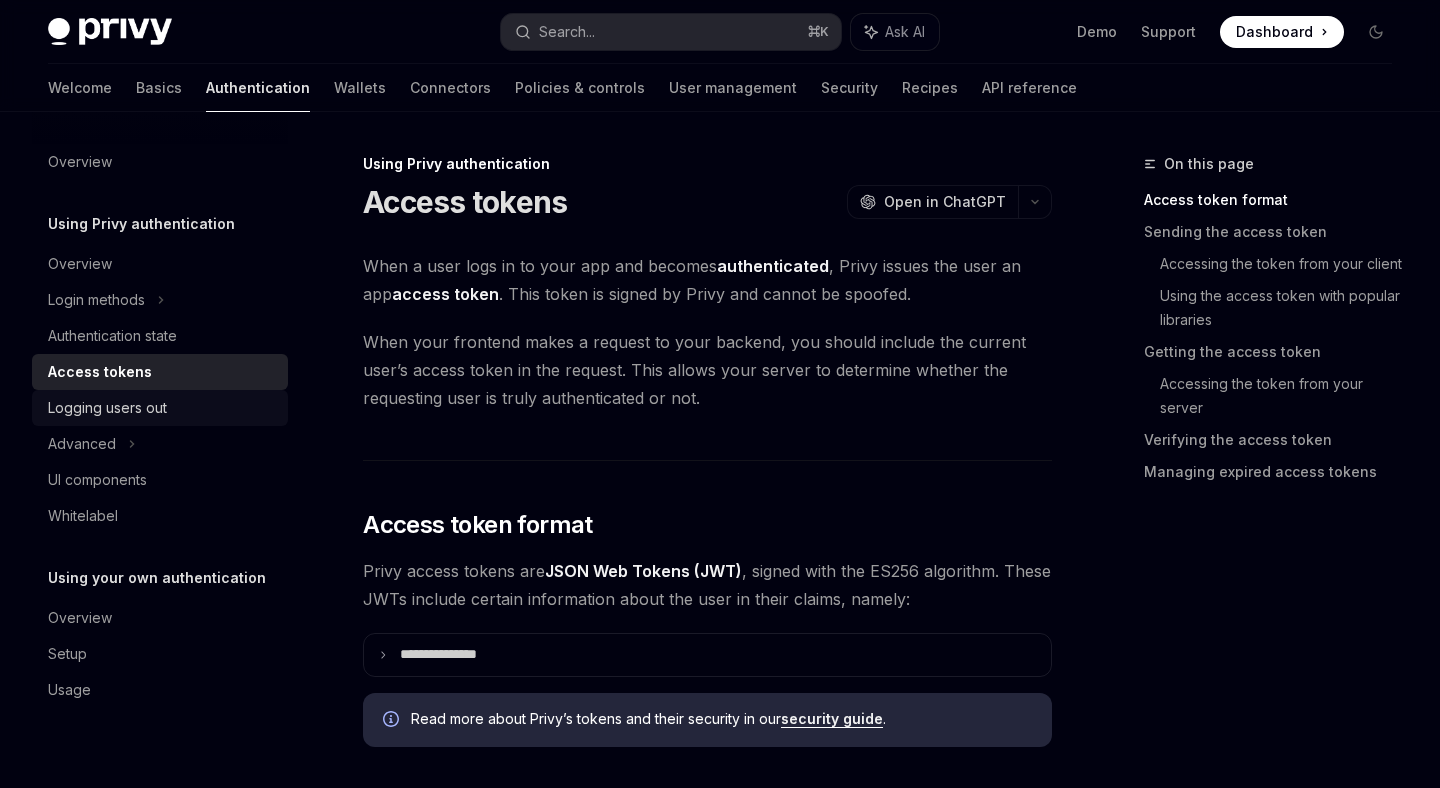 click on "Logging users out" at bounding box center [160, 408] 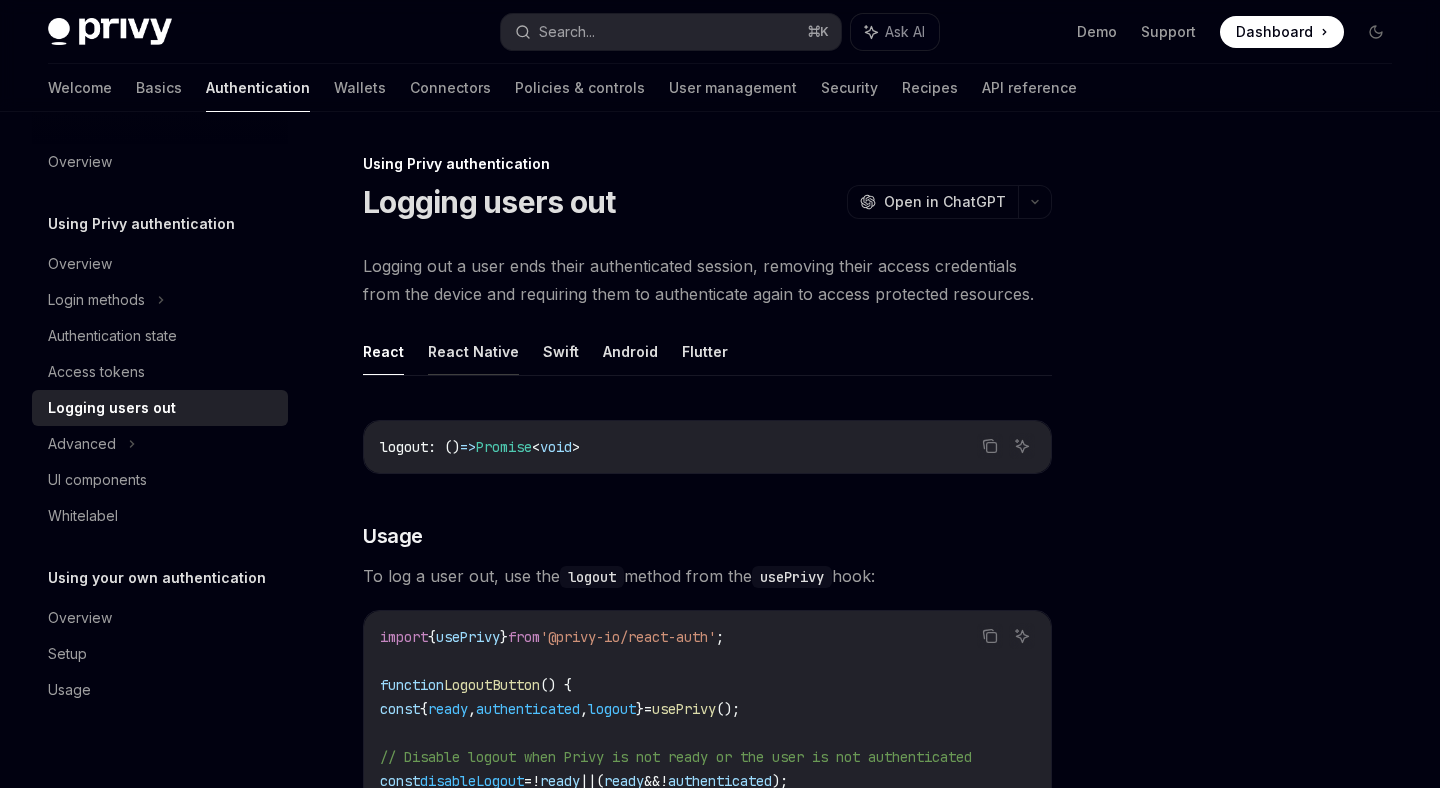 click on "React Native" at bounding box center [473, 351] 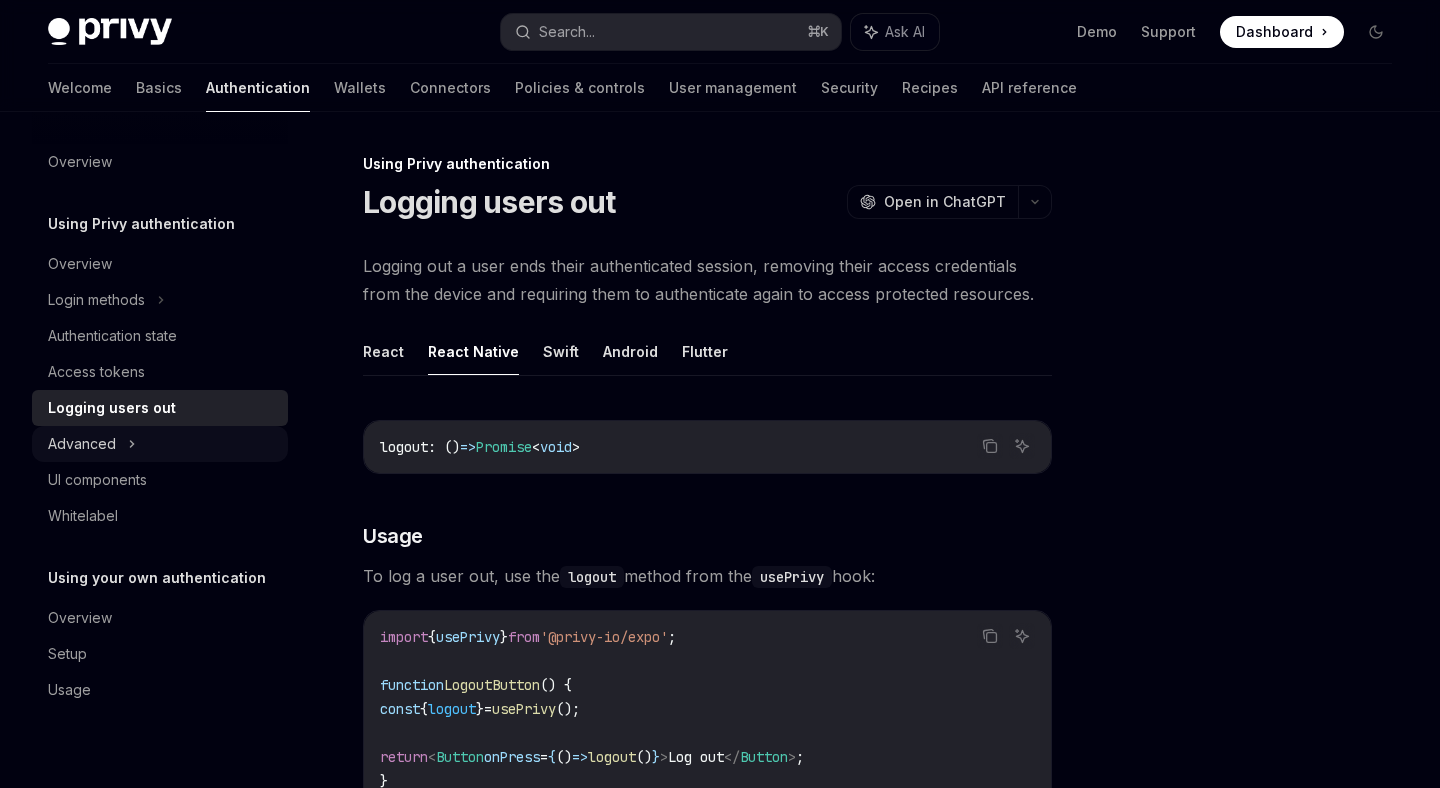 click on "Advanced" at bounding box center [160, 444] 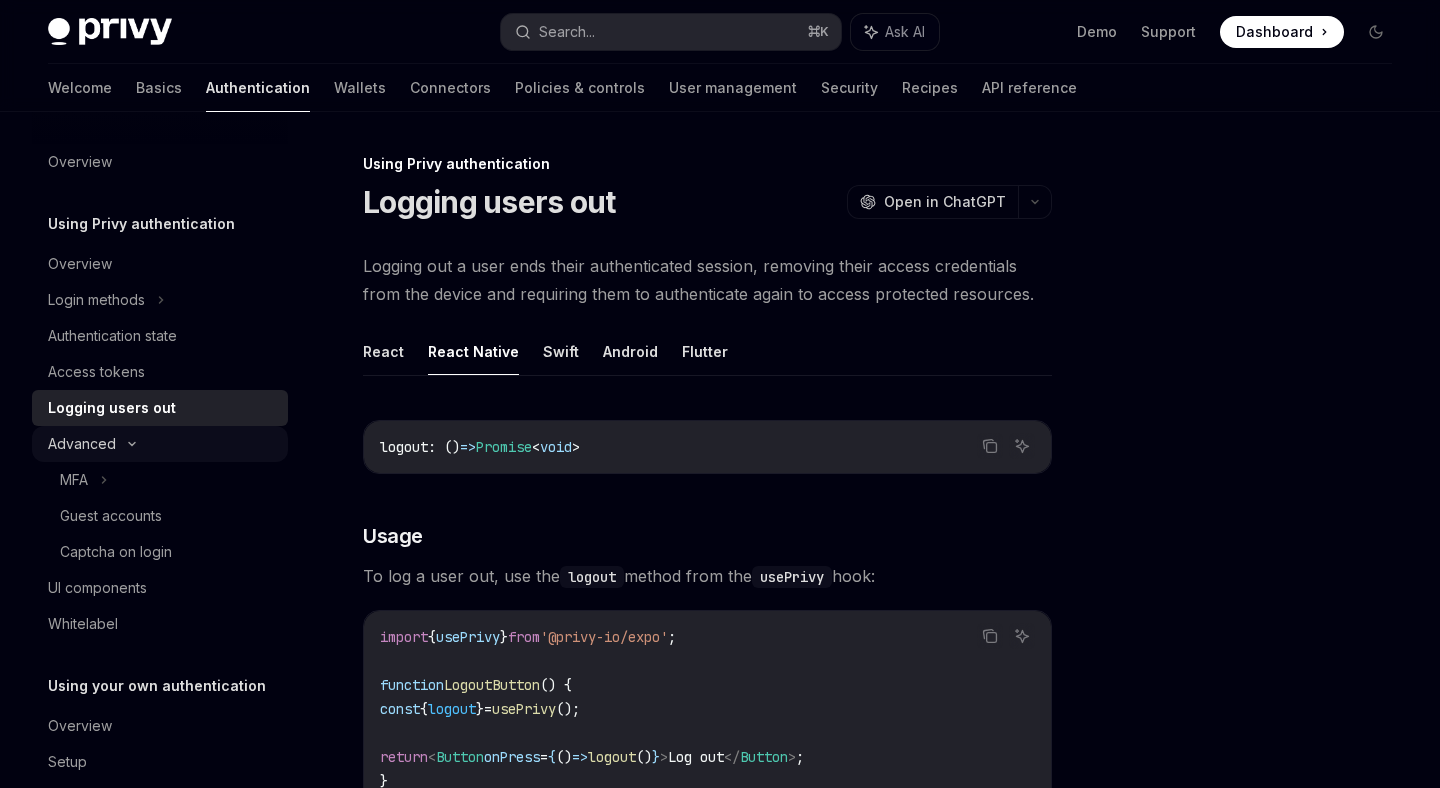 click 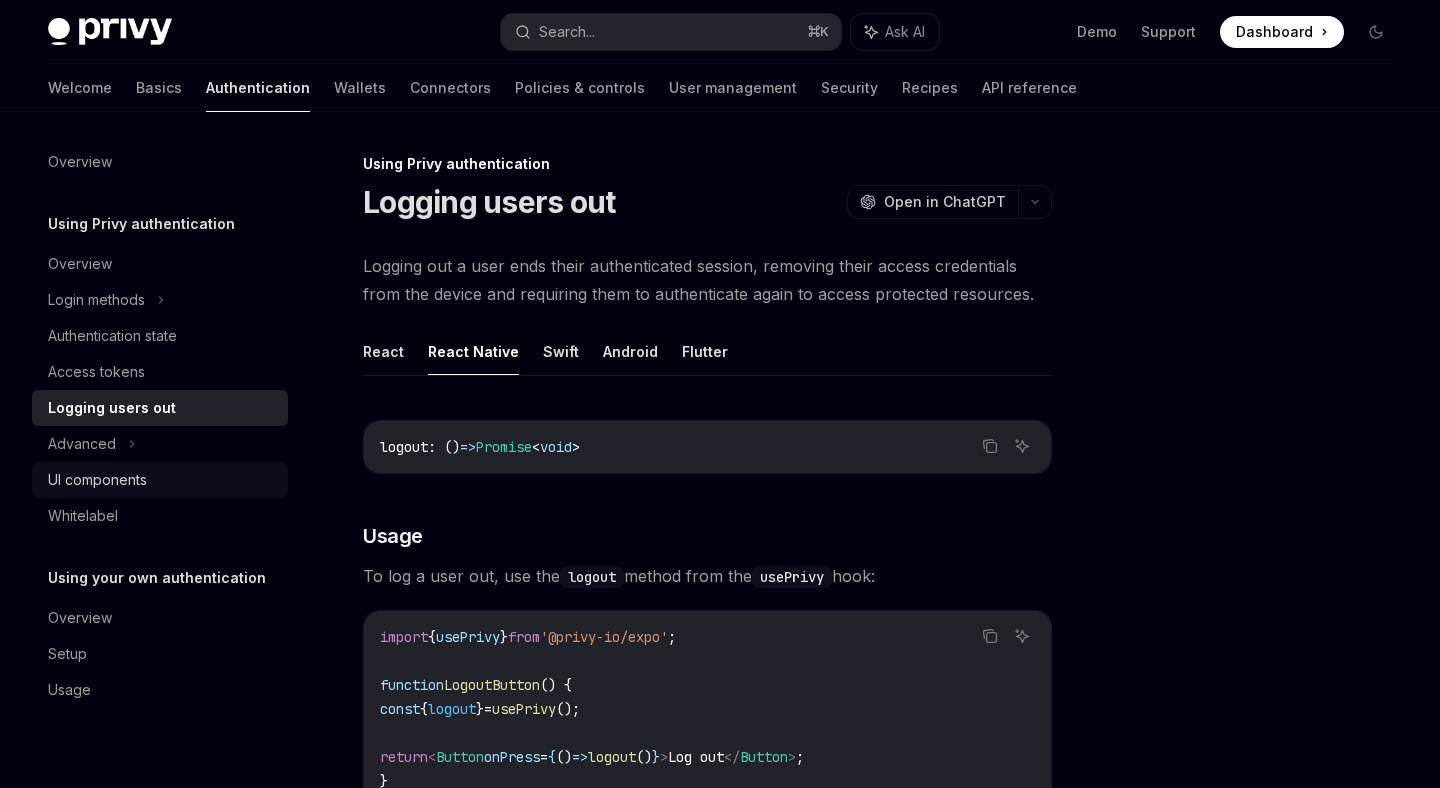 click on "UI components" at bounding box center [97, 480] 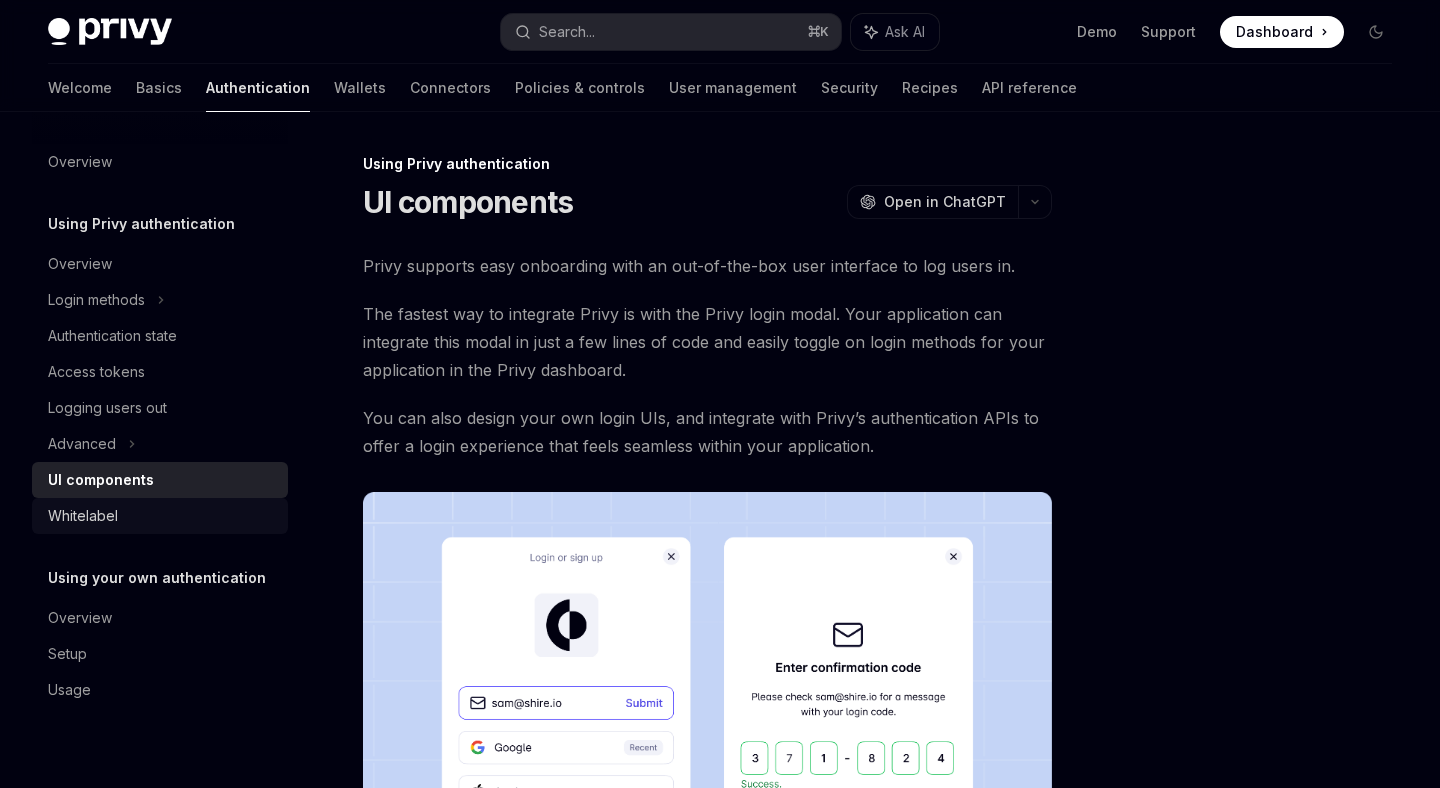 click on "Whitelabel" at bounding box center [162, 516] 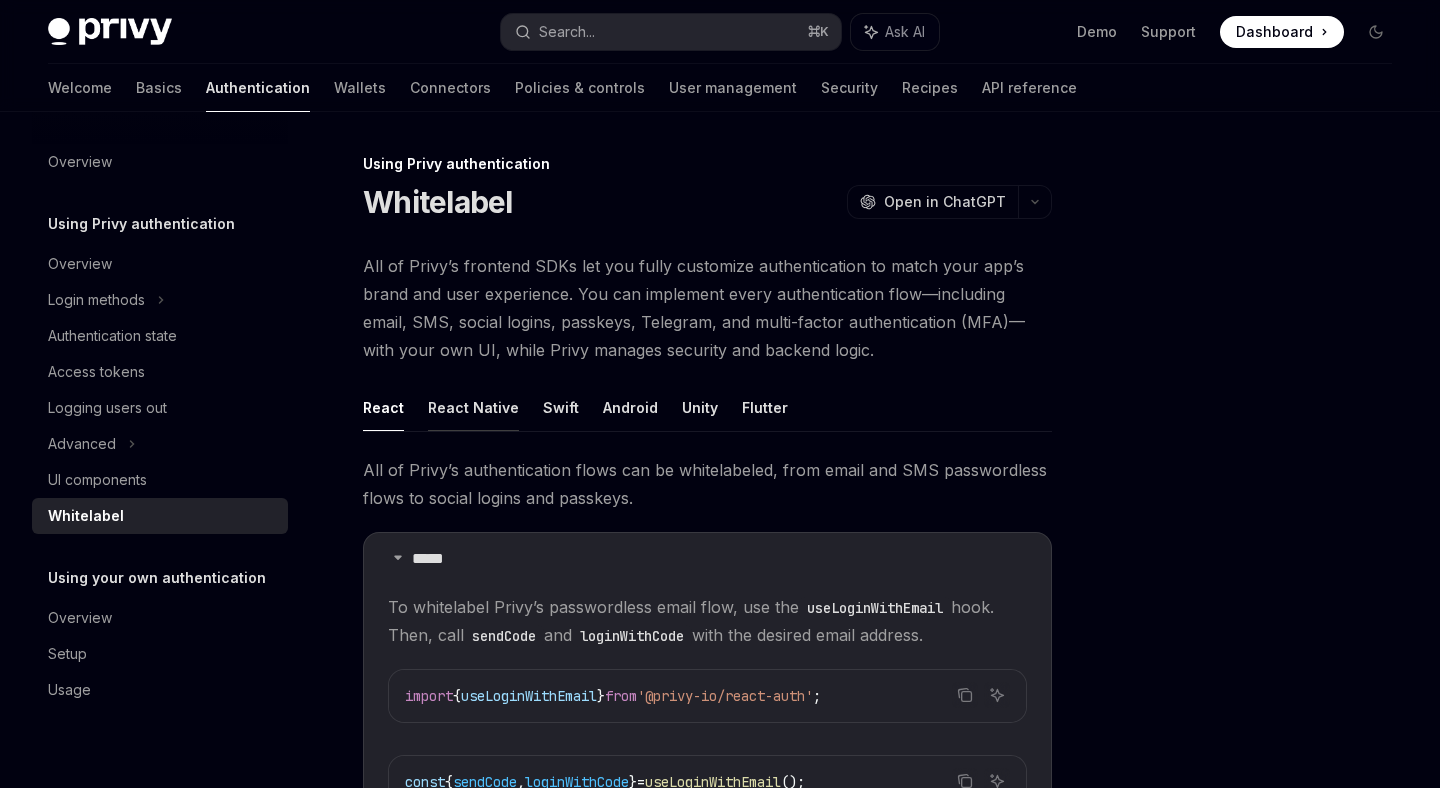 click on "React Native" at bounding box center [473, 407] 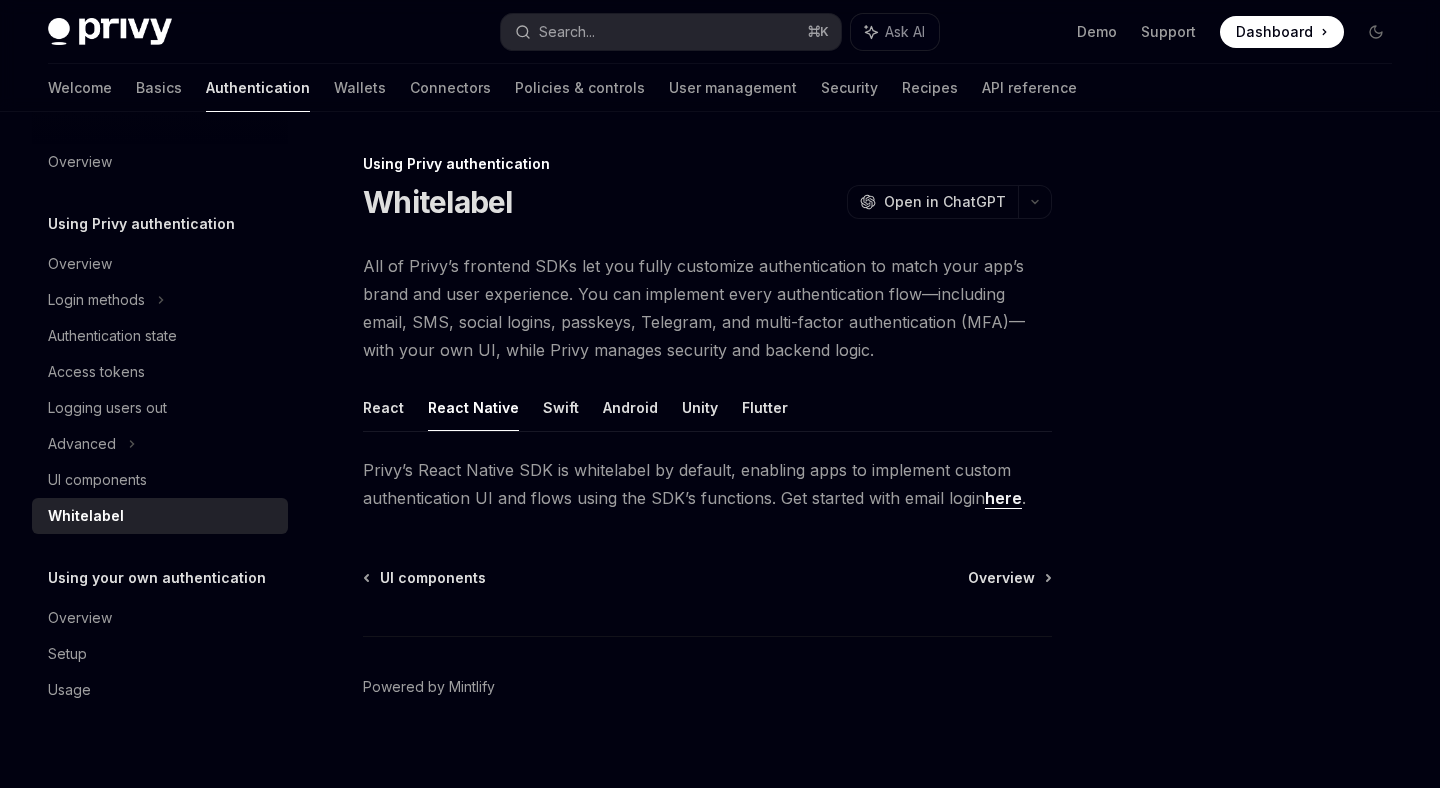 scroll, scrollTop: 21, scrollLeft: 0, axis: vertical 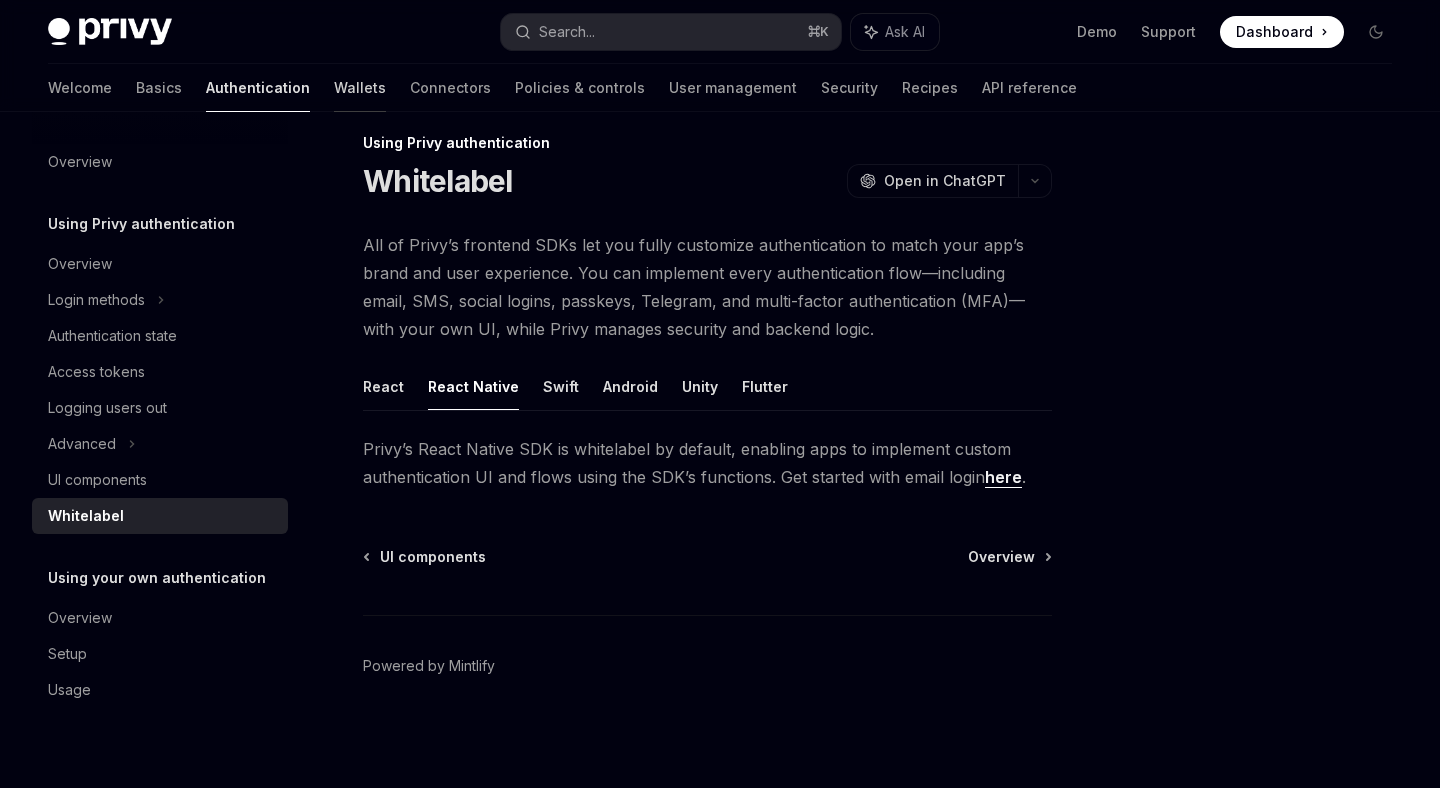 click on "Wallets" at bounding box center (360, 88) 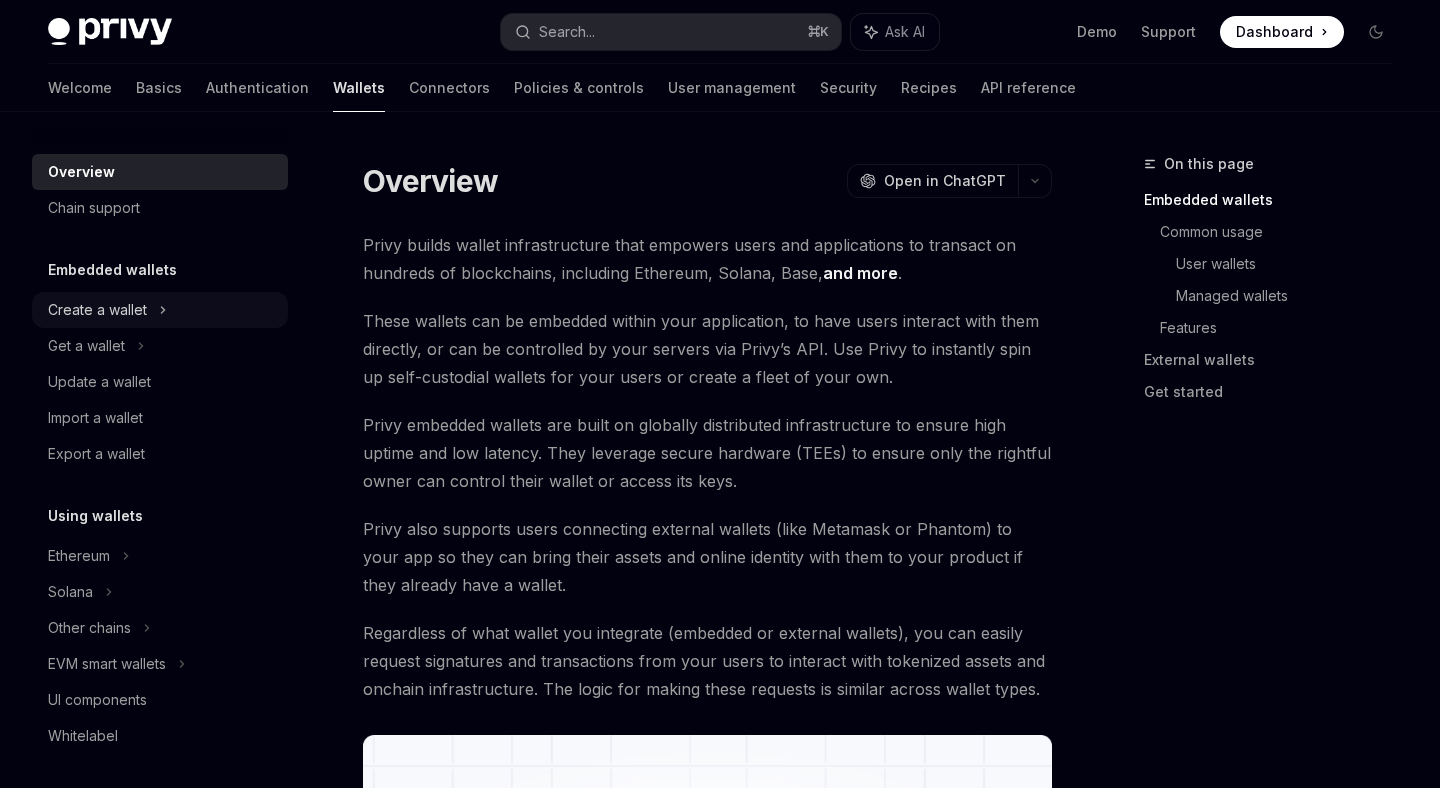 click on "Create a wallet" at bounding box center (160, 310) 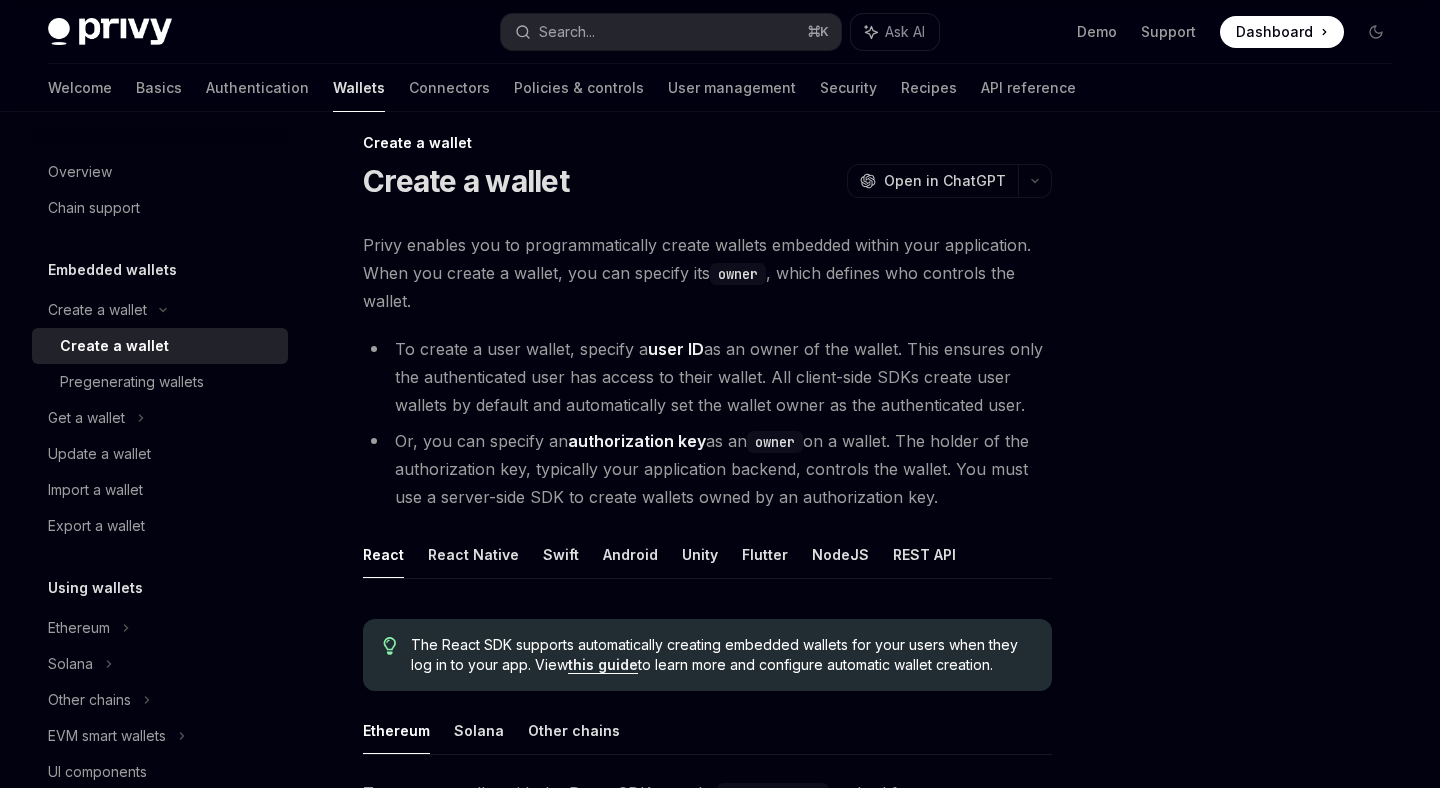 scroll, scrollTop: 209, scrollLeft: 0, axis: vertical 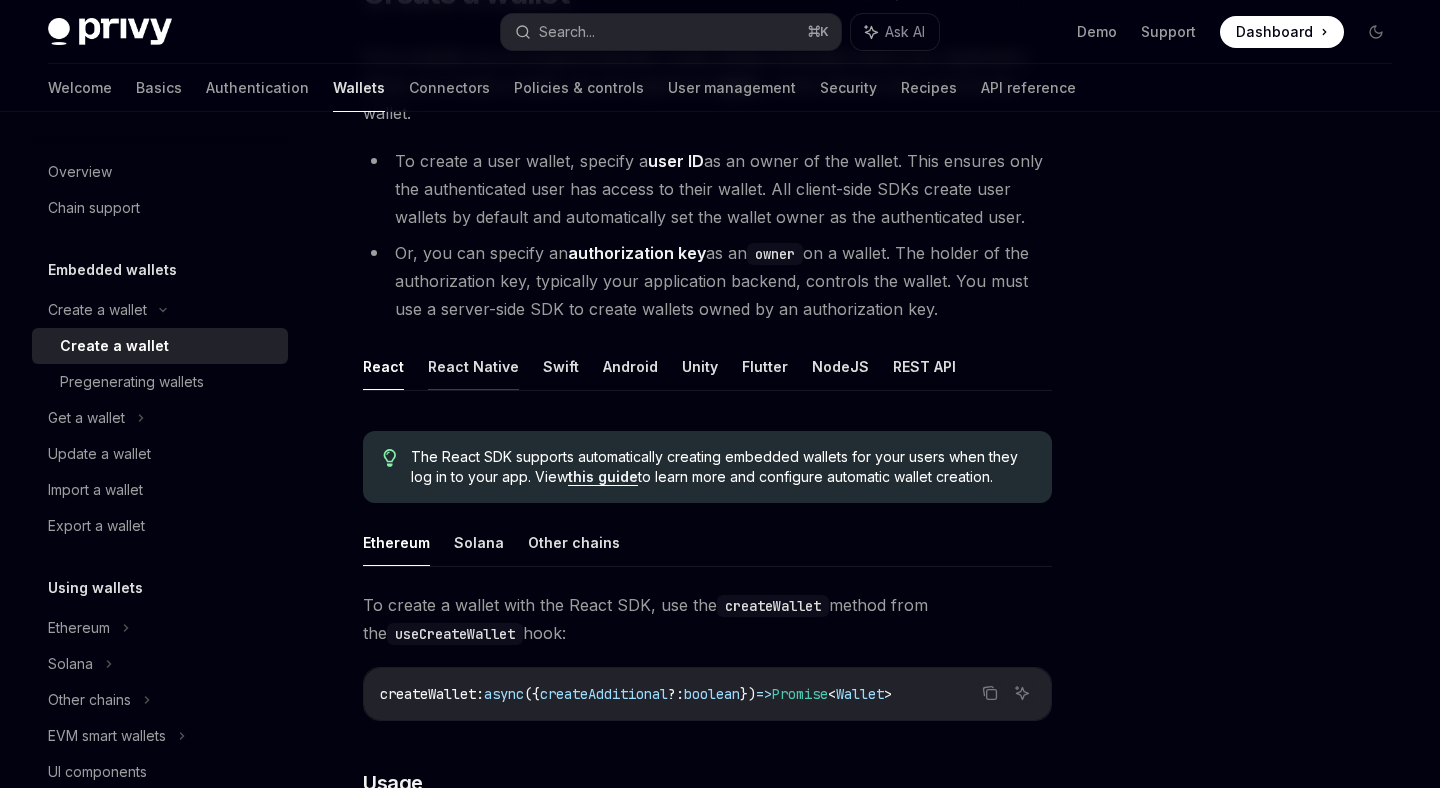 click on "React Native" at bounding box center [473, 366] 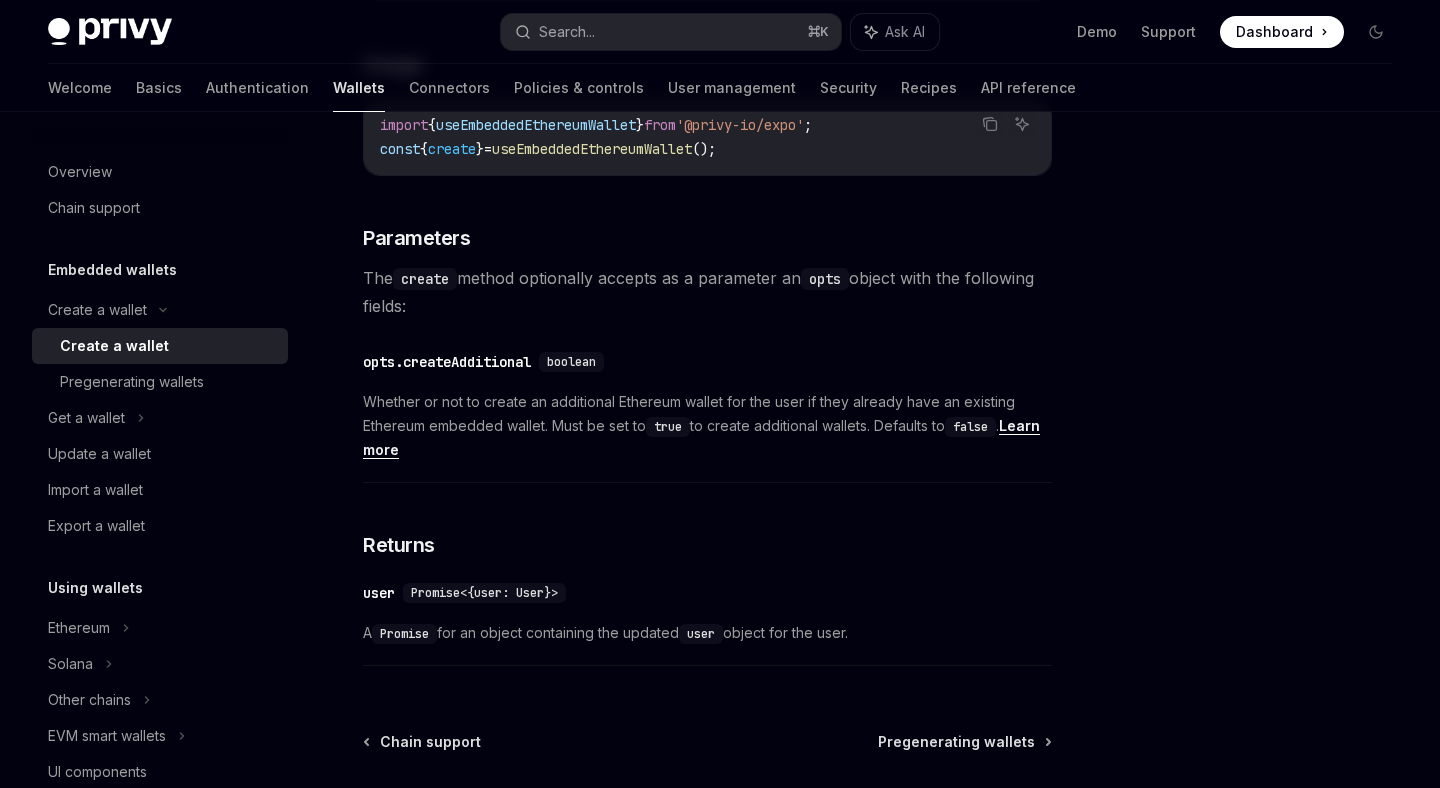 scroll, scrollTop: 927, scrollLeft: 0, axis: vertical 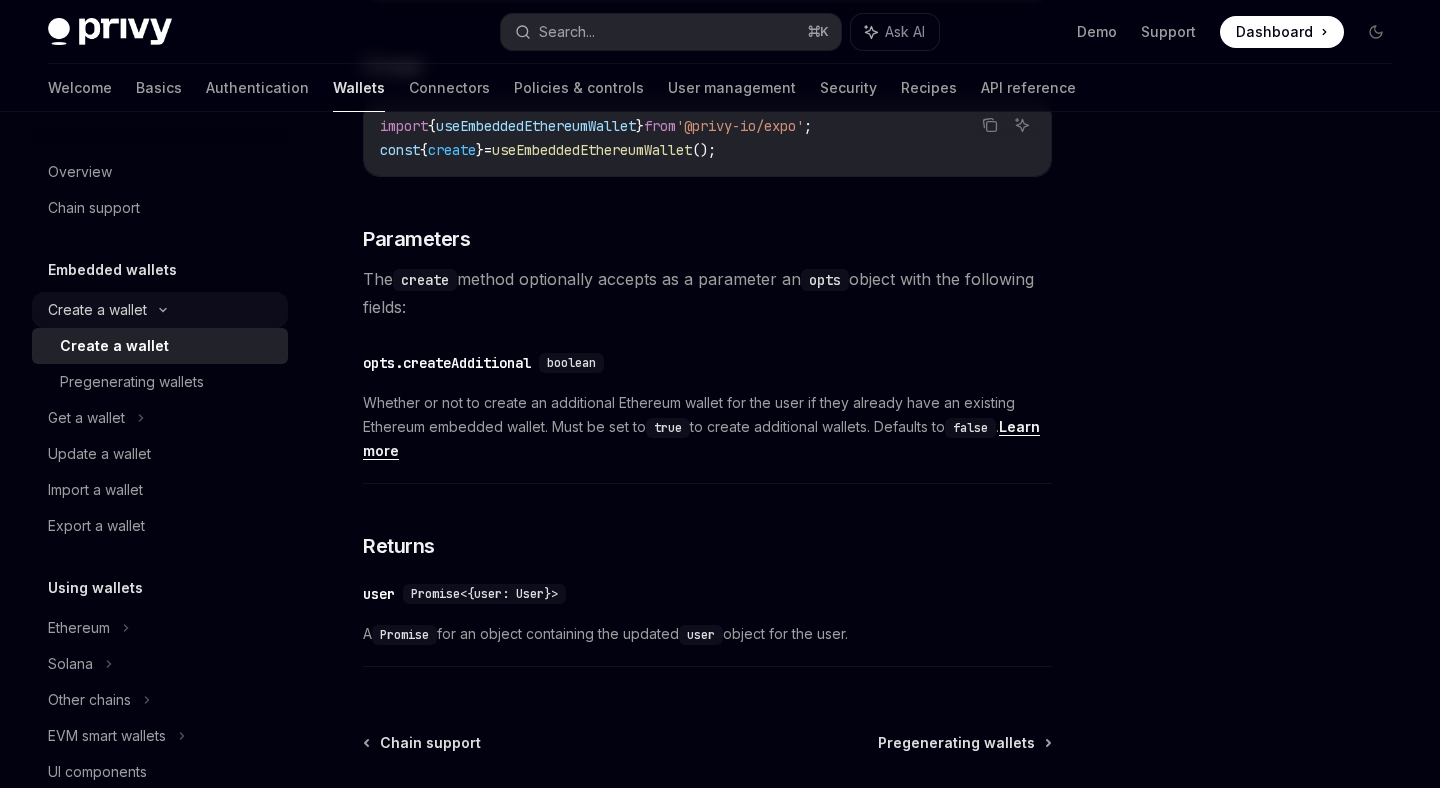 click 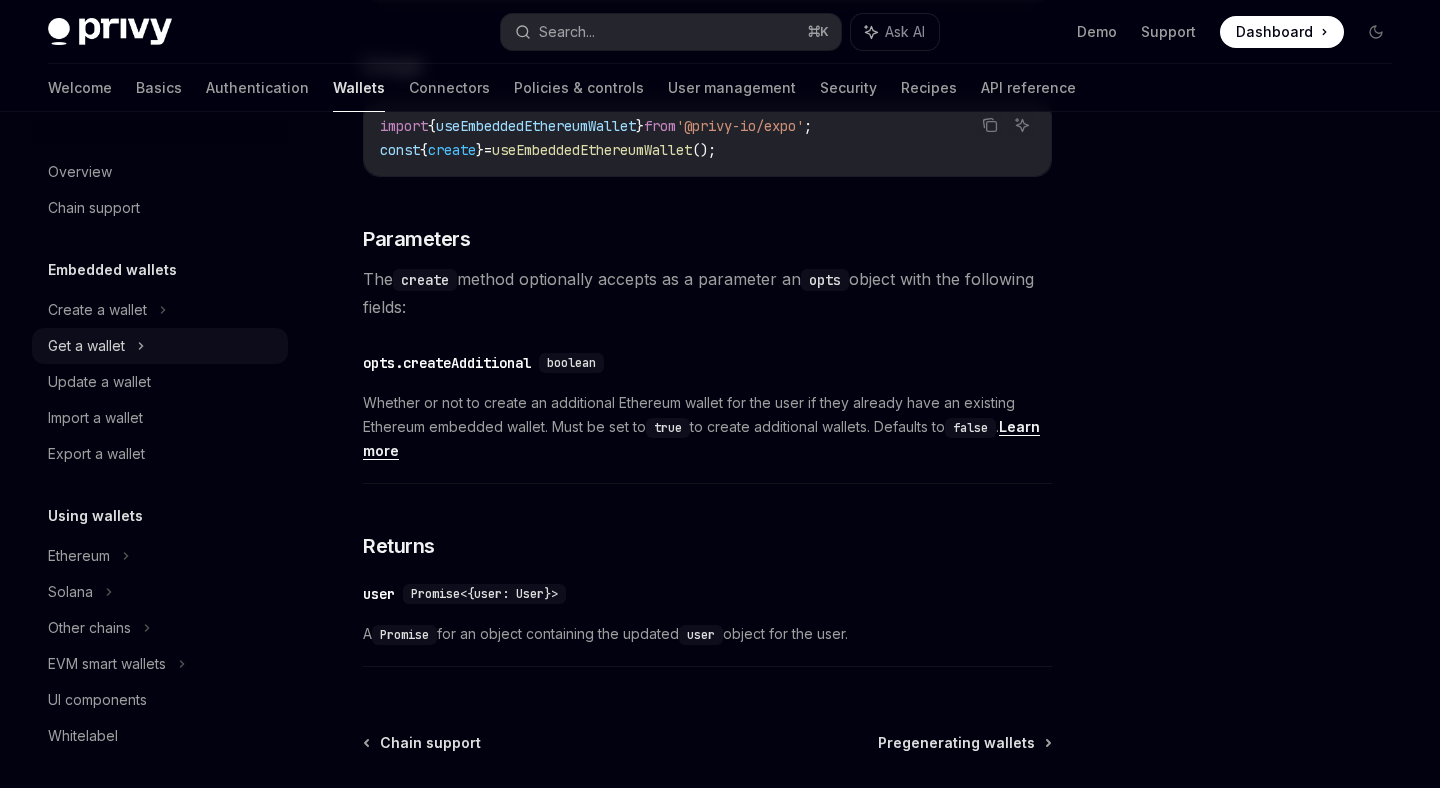click 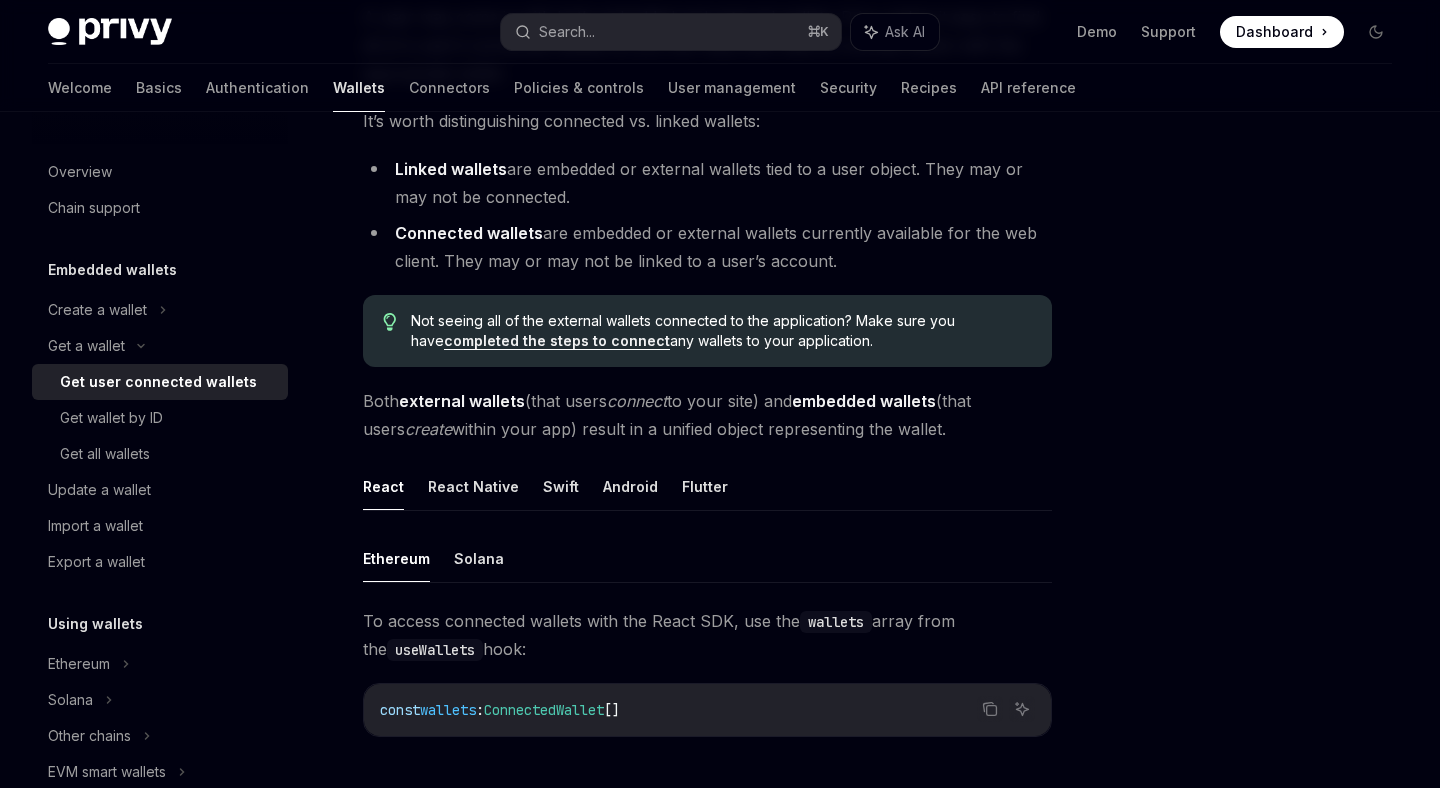 scroll, scrollTop: 262, scrollLeft: 0, axis: vertical 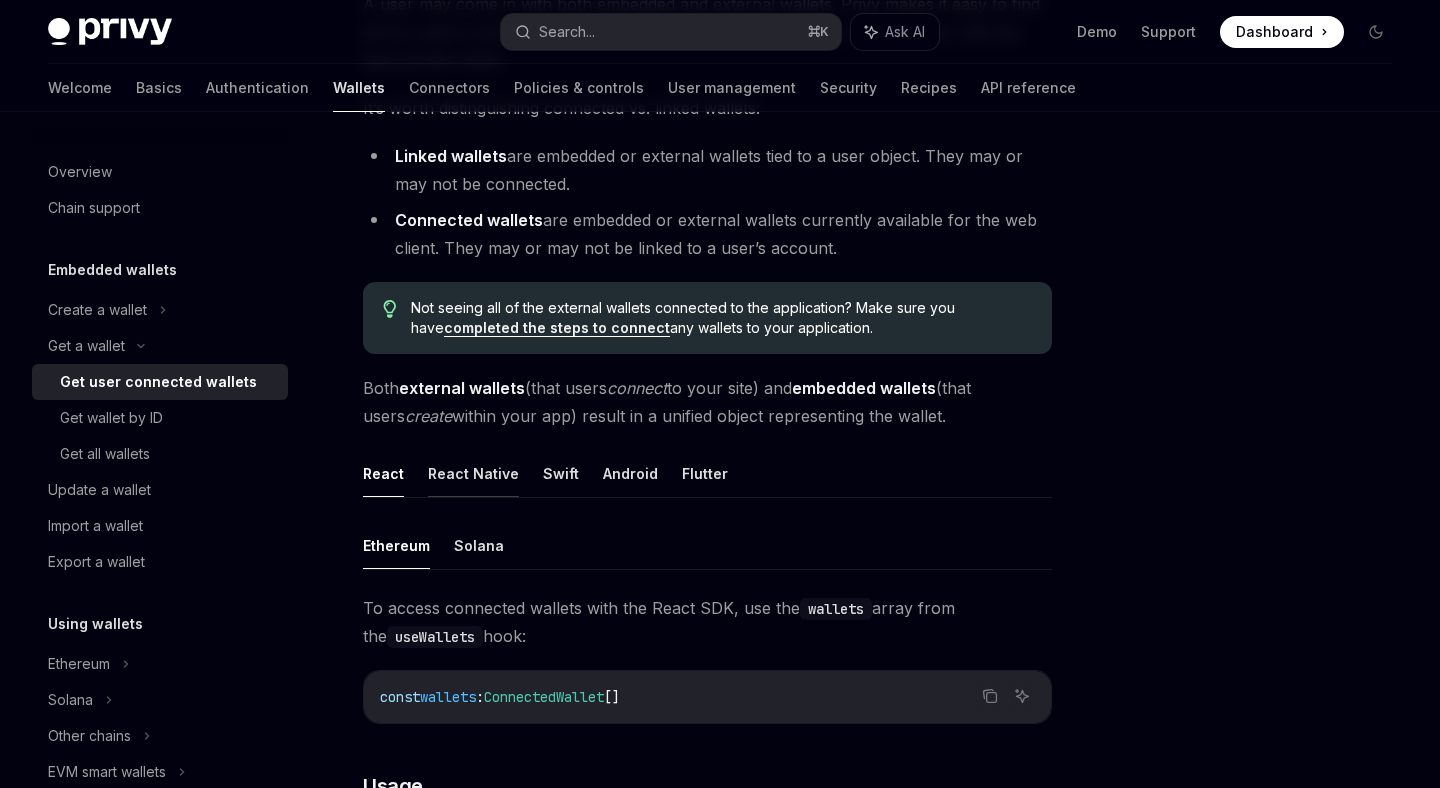 click on "React Native" at bounding box center (473, 473) 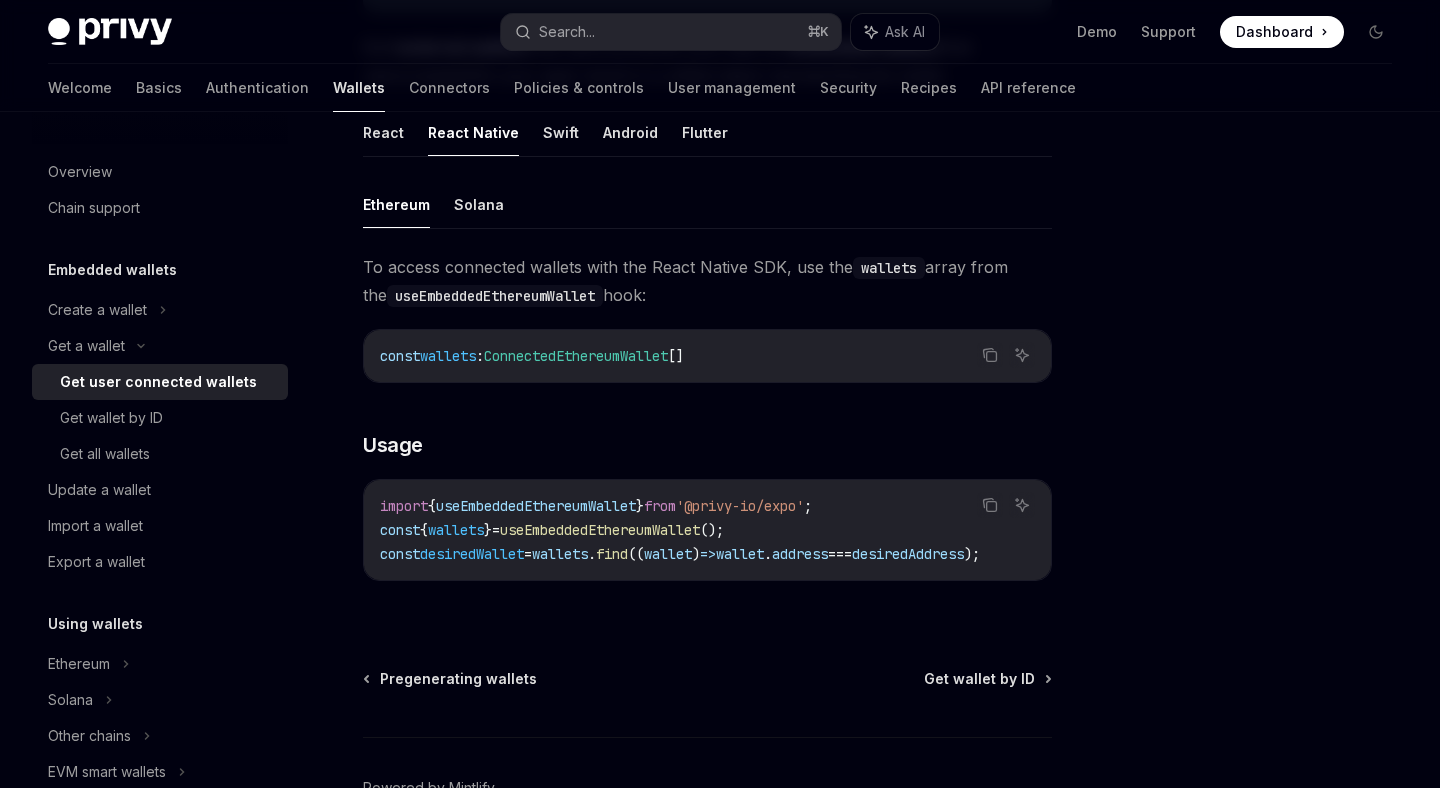 scroll, scrollTop: 733, scrollLeft: 0, axis: vertical 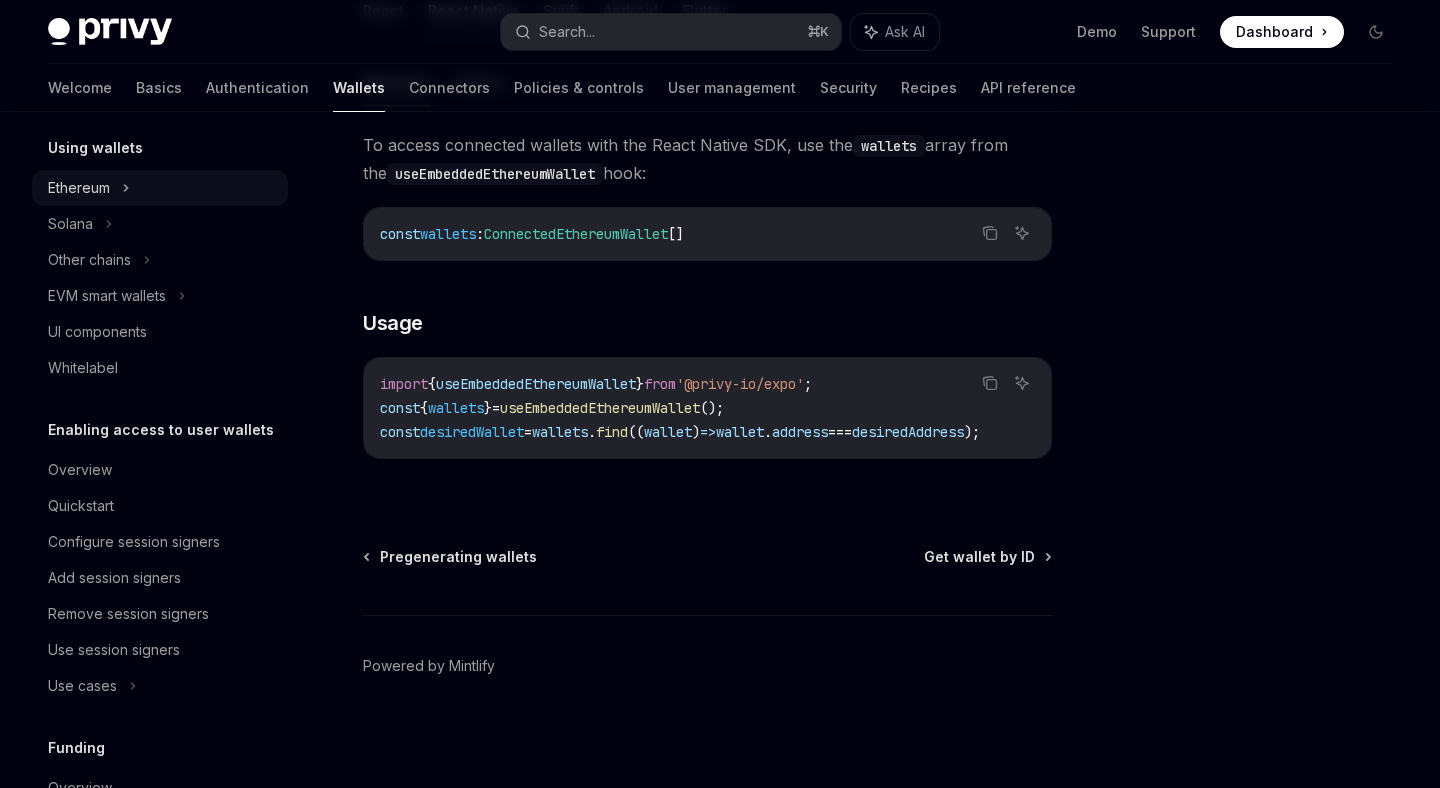 click 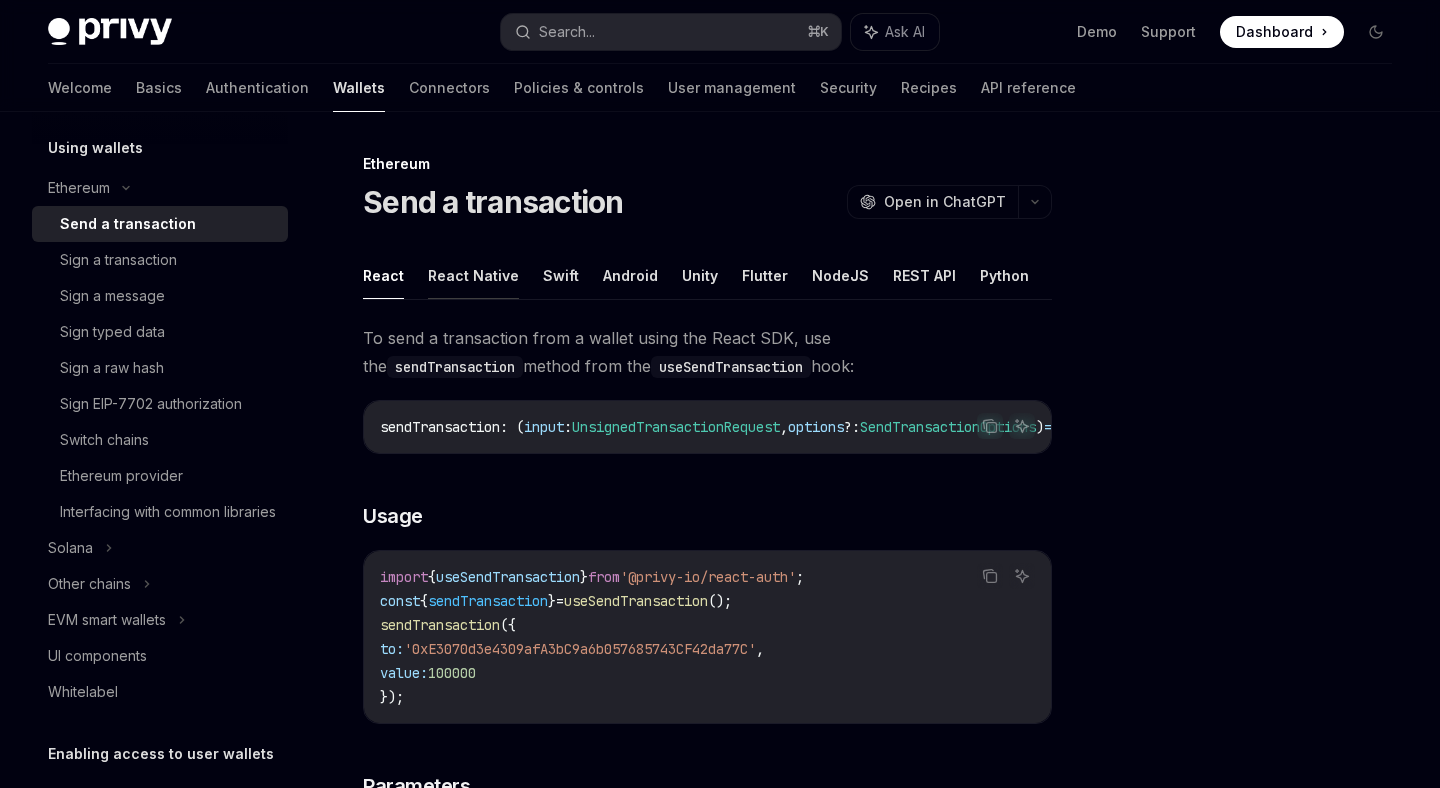 click on "React Native" at bounding box center (473, 275) 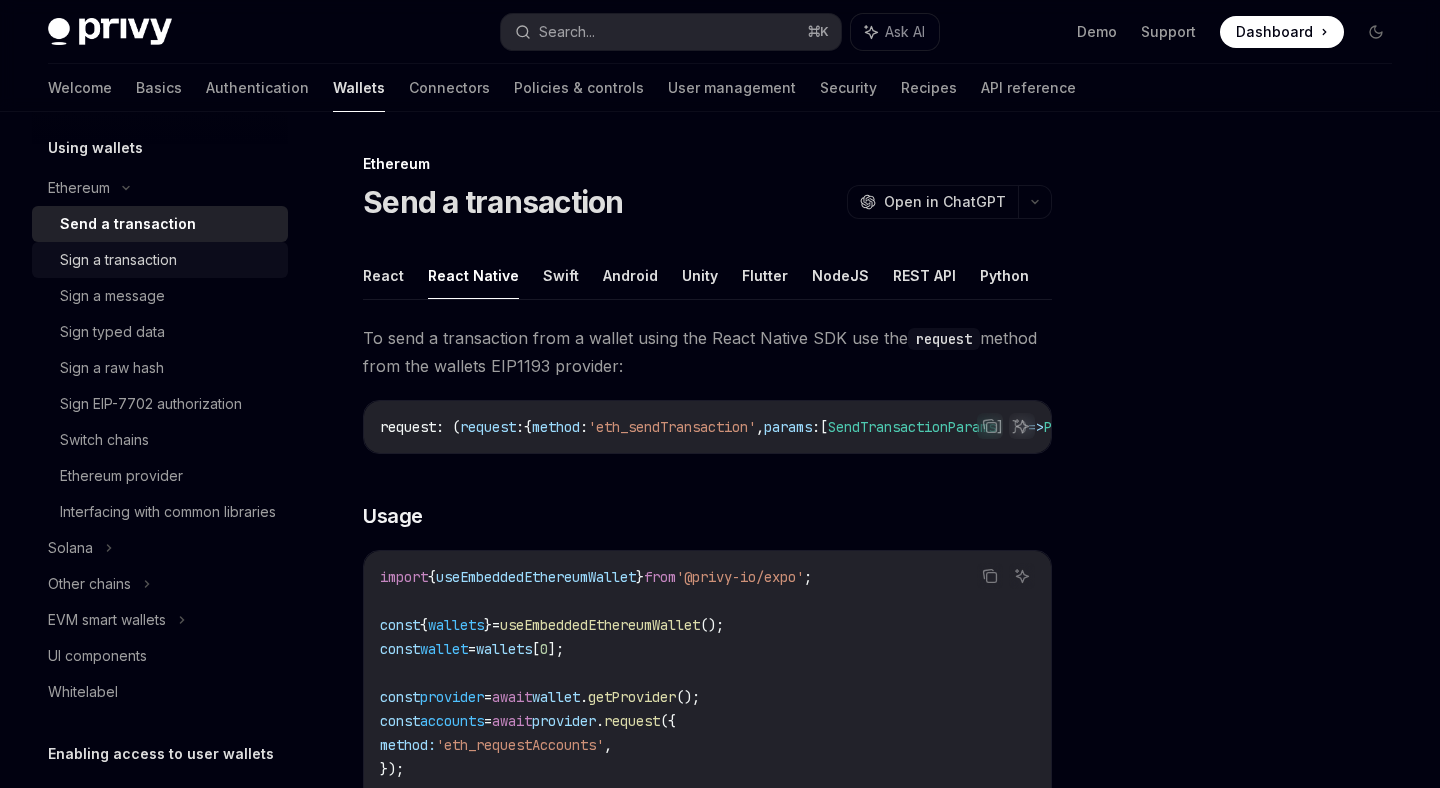 click on "Sign a transaction" at bounding box center (118, 260) 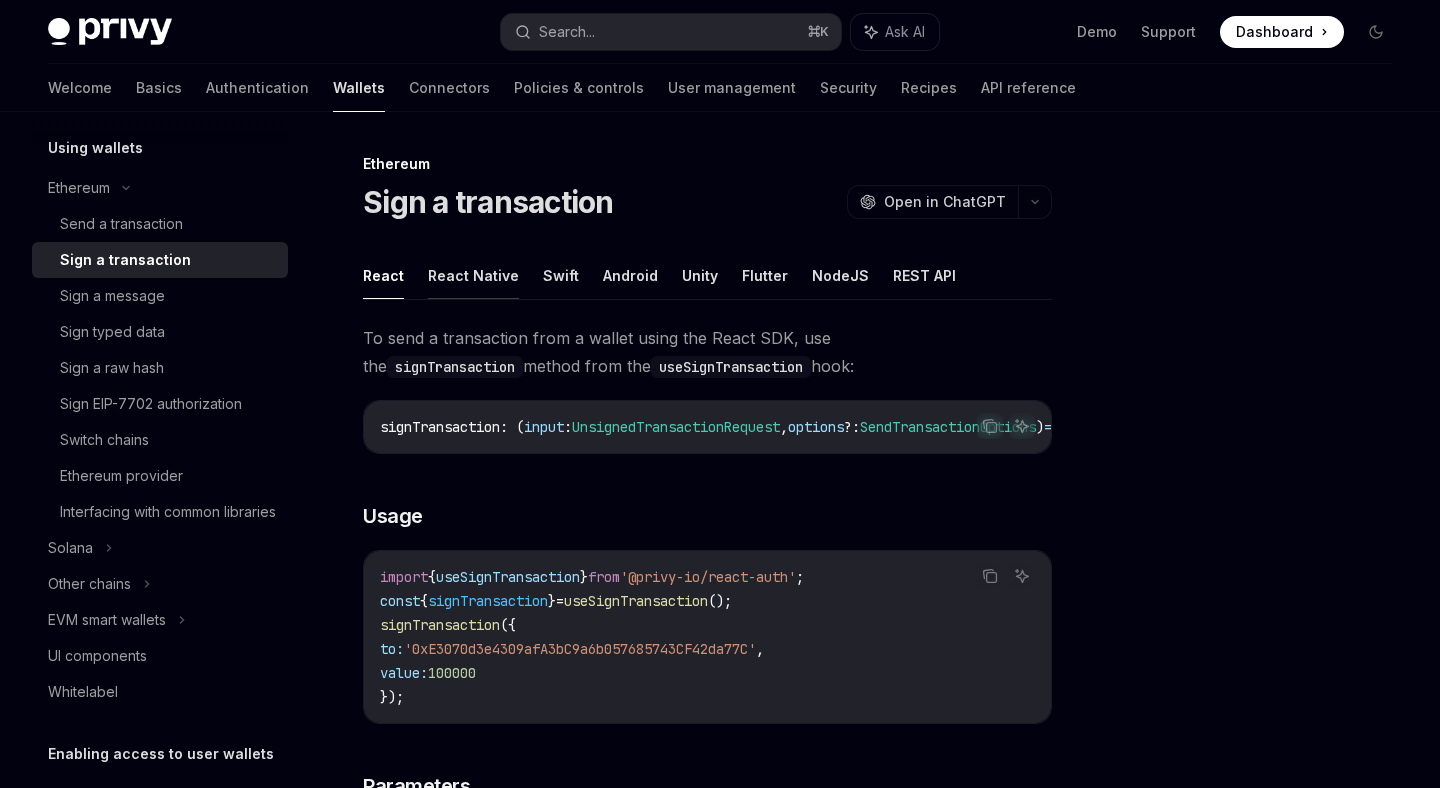 click on "React Native" at bounding box center (473, 275) 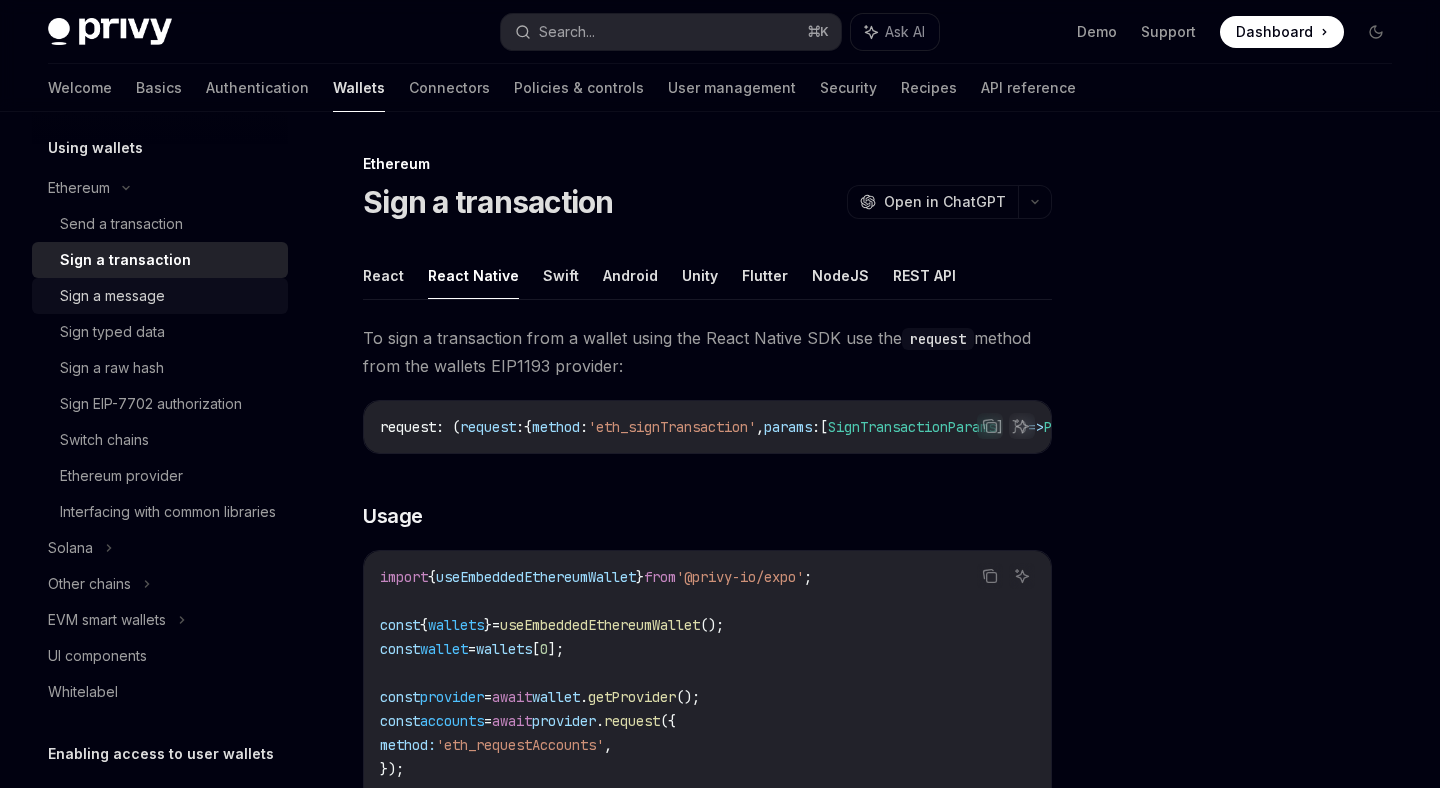 click on "Sign a message" at bounding box center (168, 296) 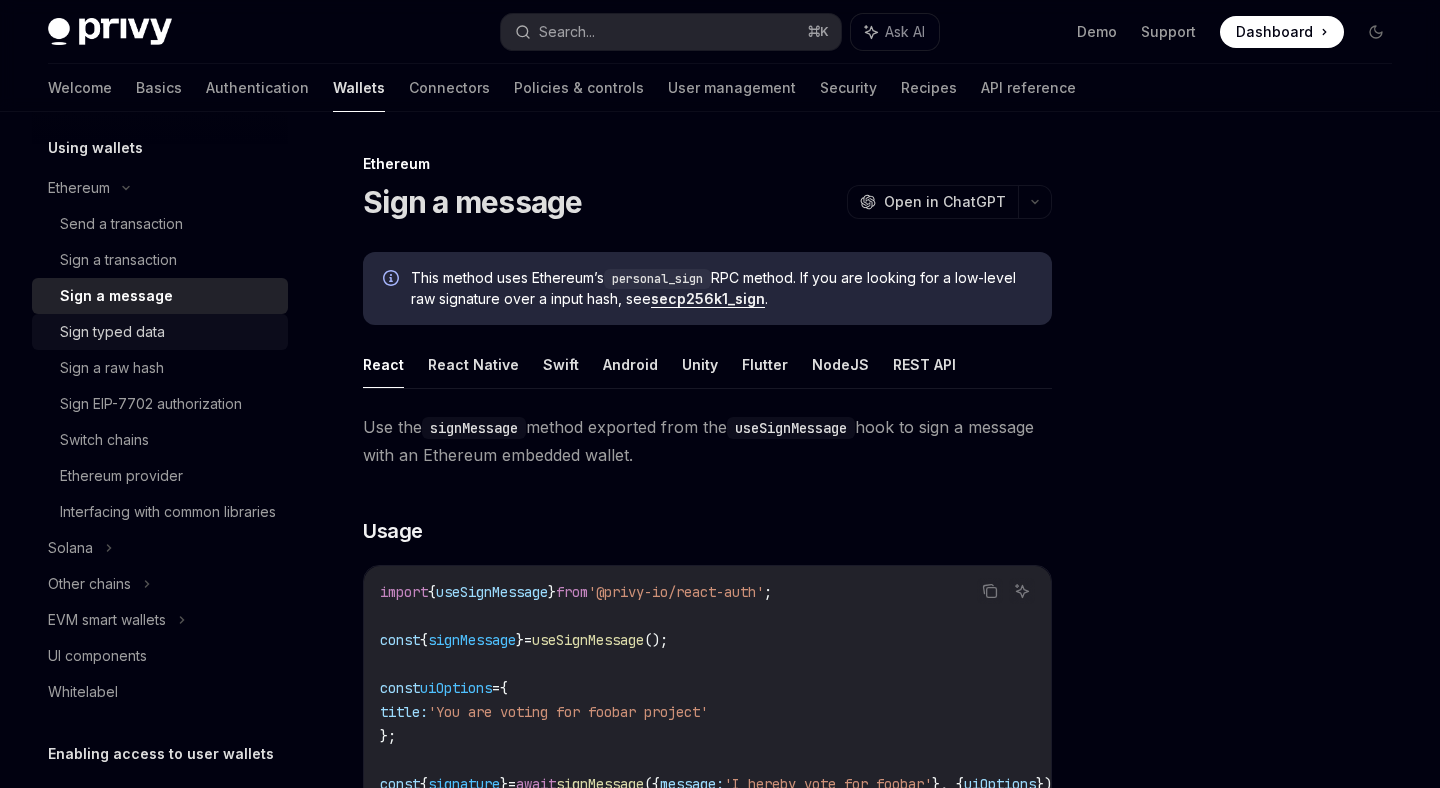 click on "Sign typed data" at bounding box center [168, 332] 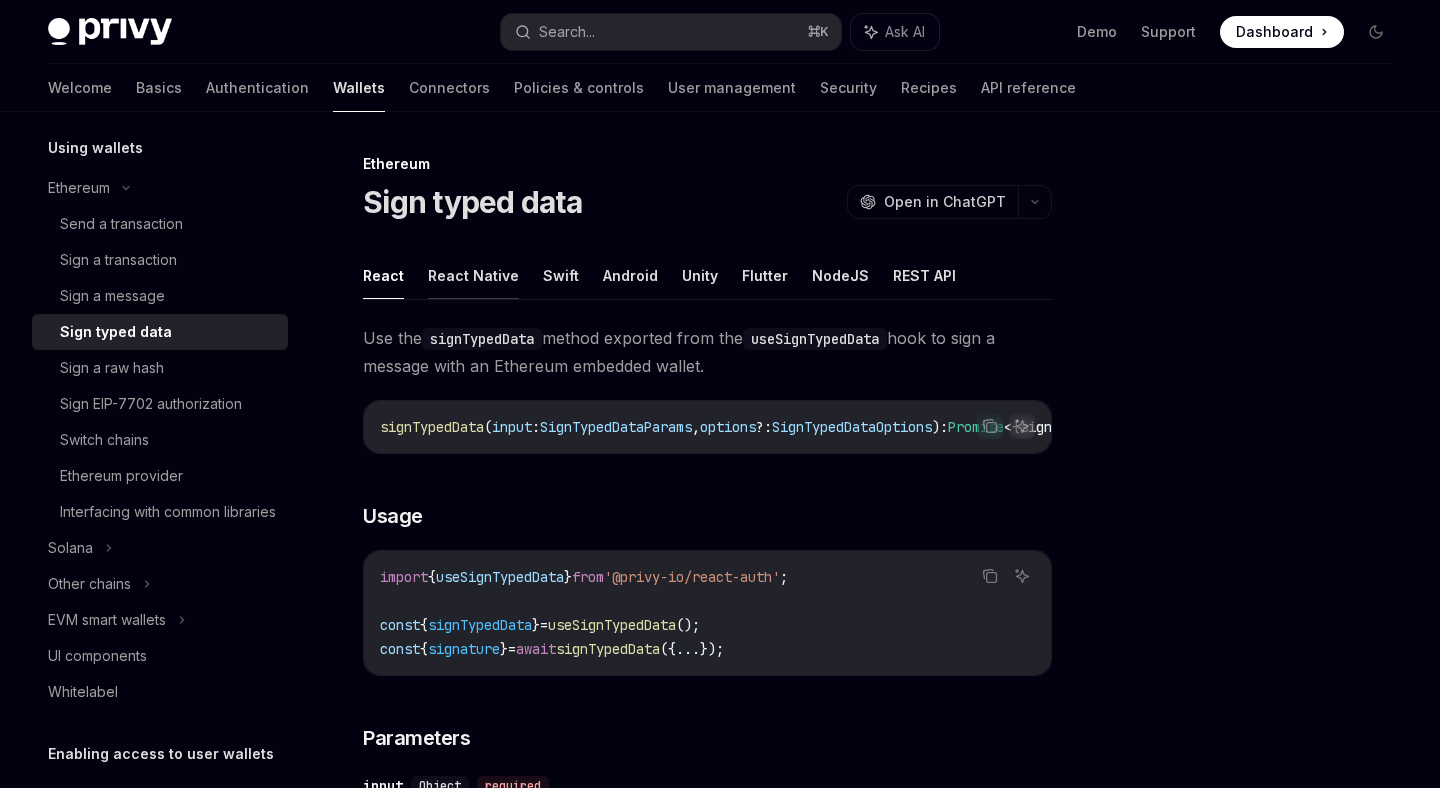 click on "React Native" at bounding box center [473, 275] 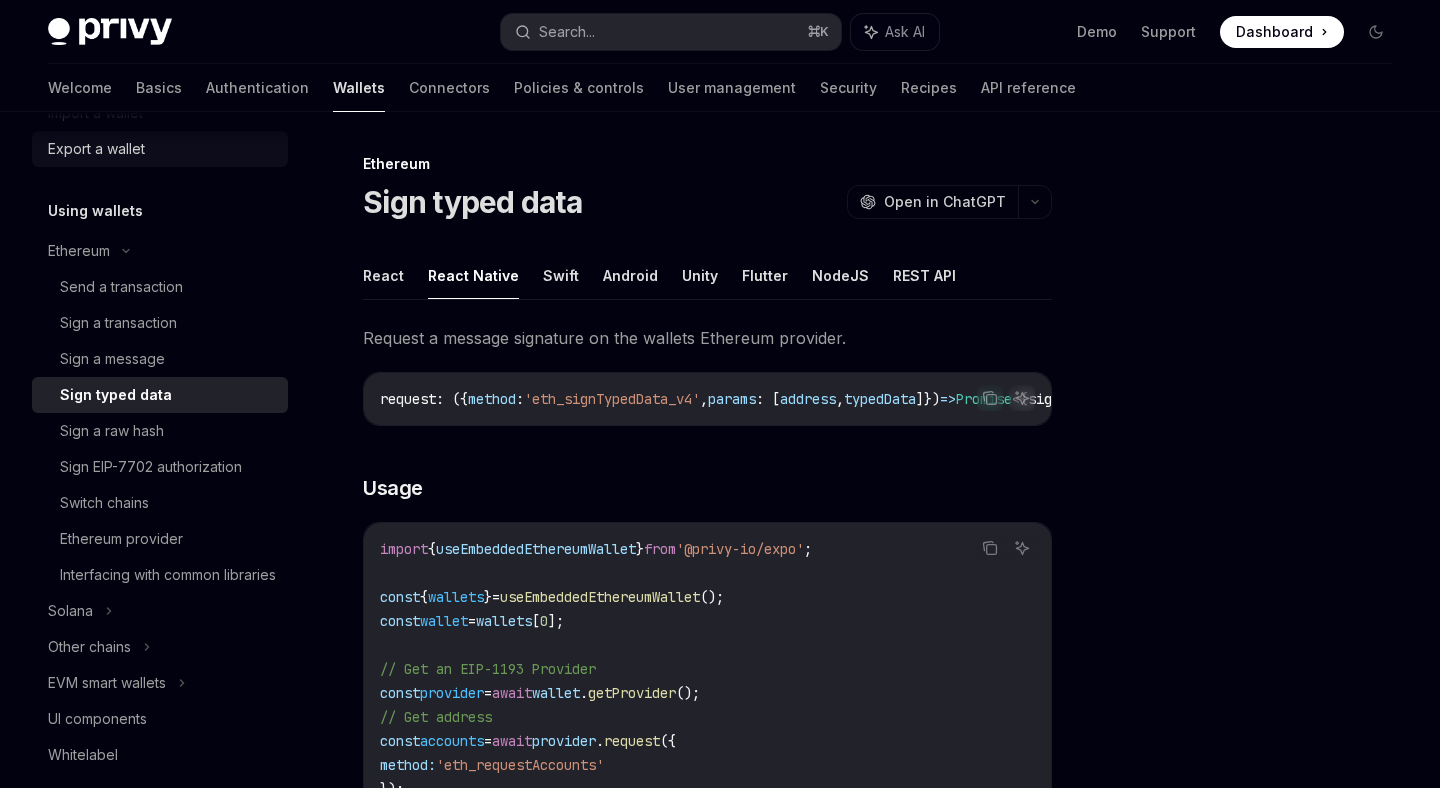 scroll, scrollTop: 383, scrollLeft: 0, axis: vertical 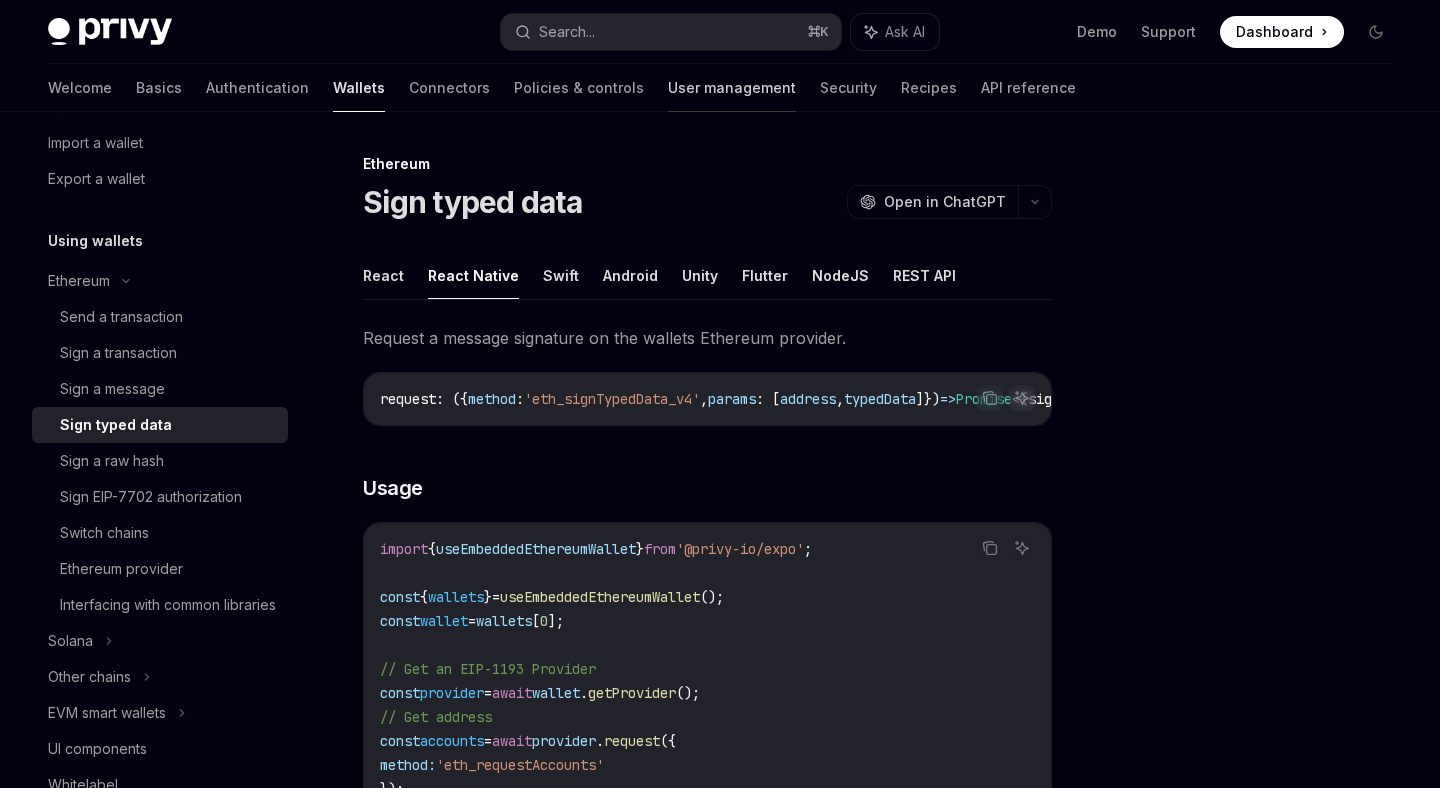 click on "User management" at bounding box center (732, 88) 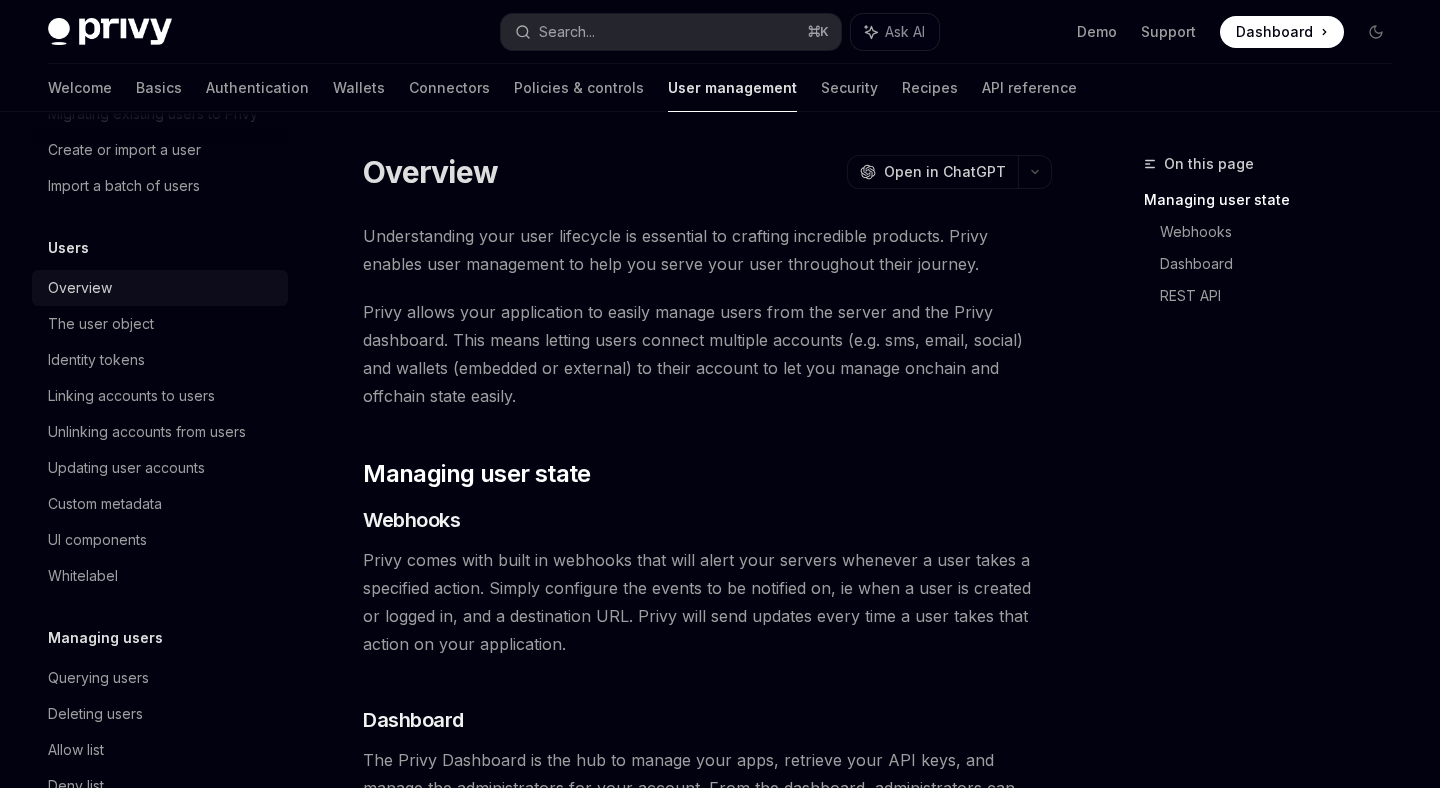 scroll, scrollTop: 149, scrollLeft: 0, axis: vertical 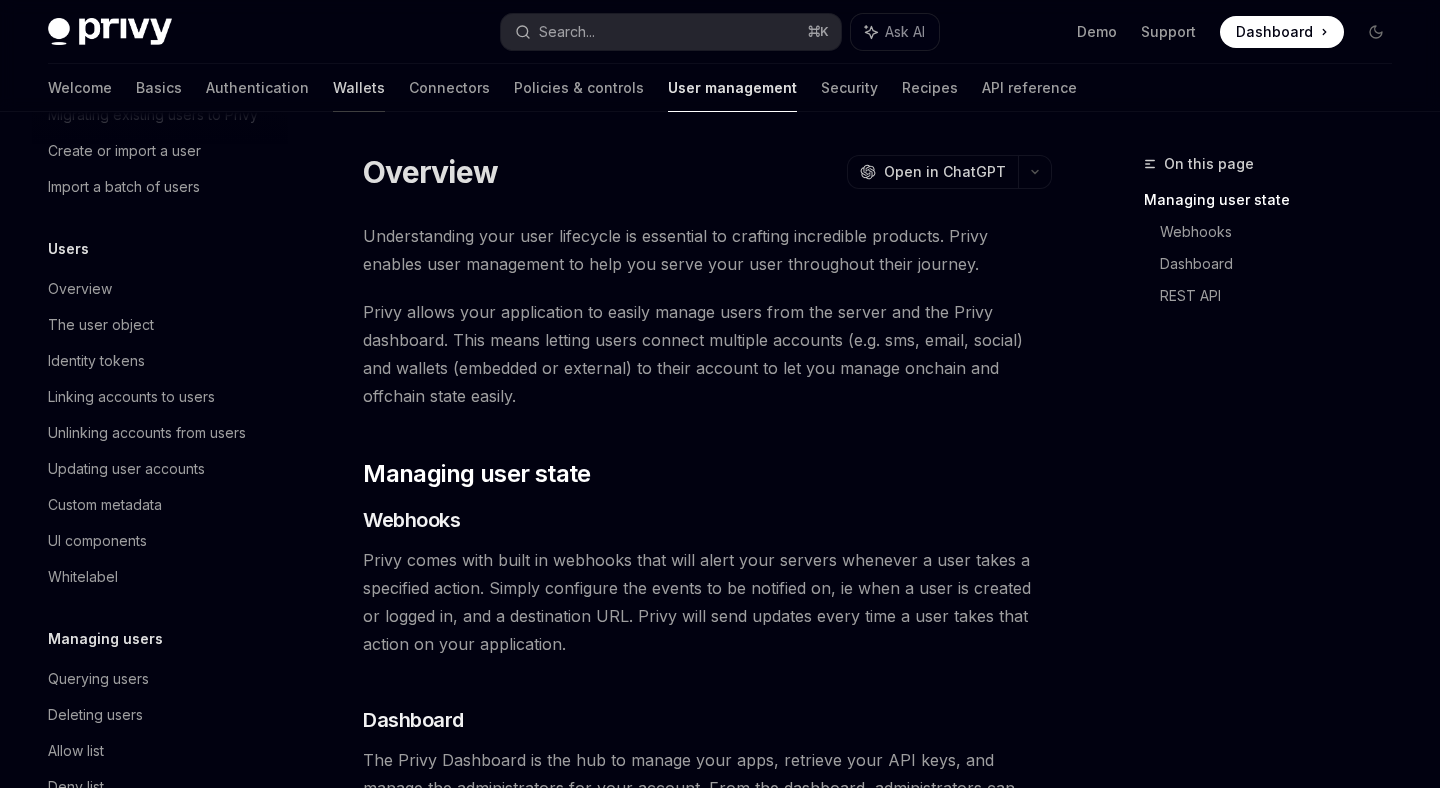 click on "Wallets" at bounding box center [359, 88] 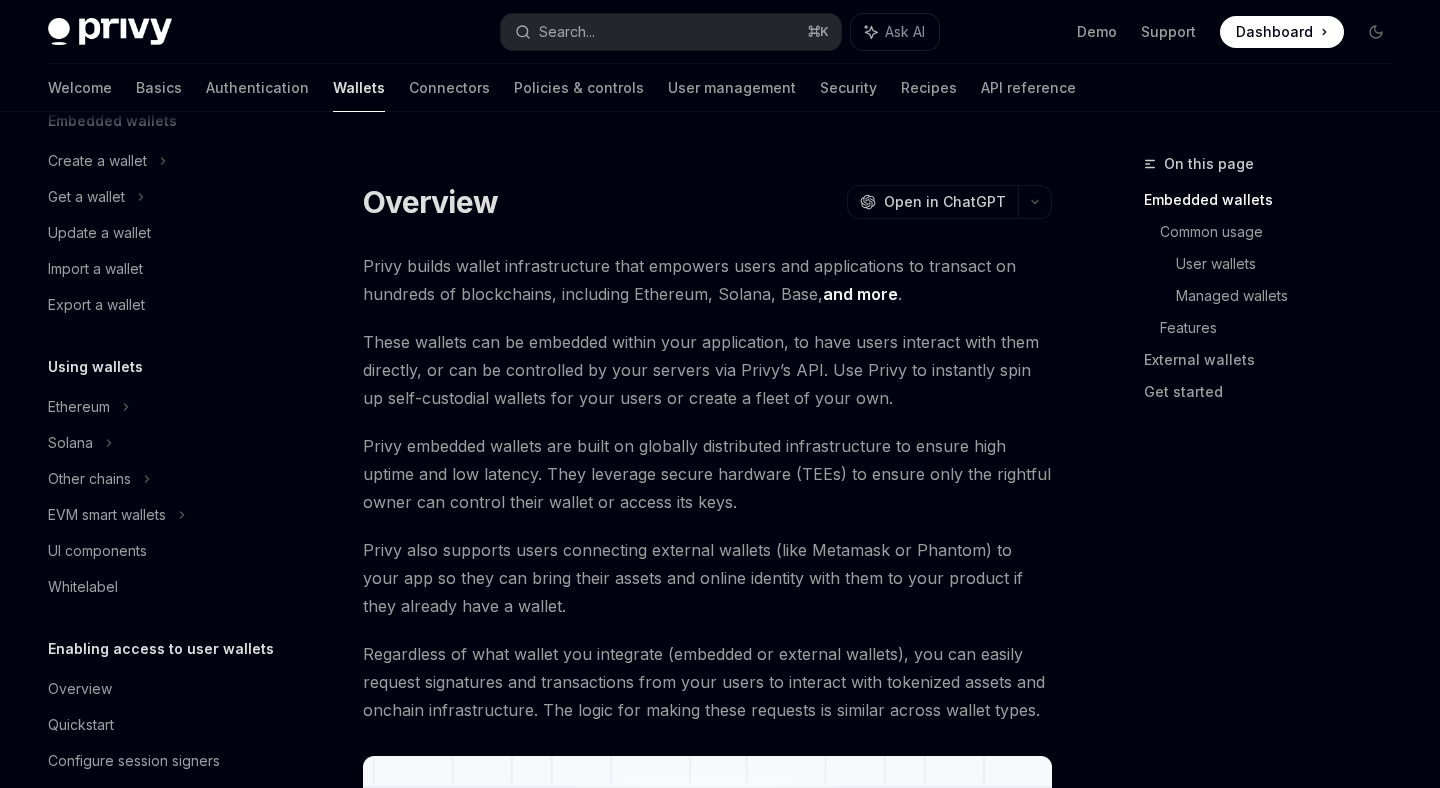 scroll, scrollTop: 0, scrollLeft: 0, axis: both 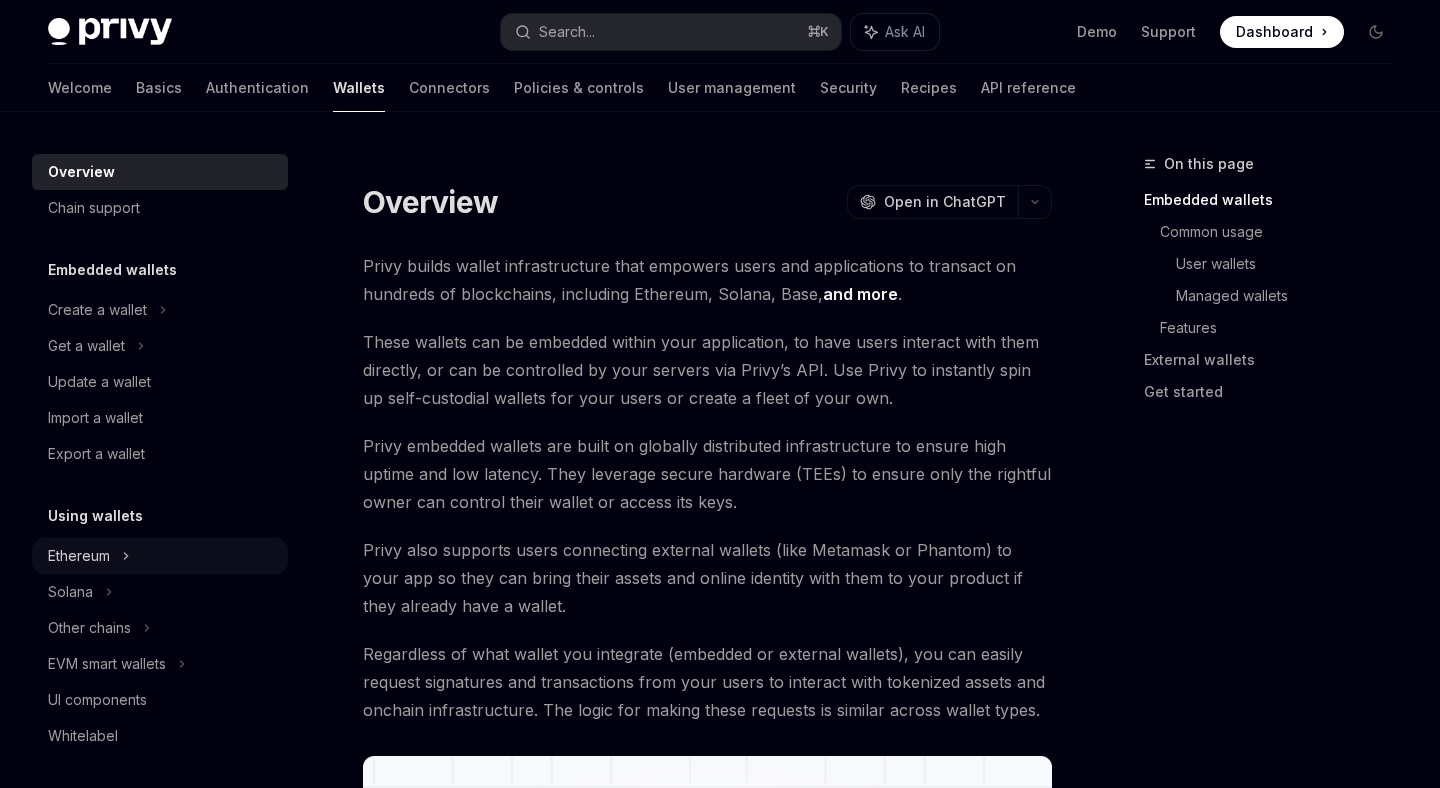click 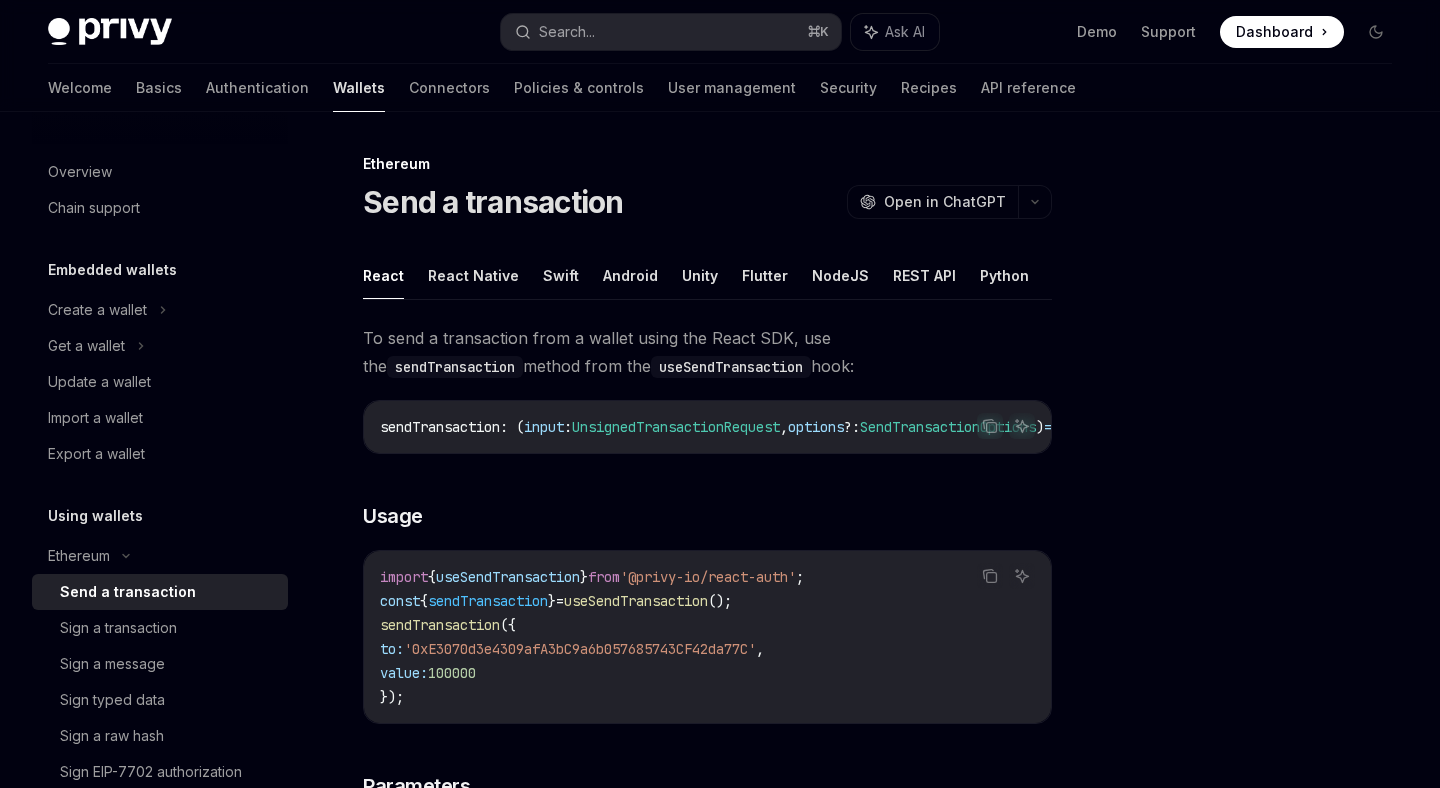 click on "Send a transaction" at bounding box center (128, 592) 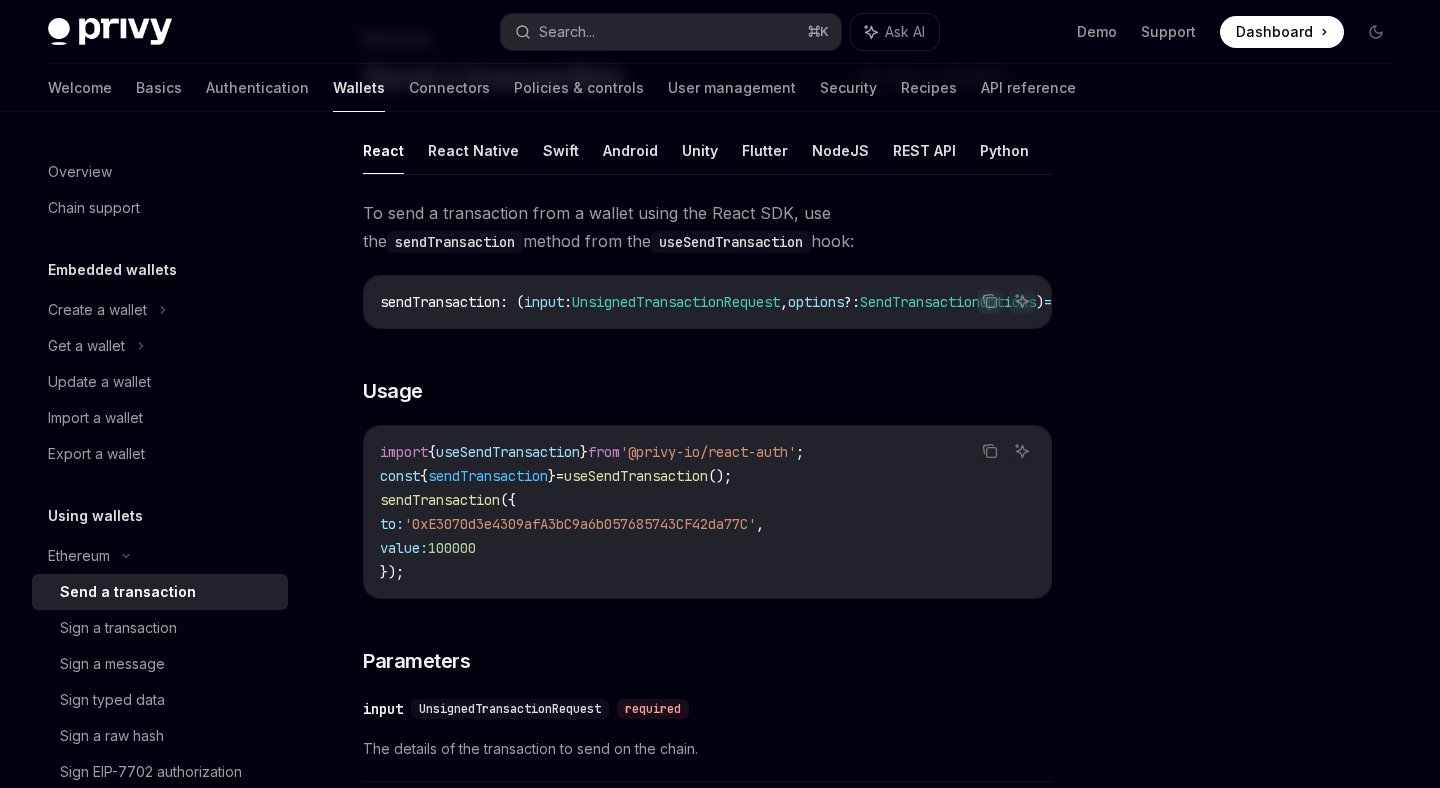 scroll, scrollTop: 129, scrollLeft: 0, axis: vertical 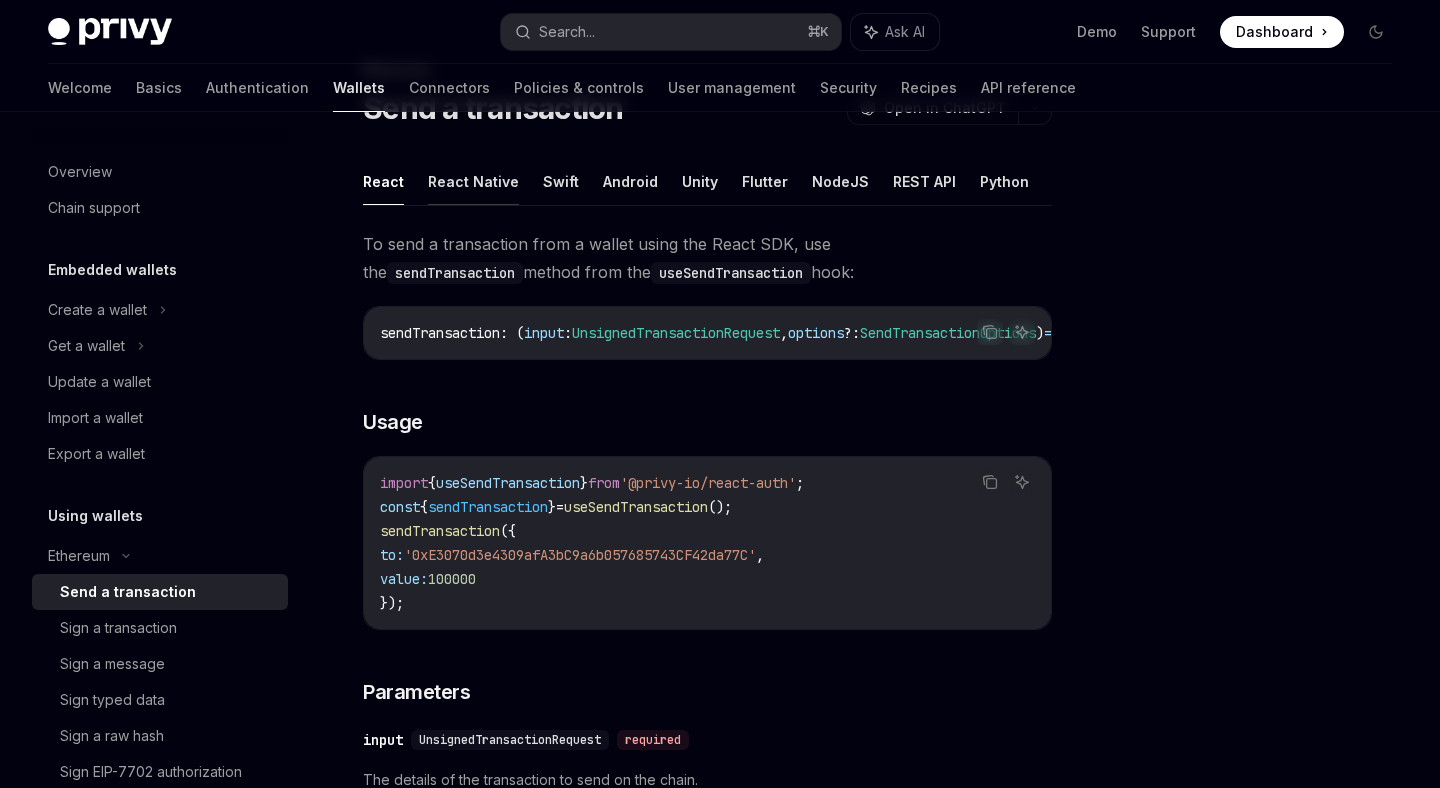 click on "React Native" at bounding box center (473, 181) 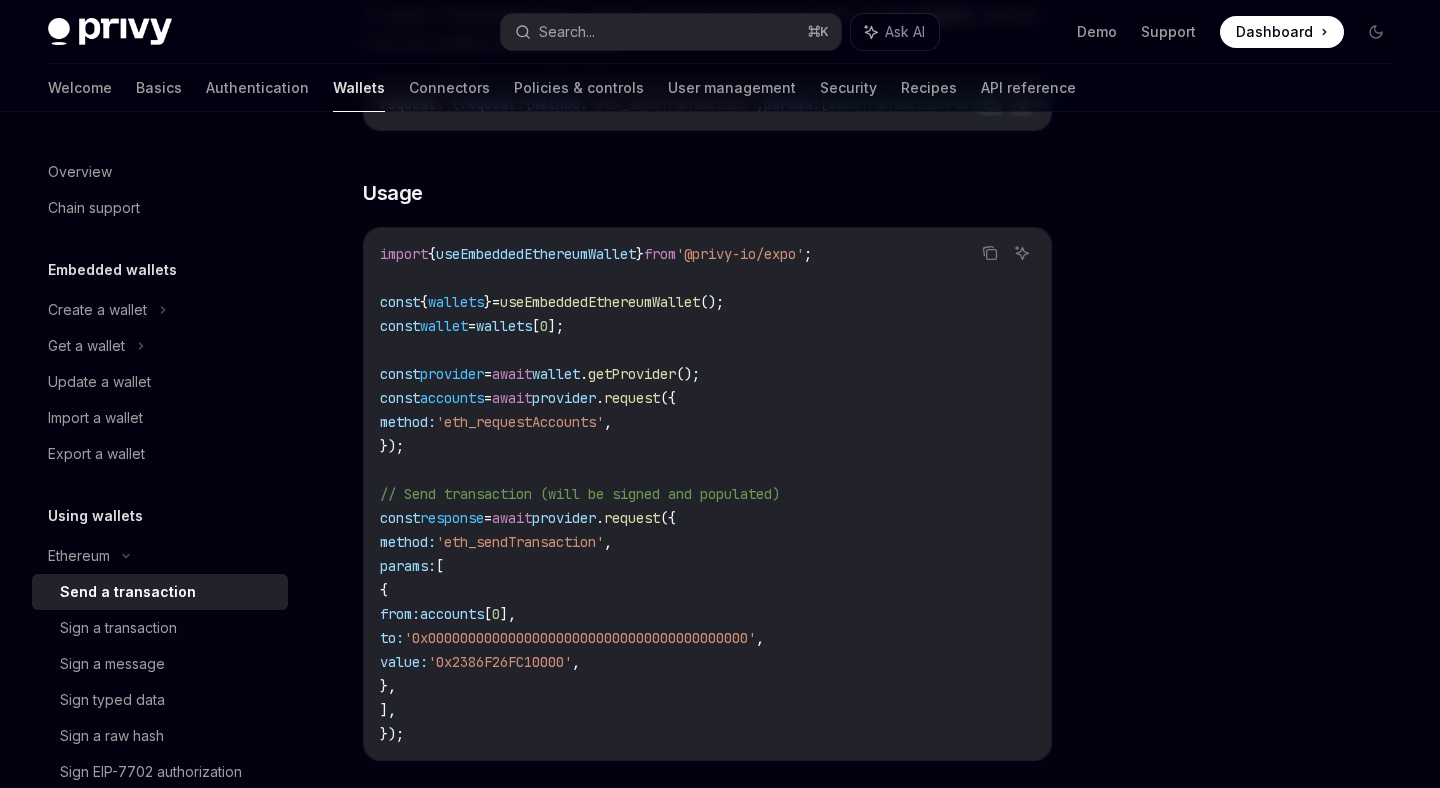 scroll, scrollTop: 330, scrollLeft: 0, axis: vertical 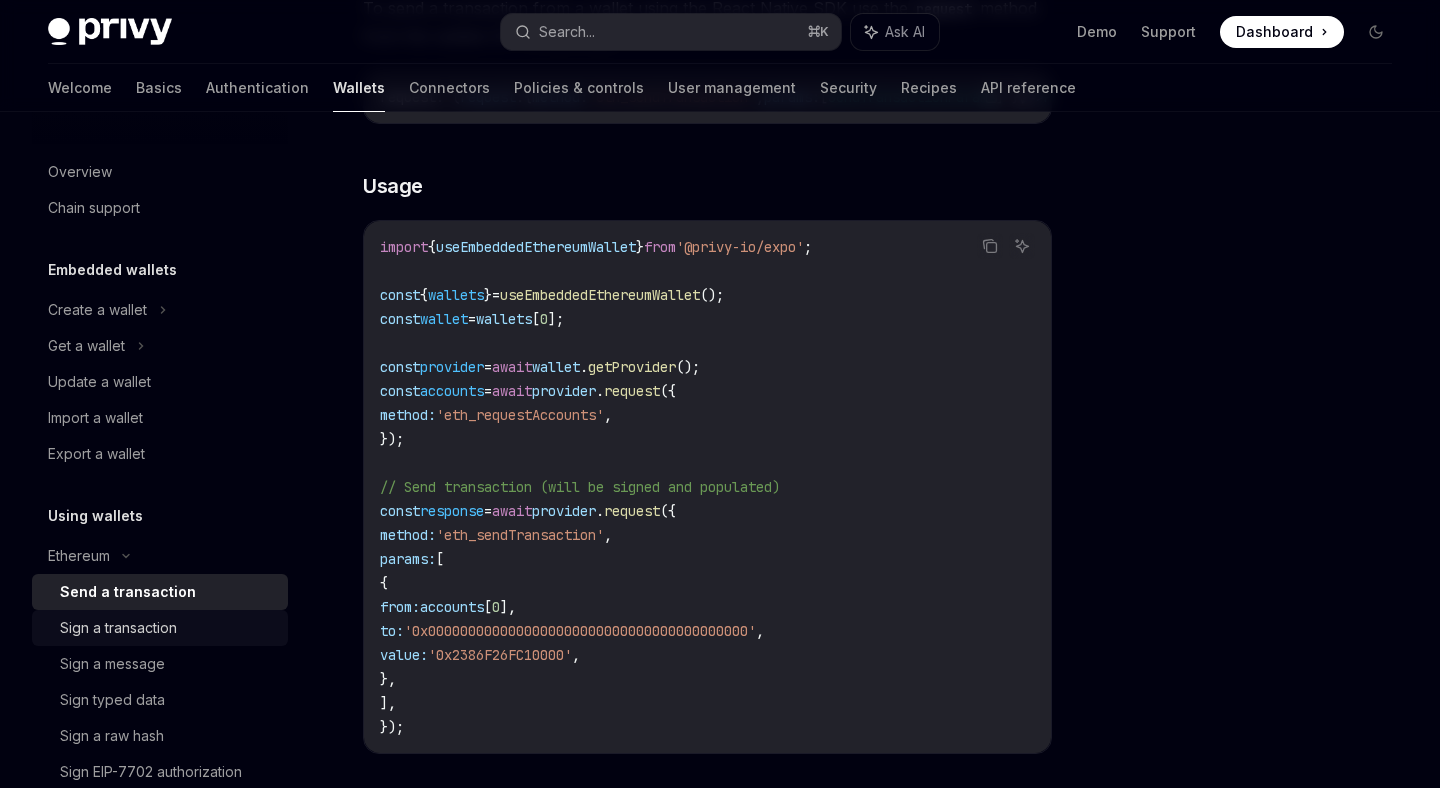 click on "Sign a transaction" at bounding box center [160, 628] 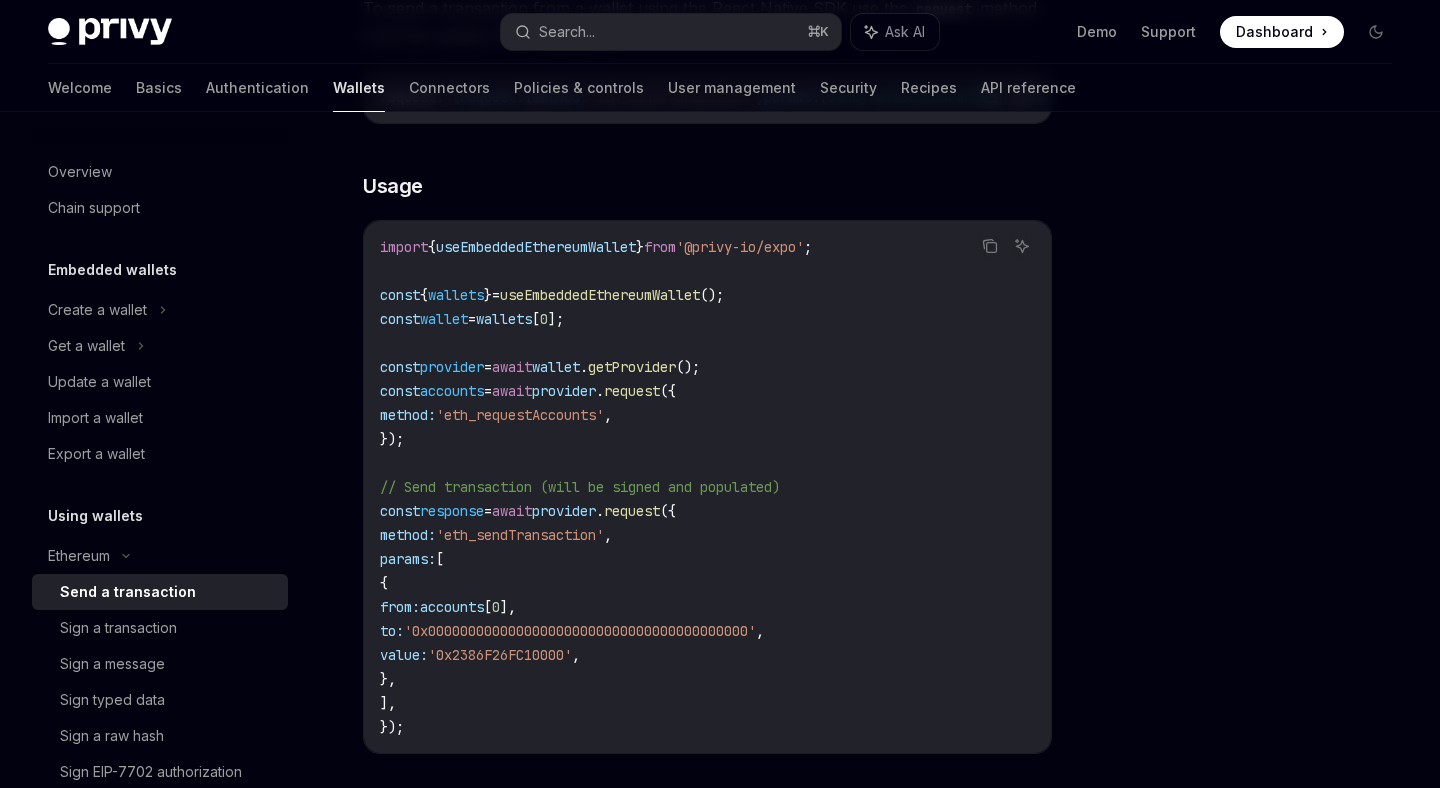 scroll, scrollTop: 0, scrollLeft: 0, axis: both 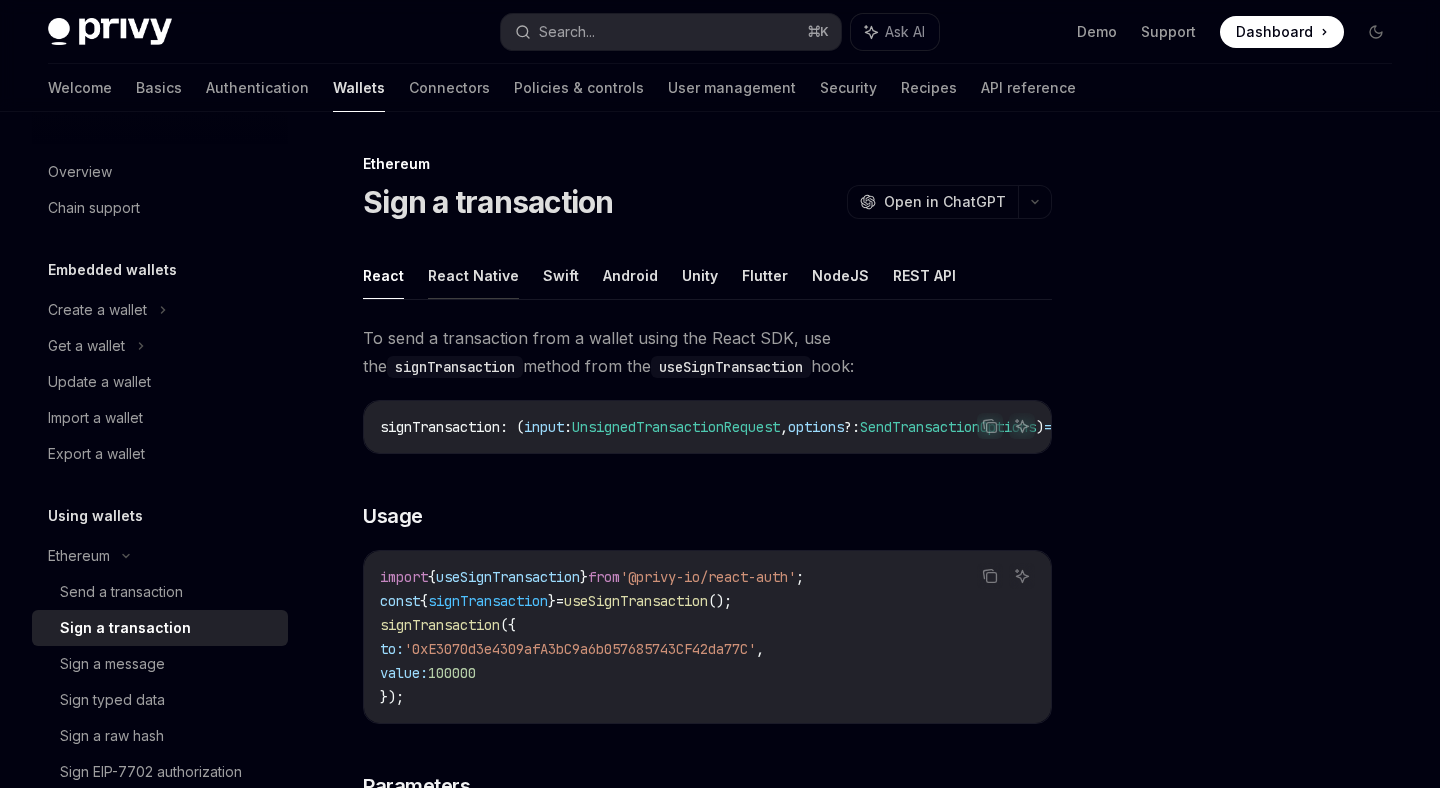 click on "React Native" at bounding box center [473, 275] 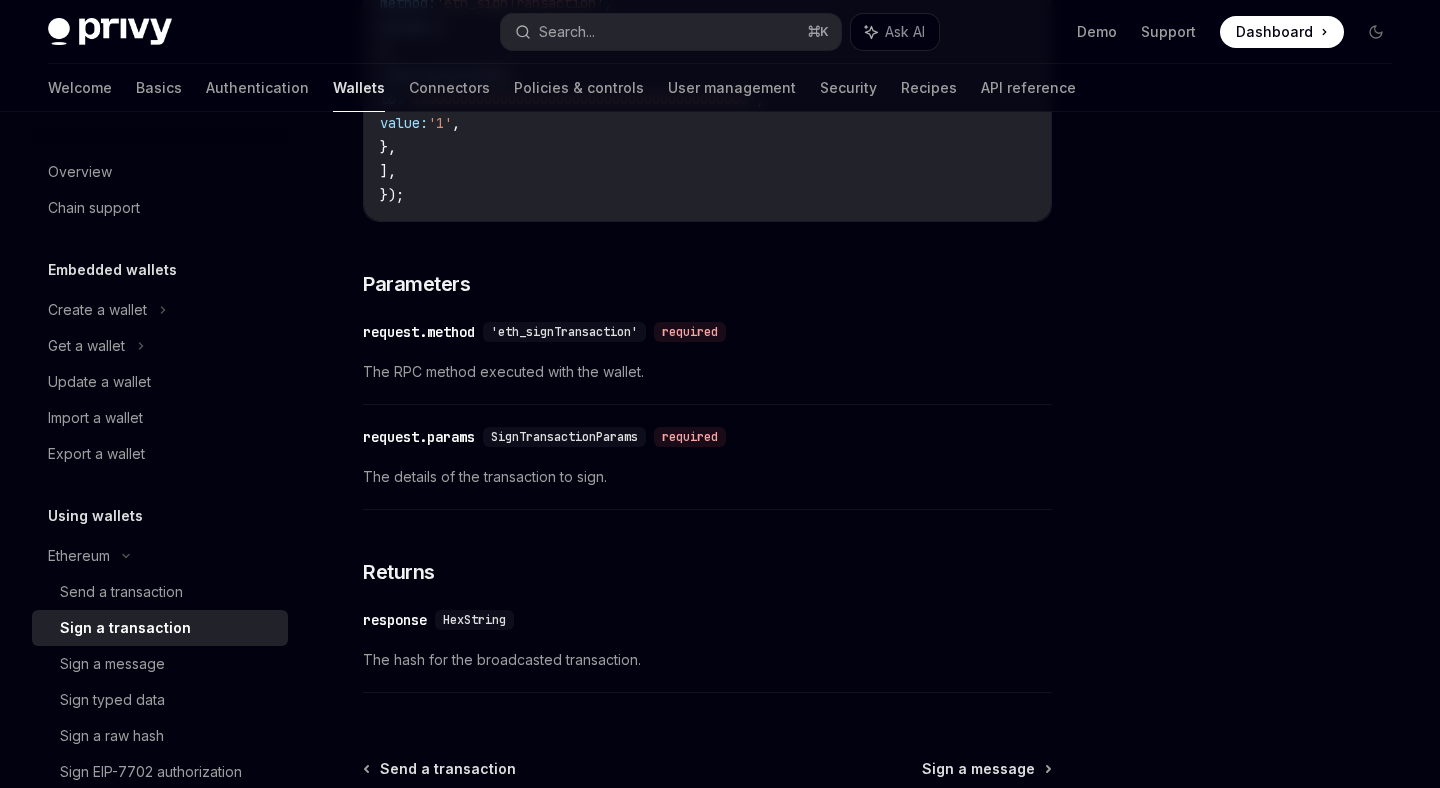 scroll, scrollTop: 0, scrollLeft: 0, axis: both 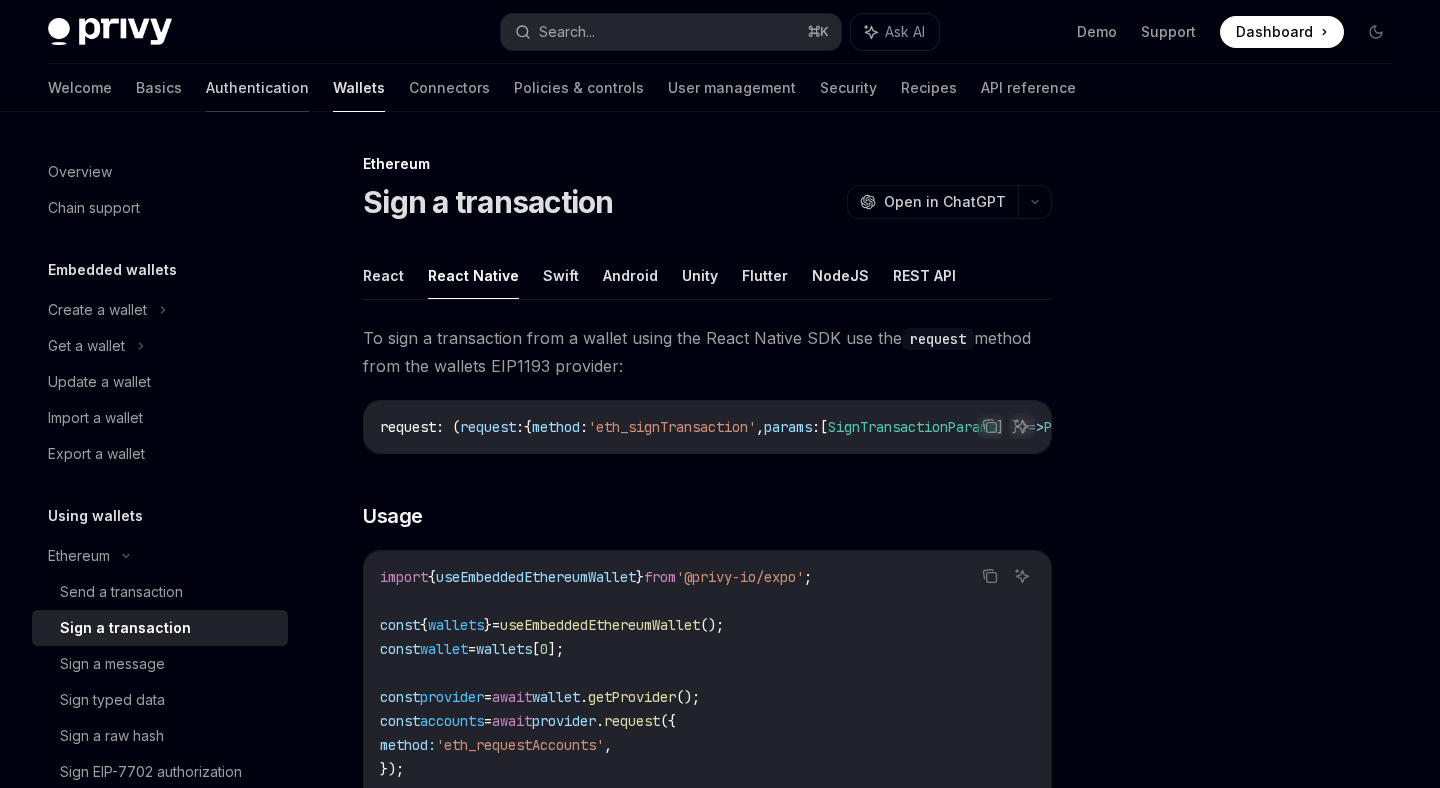 click on "Authentication" at bounding box center (257, 88) 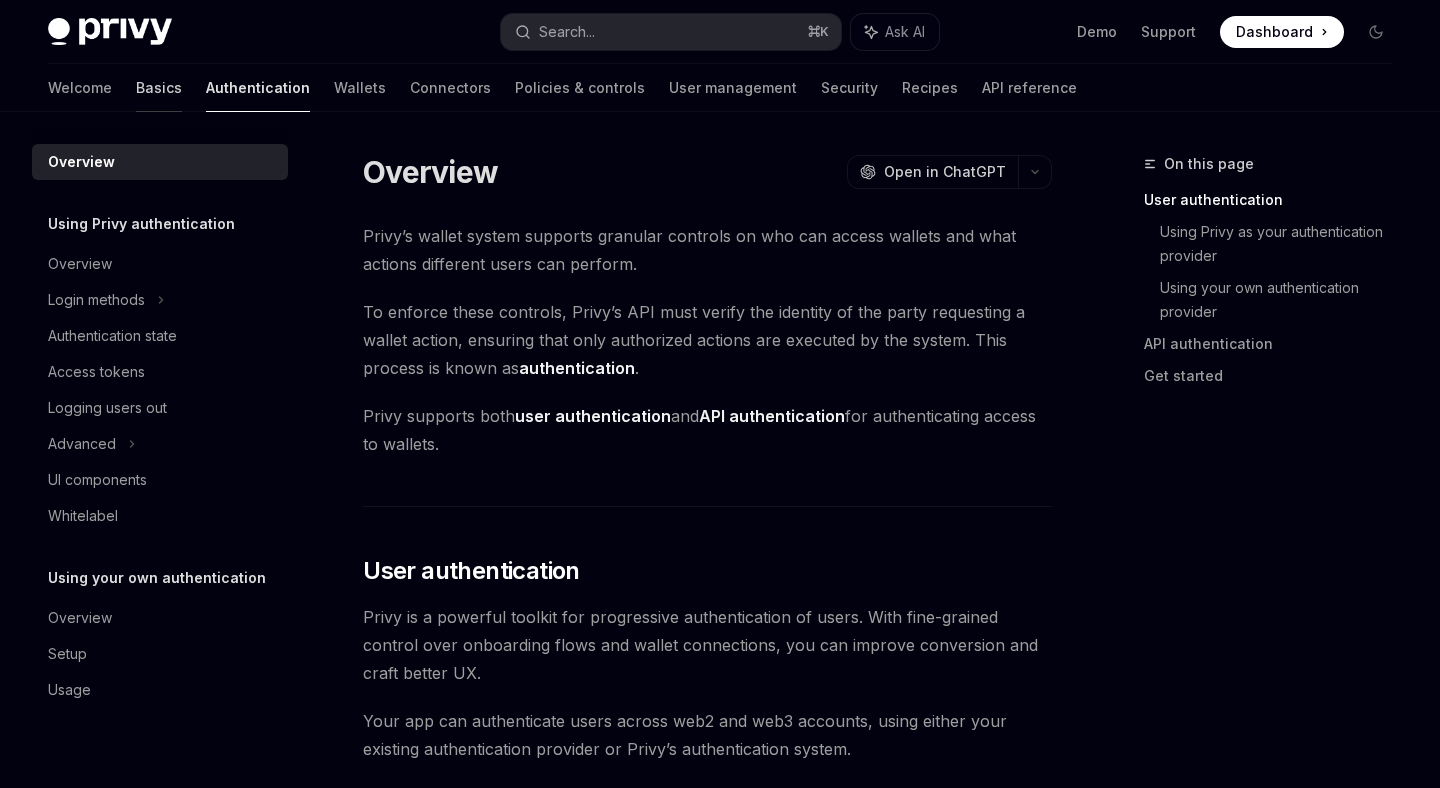 click on "Basics" at bounding box center [159, 88] 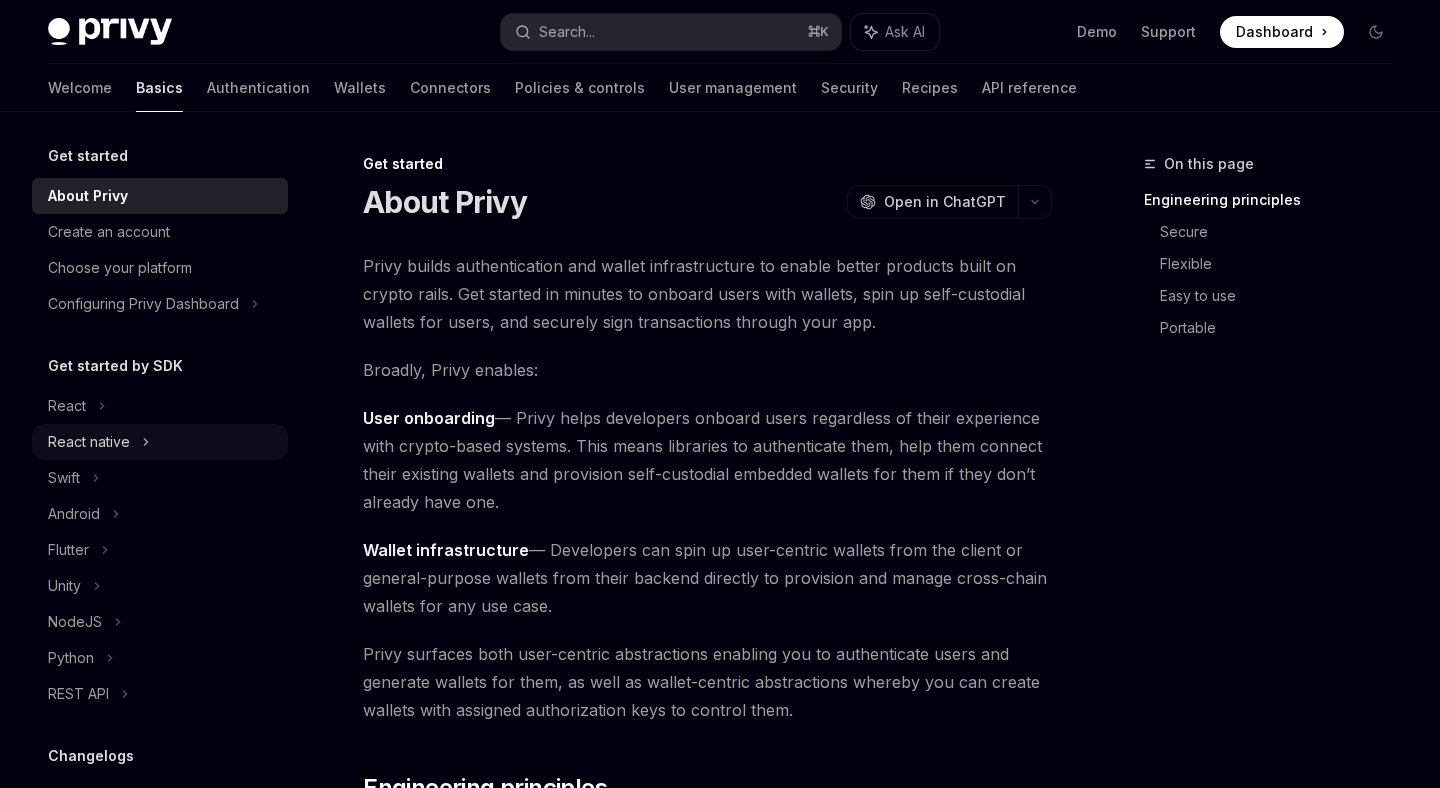 click 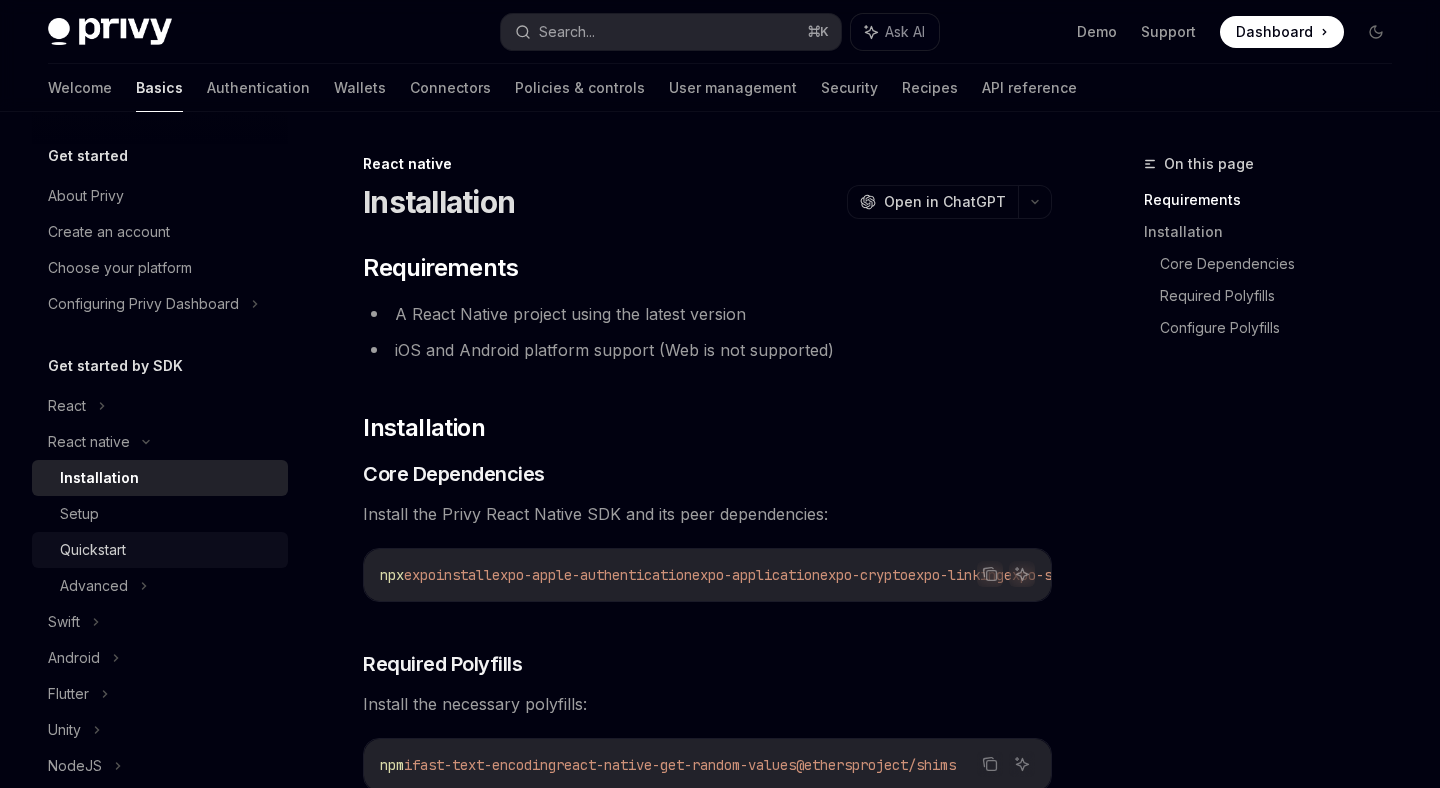 click on "Quickstart" at bounding box center (168, 550) 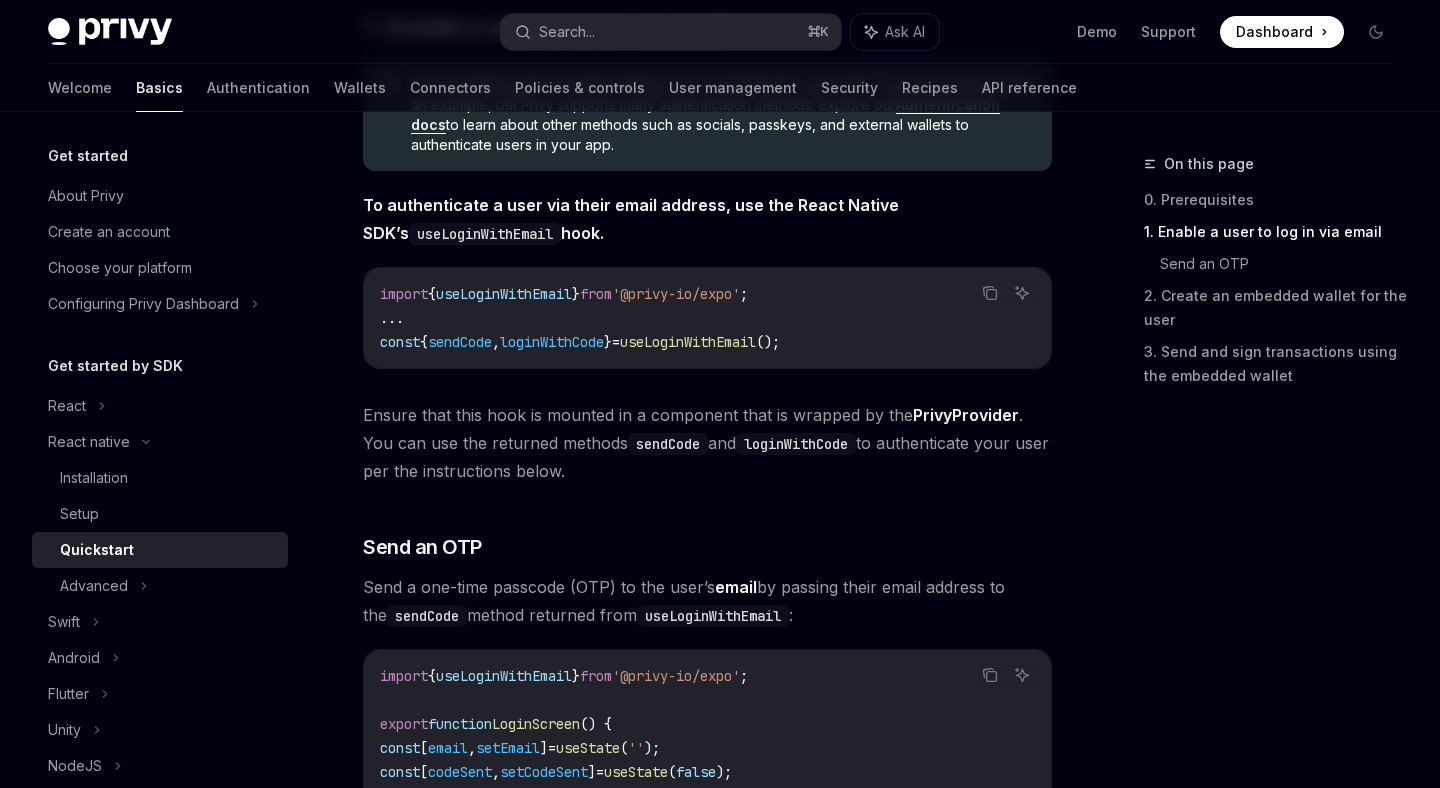 scroll, scrollTop: 443, scrollLeft: 0, axis: vertical 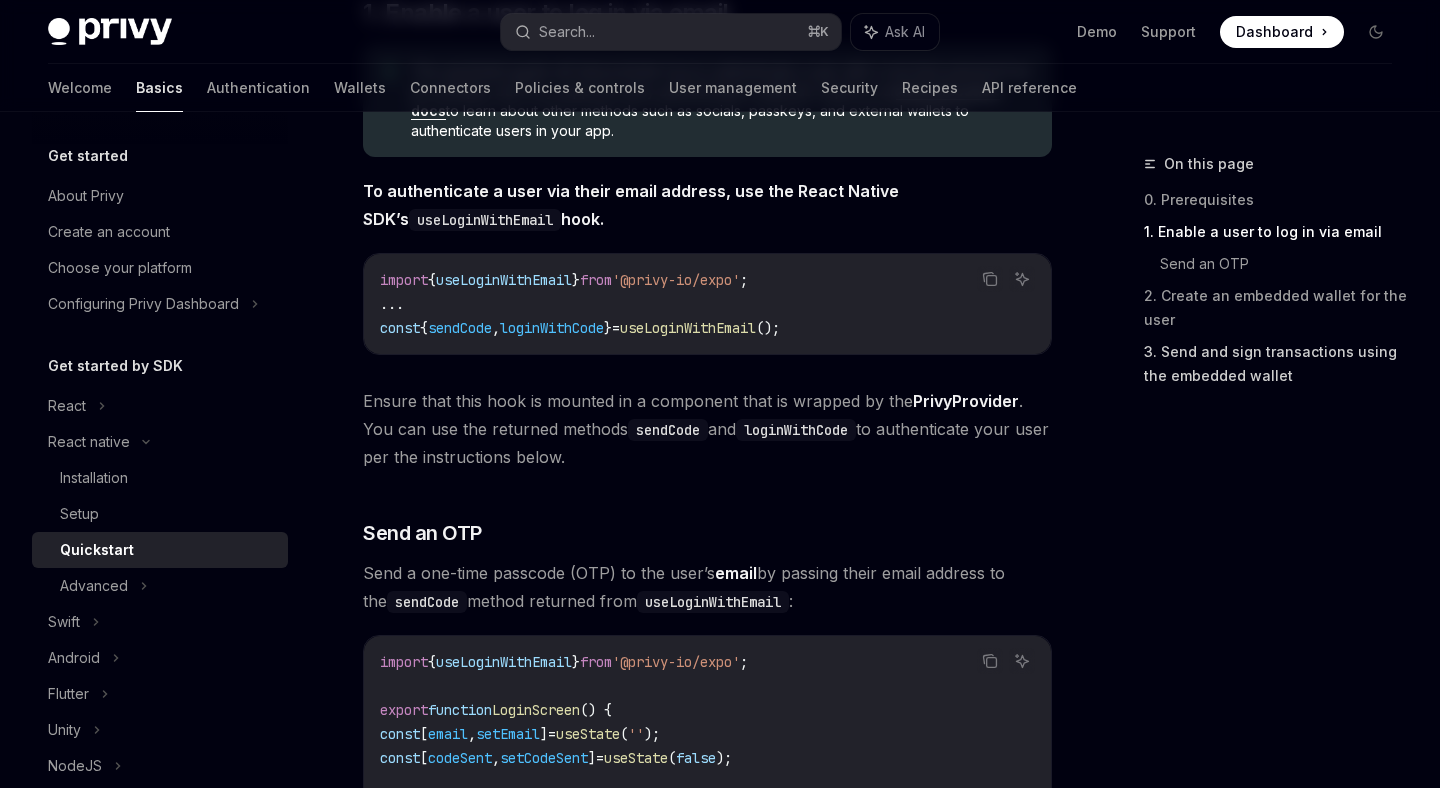 click on "3. Send and sign transactions using the embedded wallet" at bounding box center (1276, 364) 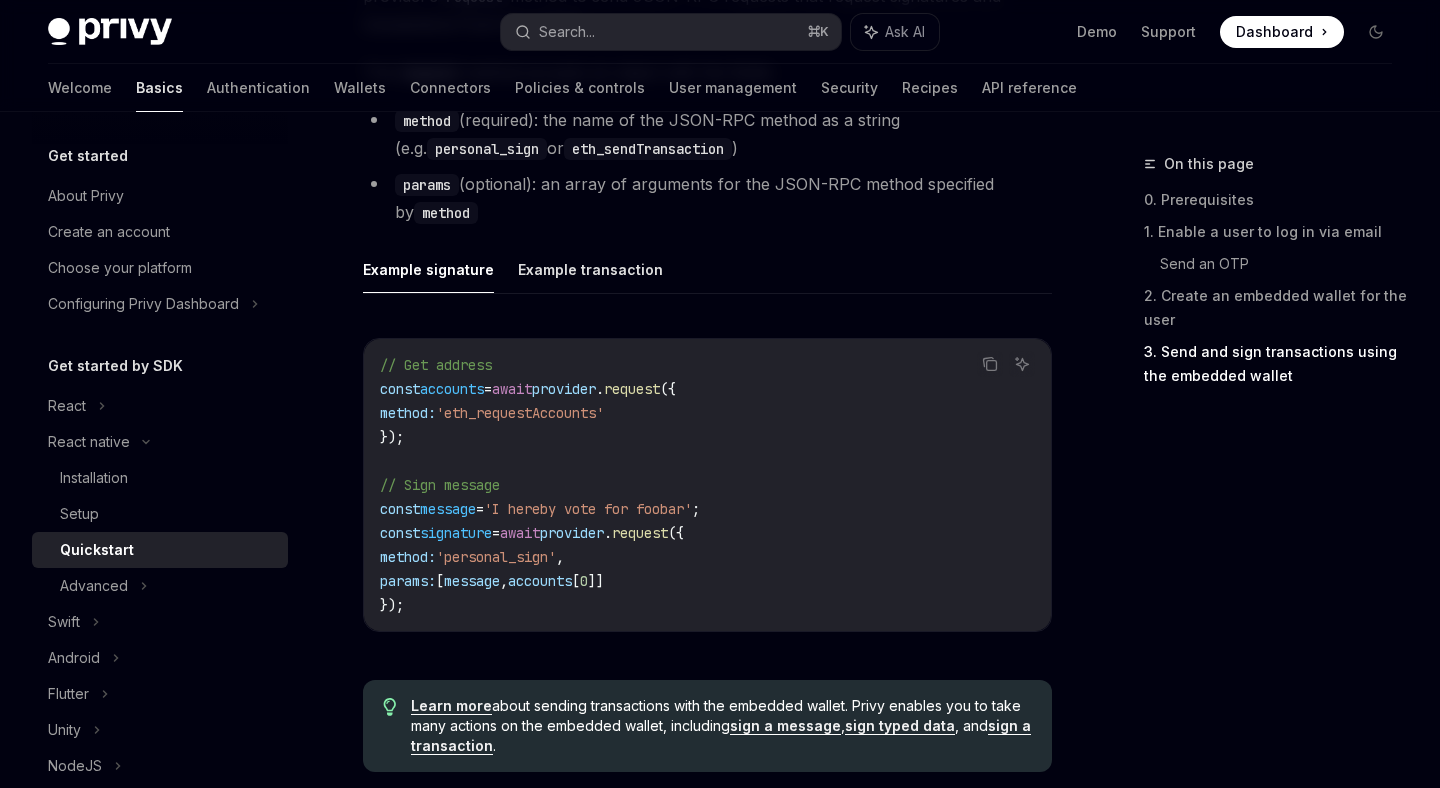 scroll, scrollTop: 2764, scrollLeft: 0, axis: vertical 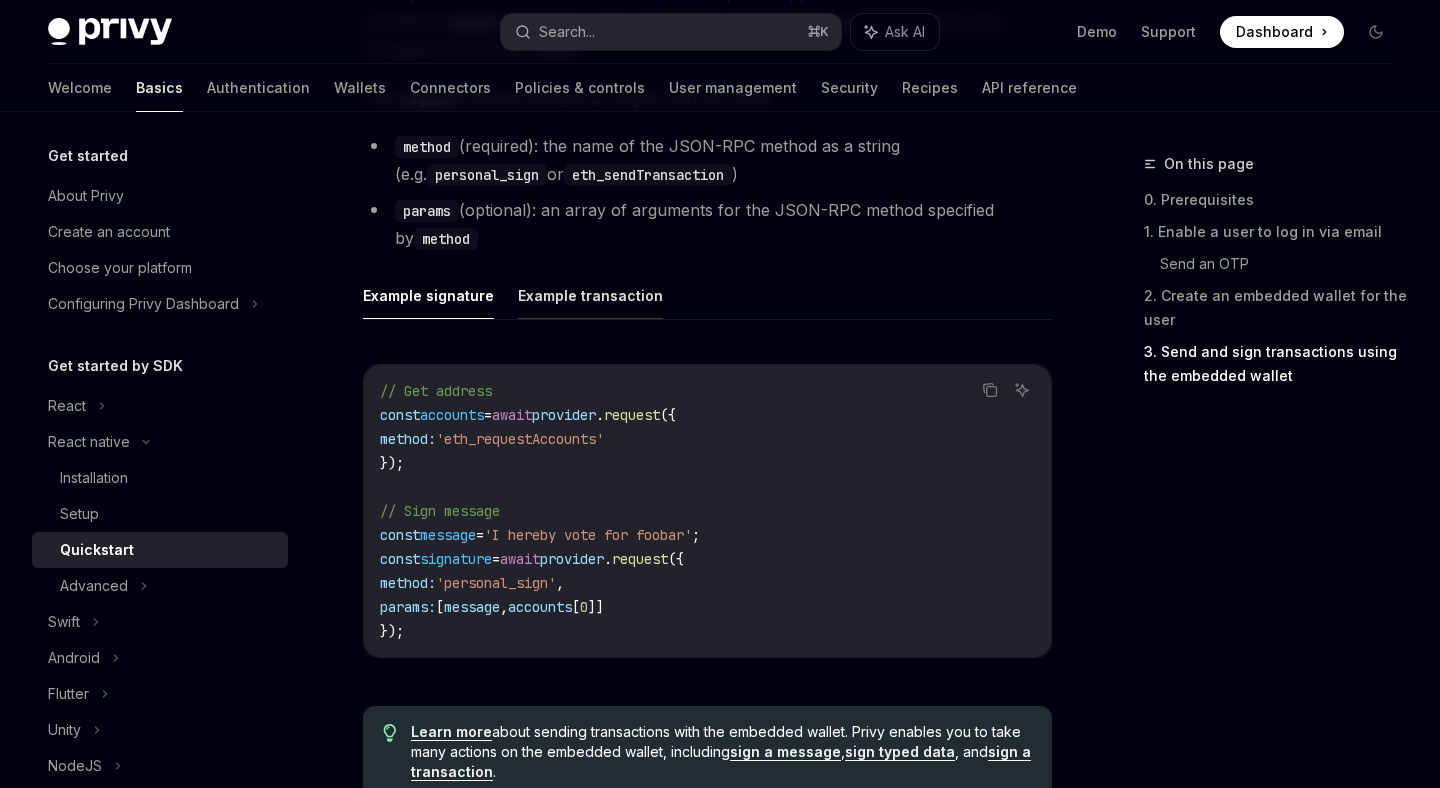 click on "Example transaction" at bounding box center (590, 295) 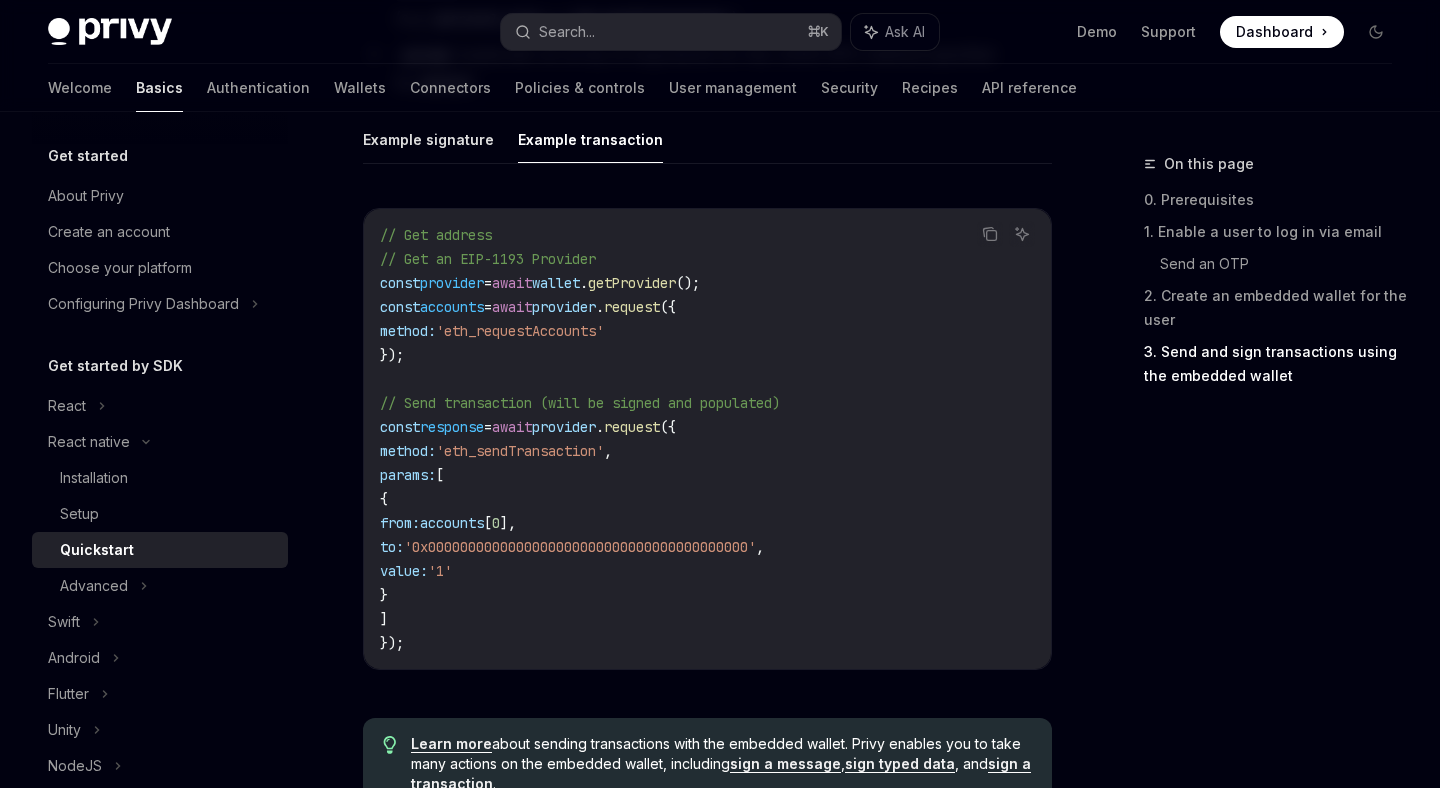 scroll, scrollTop: 2913, scrollLeft: 0, axis: vertical 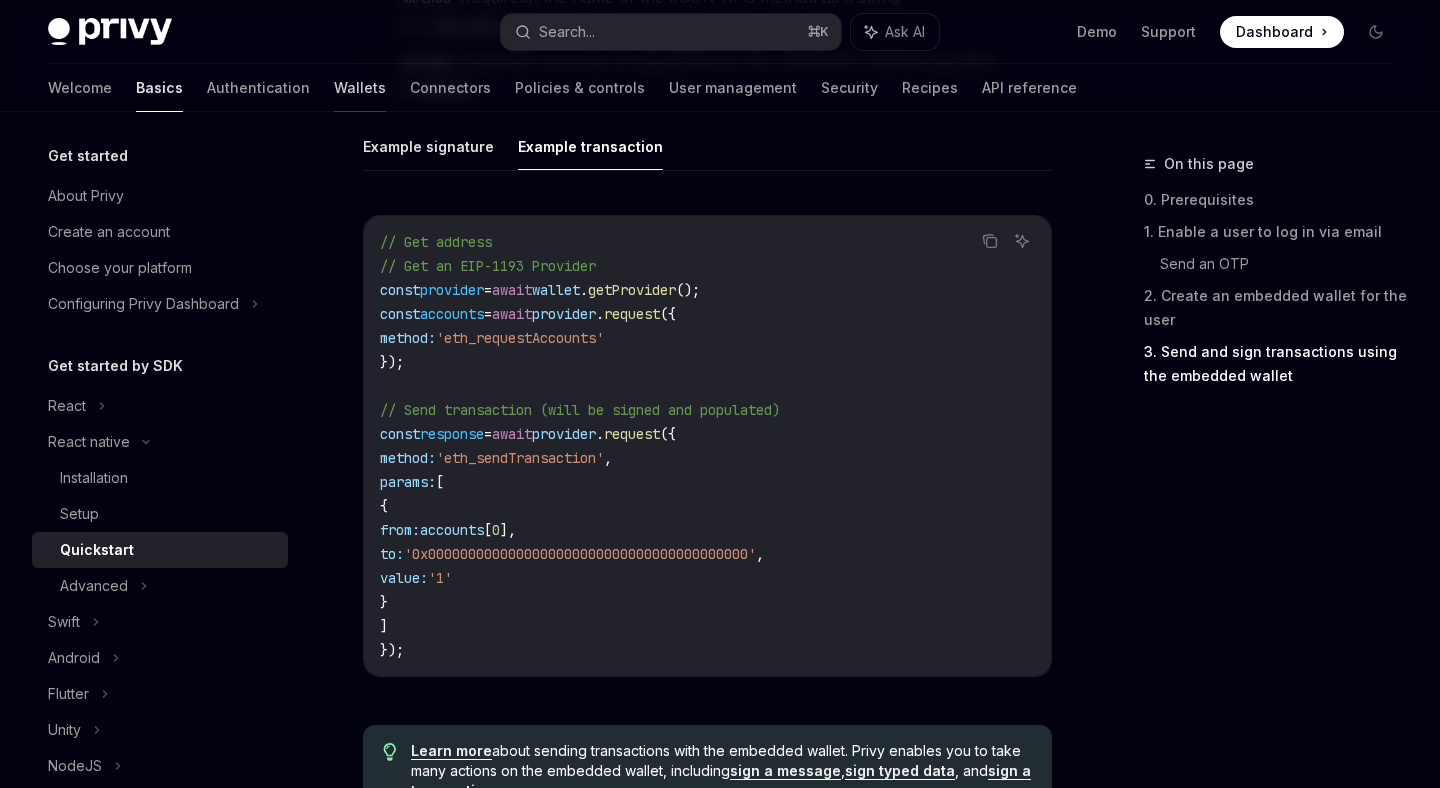 click on "Wallets" at bounding box center (360, 88) 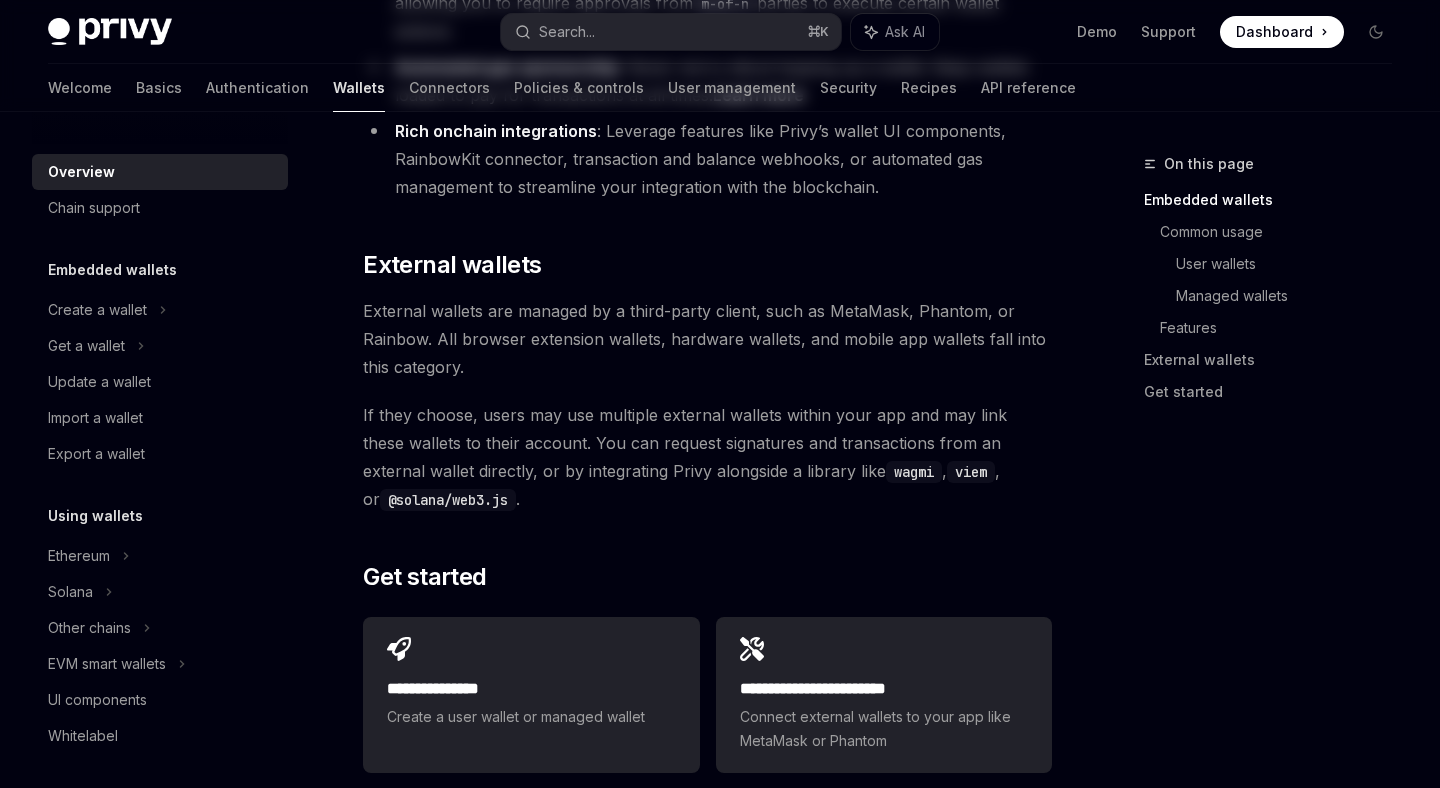 scroll, scrollTop: 0, scrollLeft: 0, axis: both 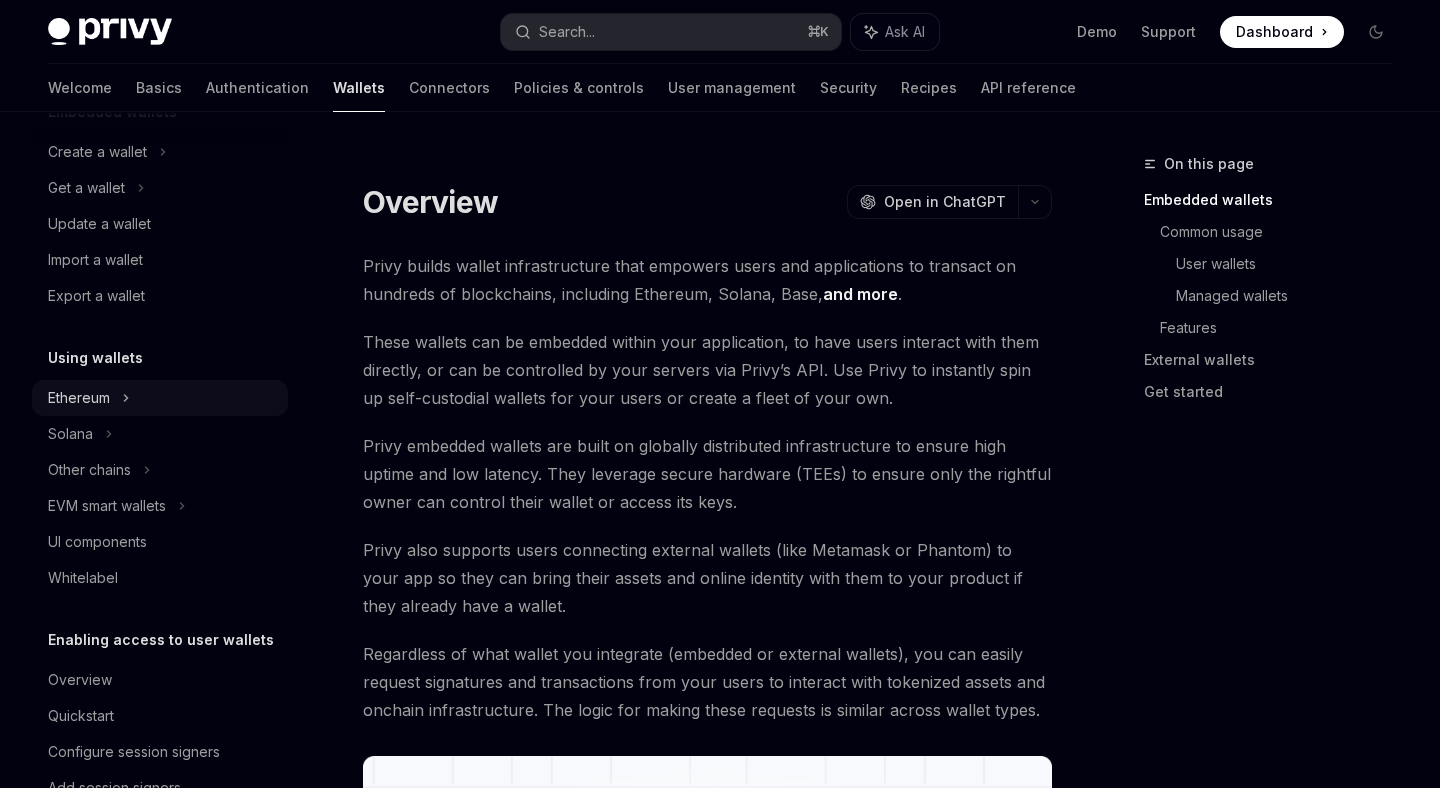 click 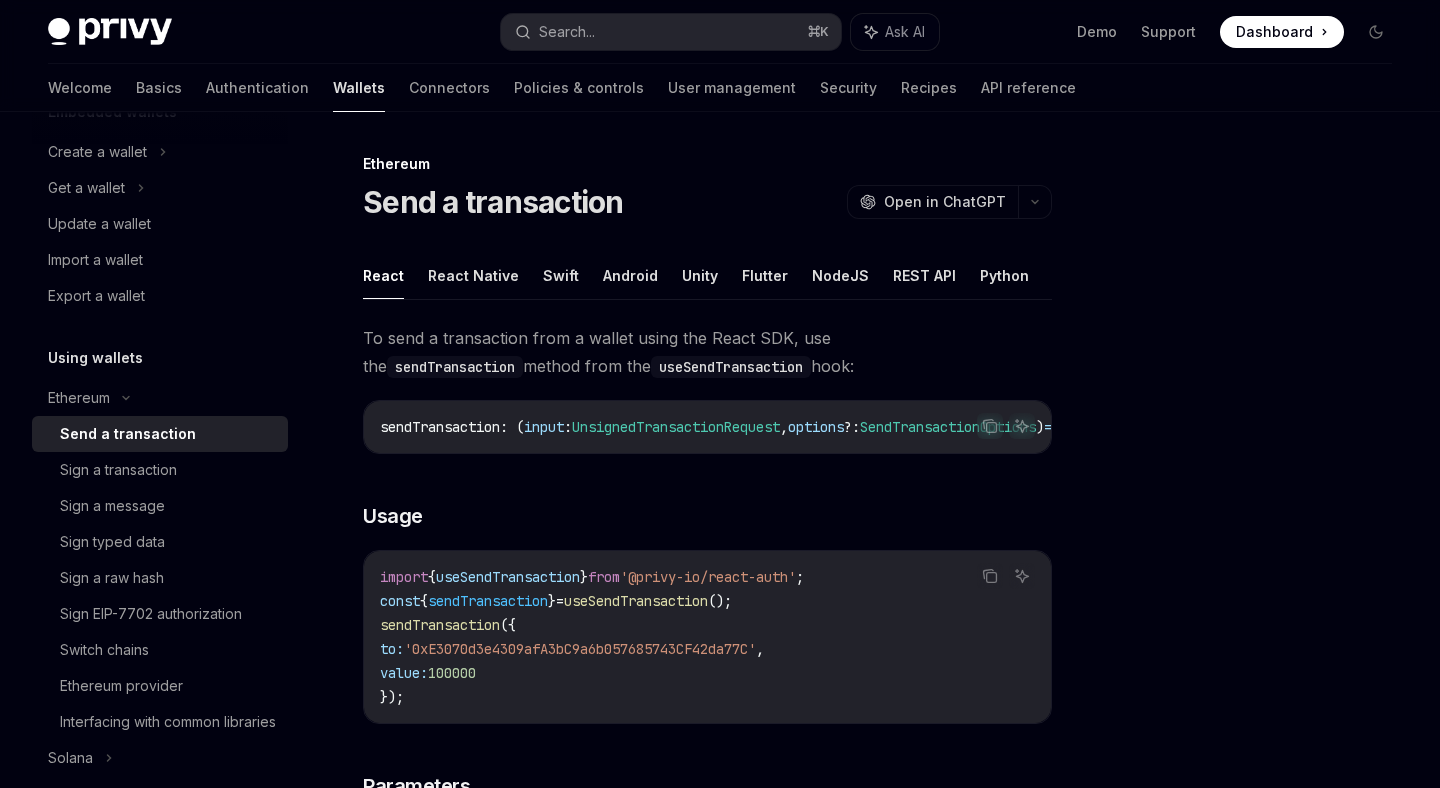 click on "Send a transaction" at bounding box center [128, 434] 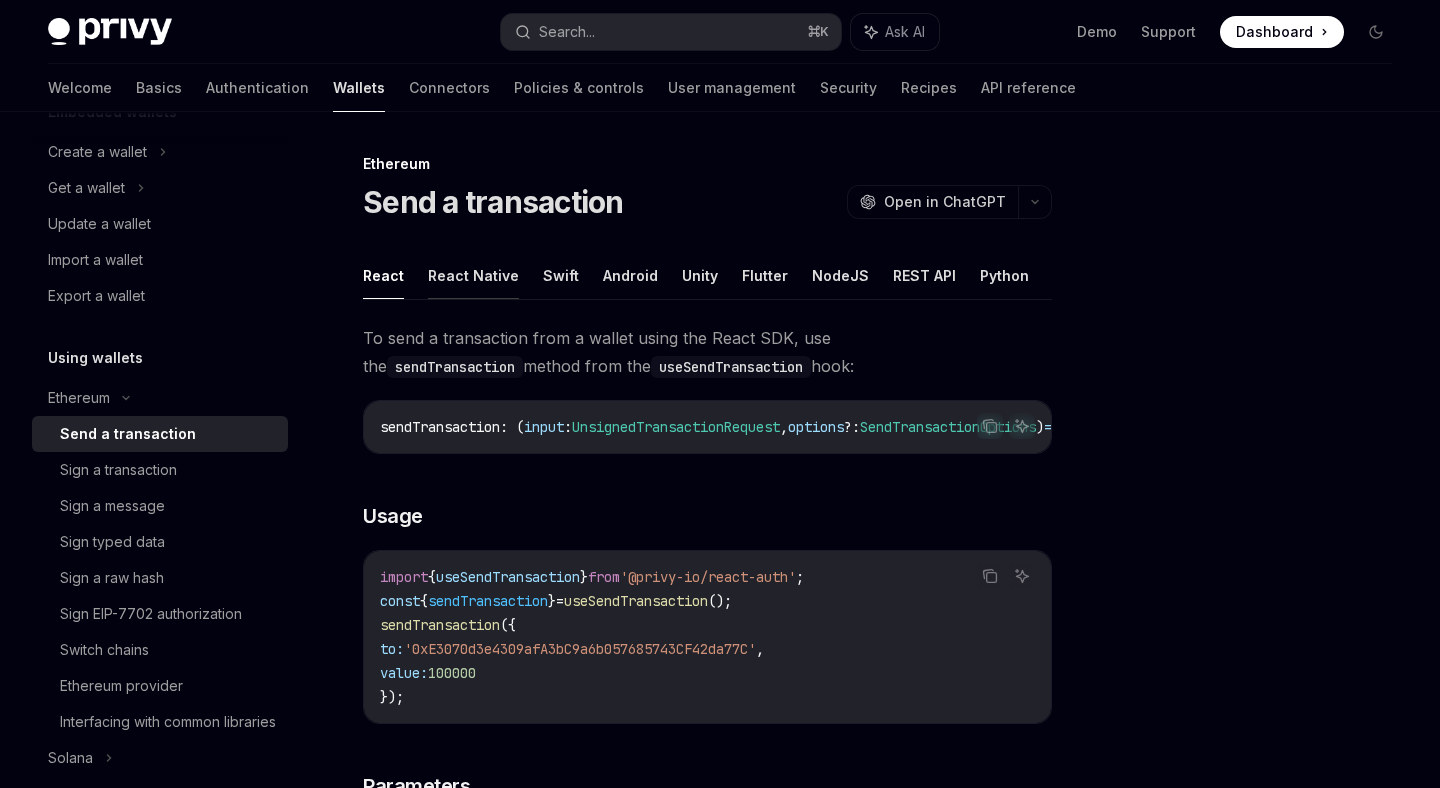 click on "React Native" at bounding box center [473, 275] 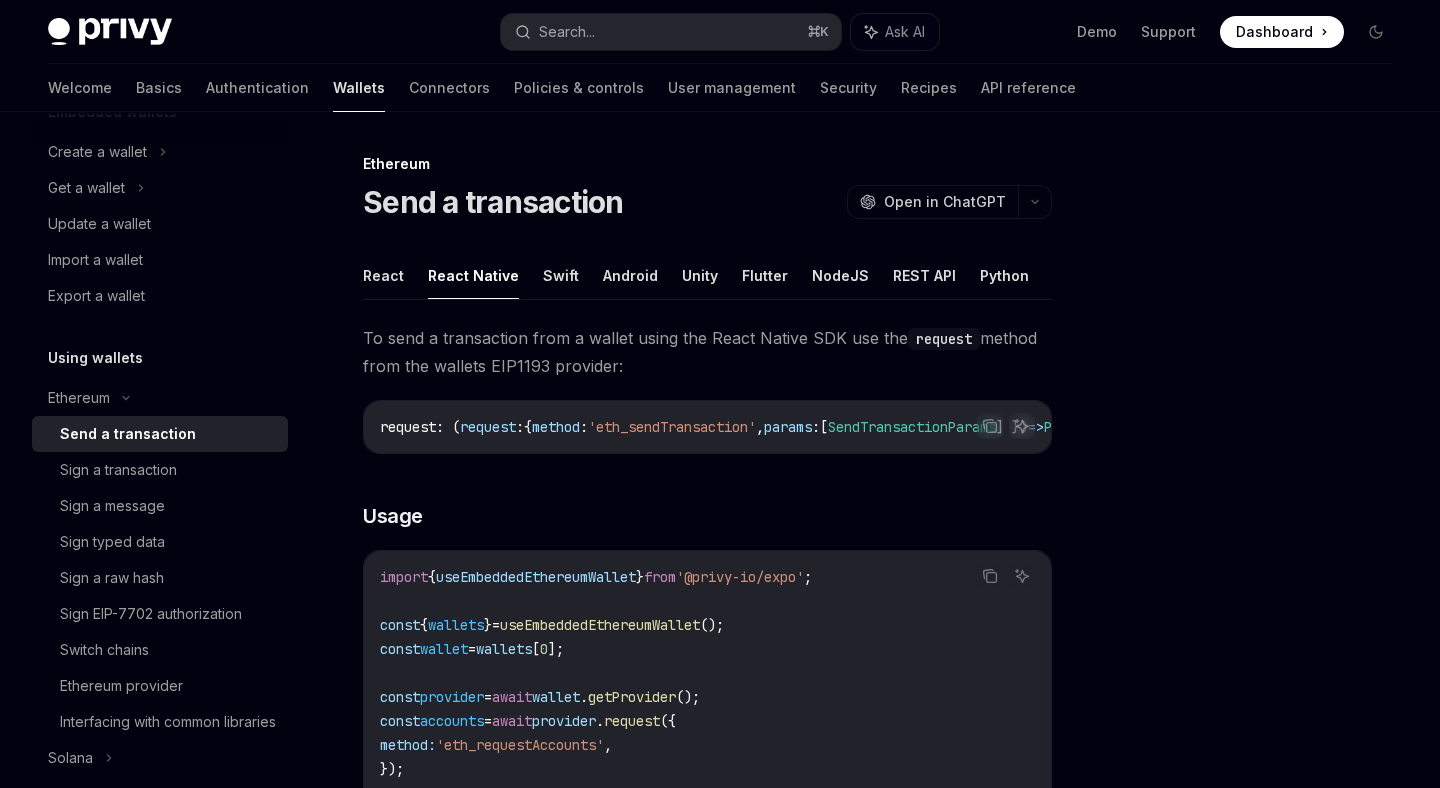 scroll, scrollTop: 10, scrollLeft: 0, axis: vertical 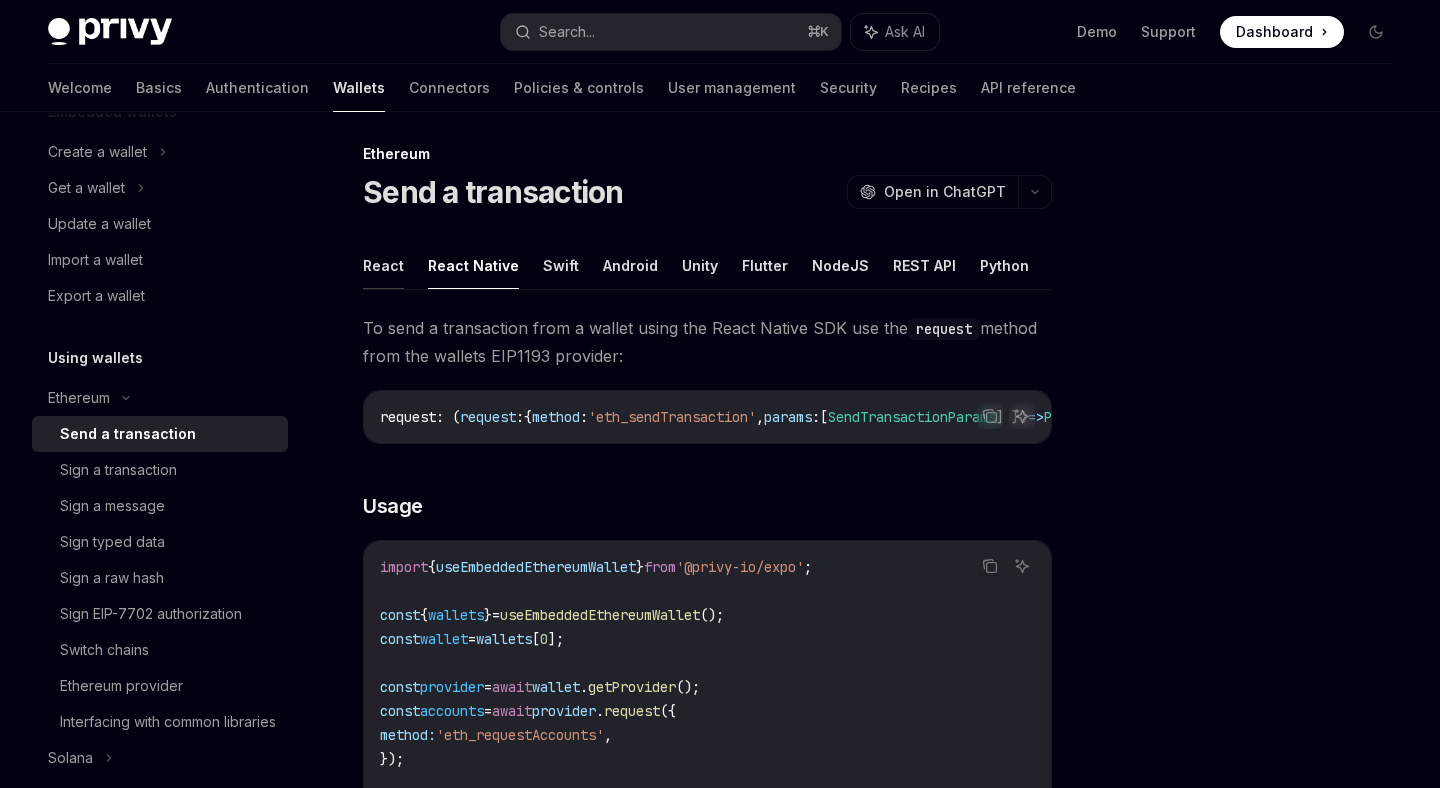 click on "React" at bounding box center (383, 265) 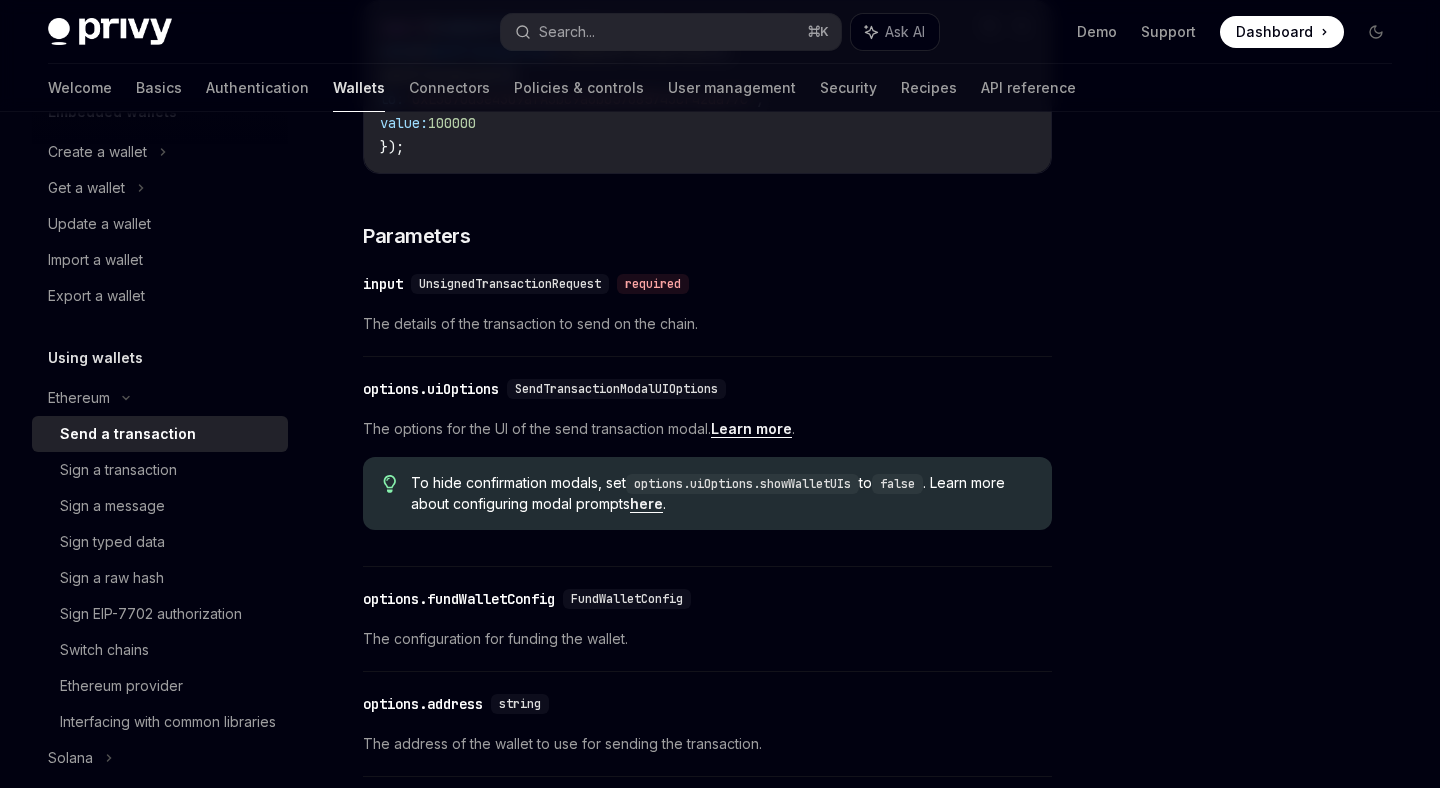 scroll, scrollTop: 0, scrollLeft: 0, axis: both 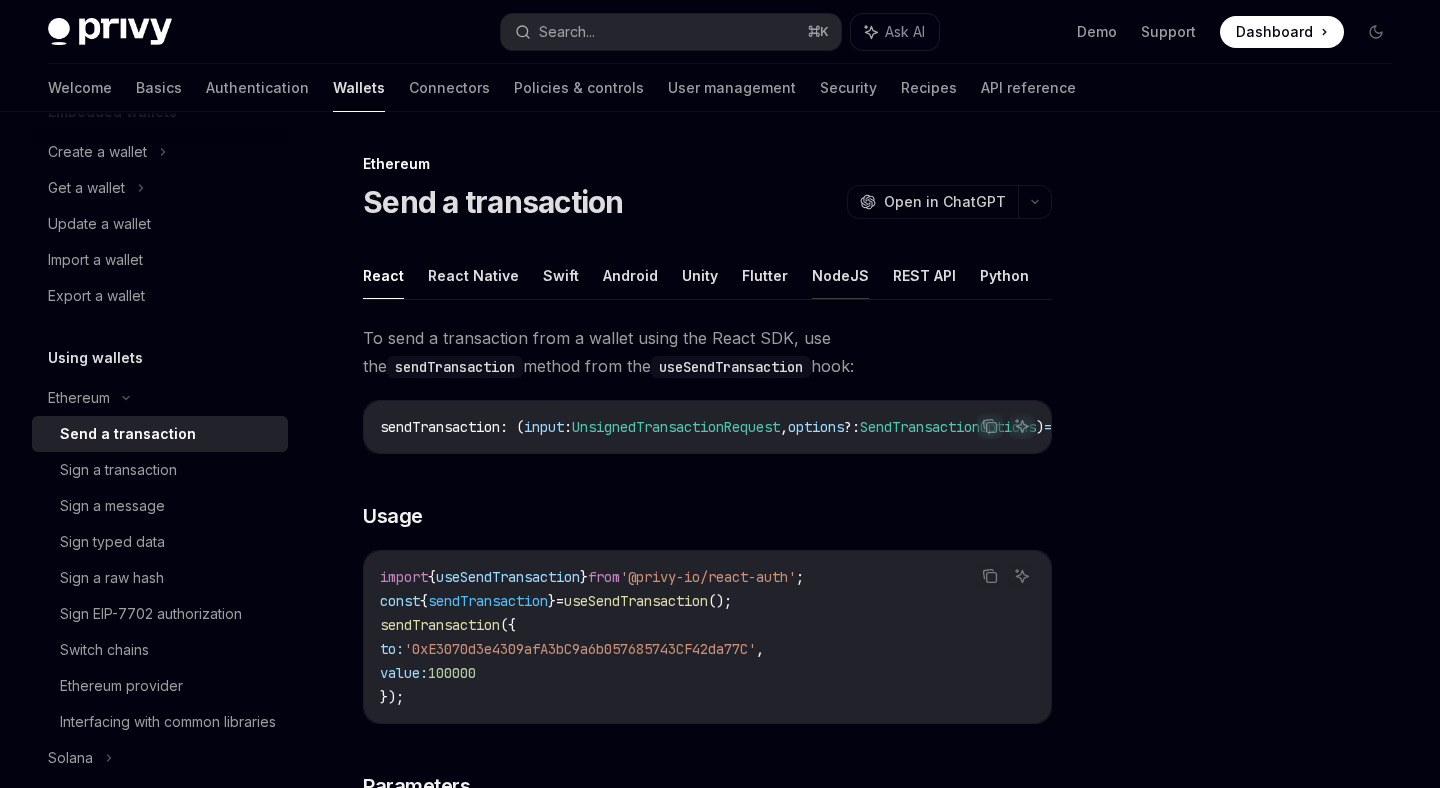 click on "NodeJS" at bounding box center [840, 275] 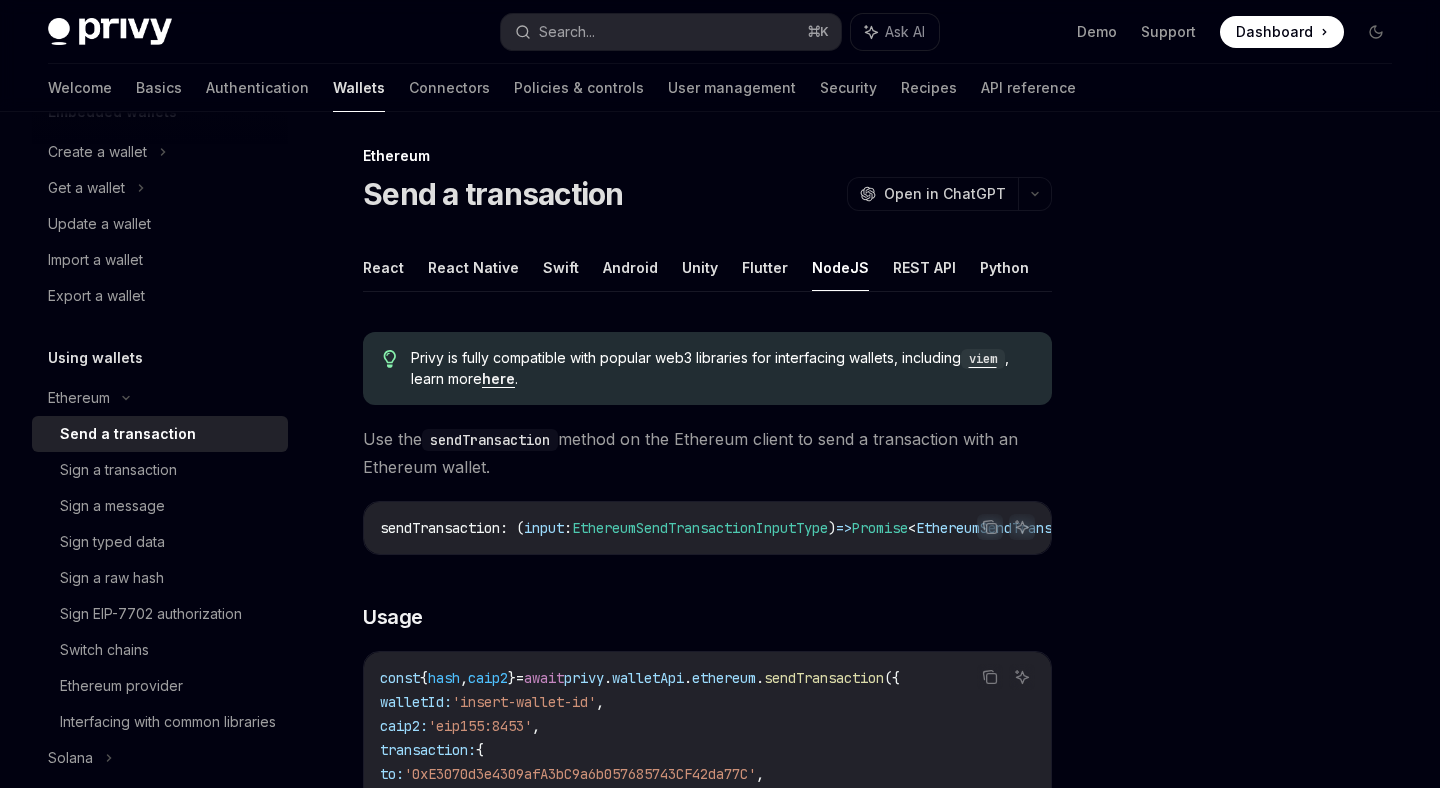 scroll, scrollTop: 0, scrollLeft: 0, axis: both 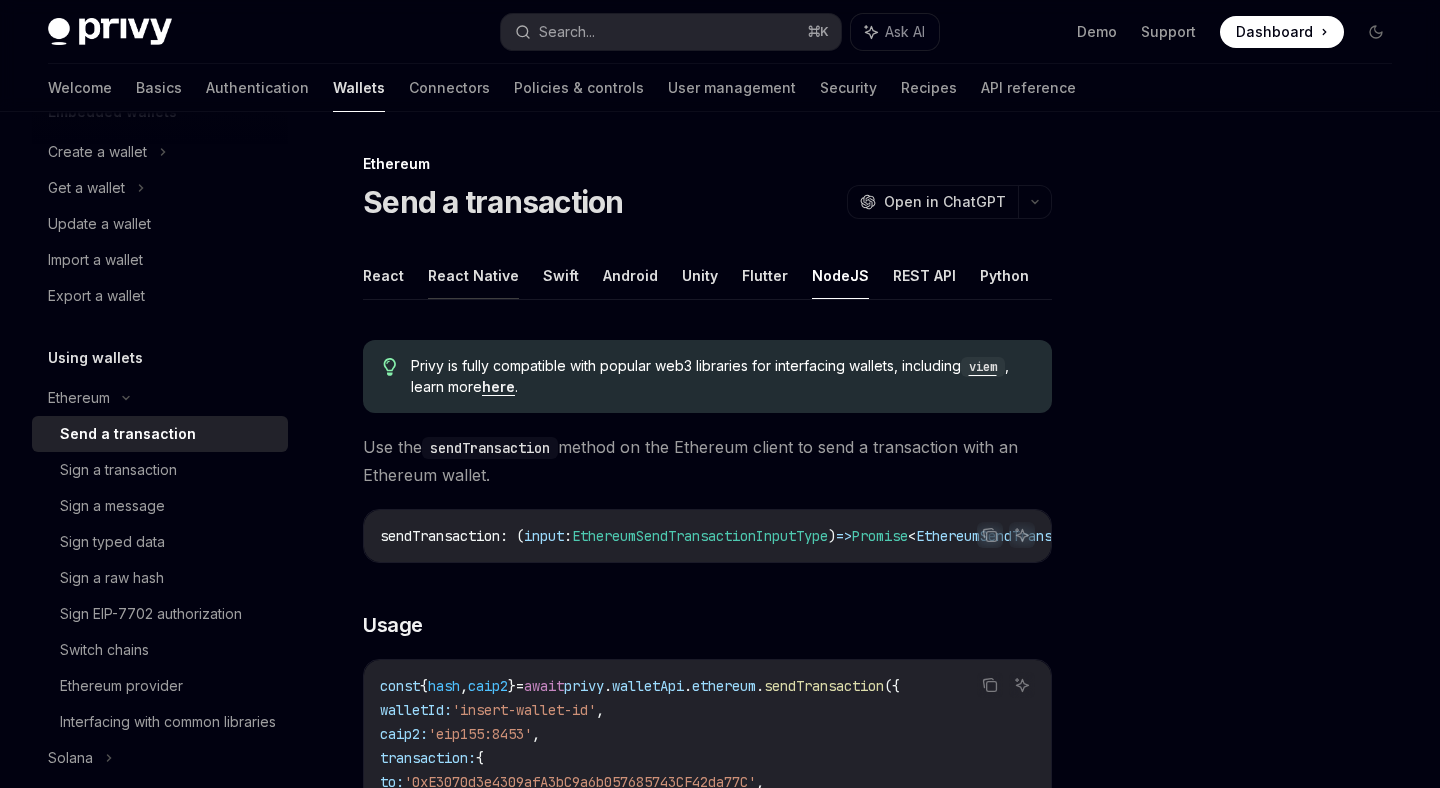 click on "React Native" at bounding box center [473, 275] 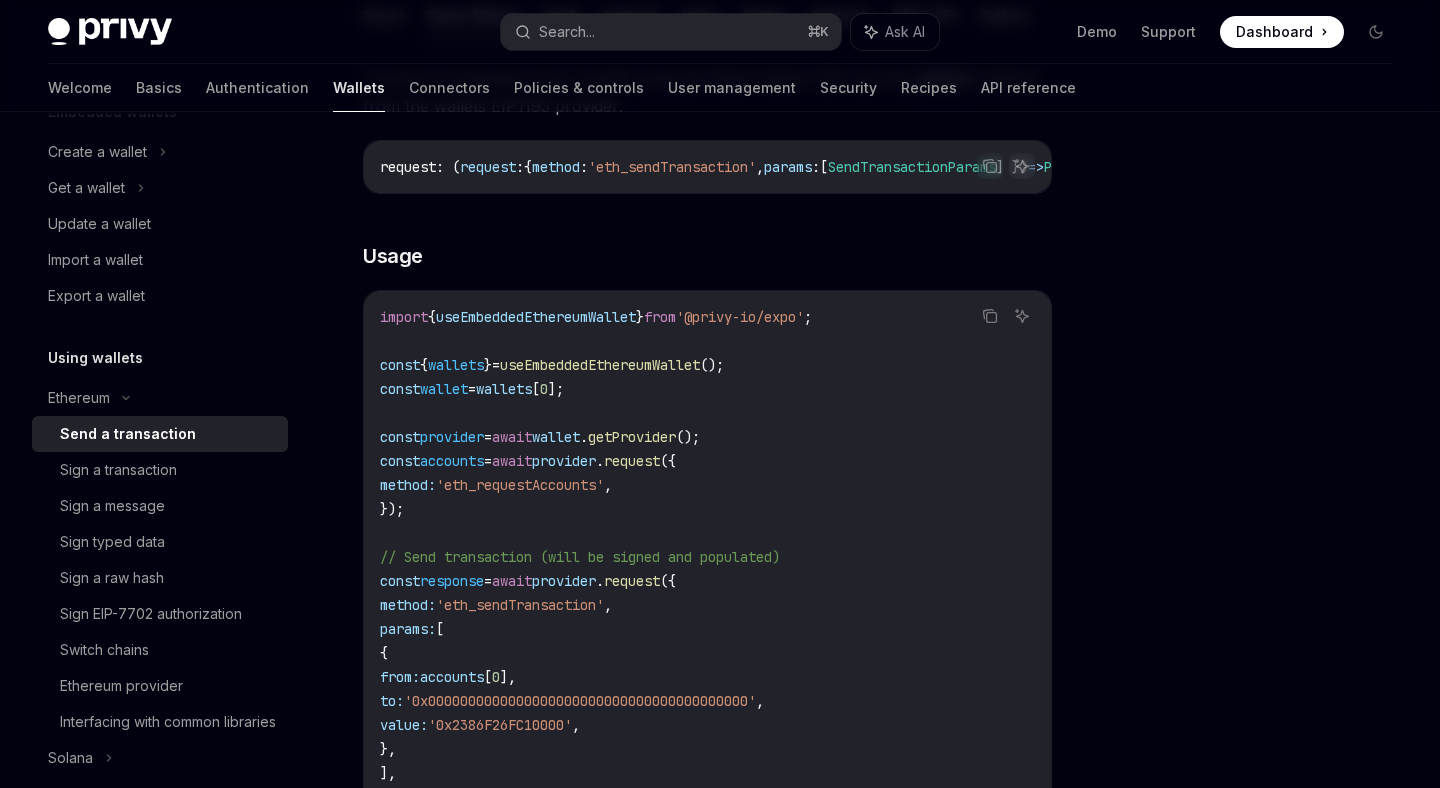 scroll, scrollTop: 309, scrollLeft: 0, axis: vertical 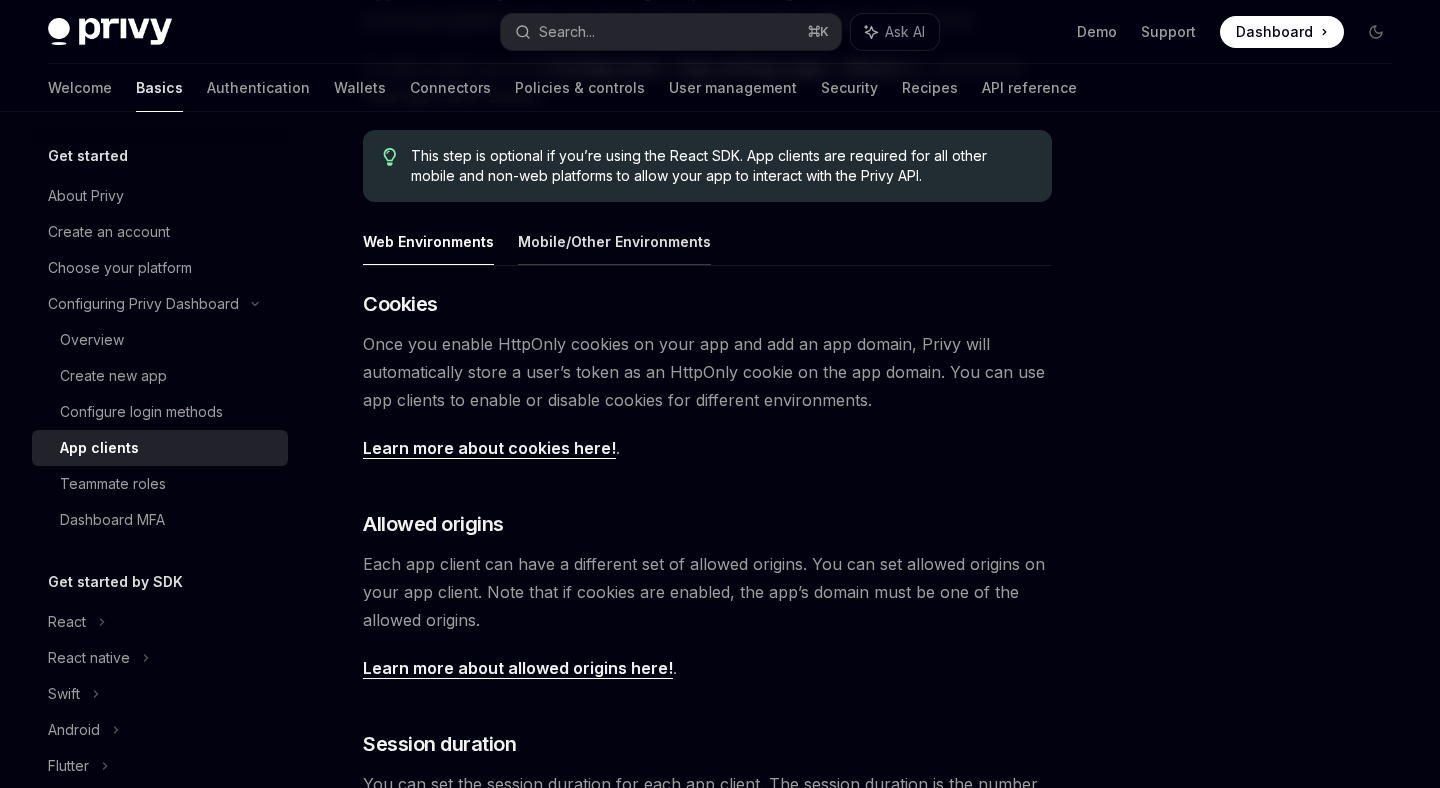 click on "Mobile/Other Environments" at bounding box center [614, 241] 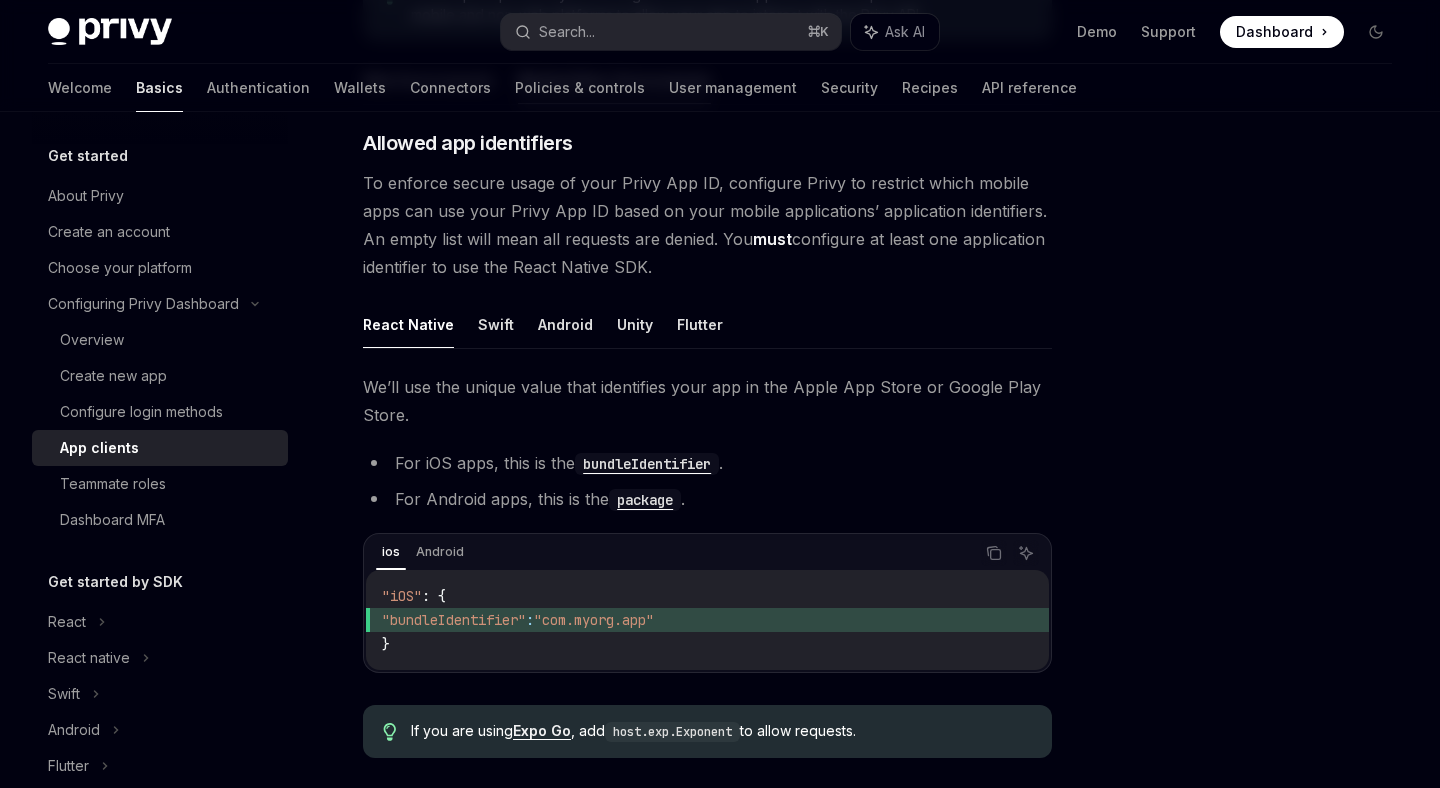 scroll, scrollTop: 437, scrollLeft: 0, axis: vertical 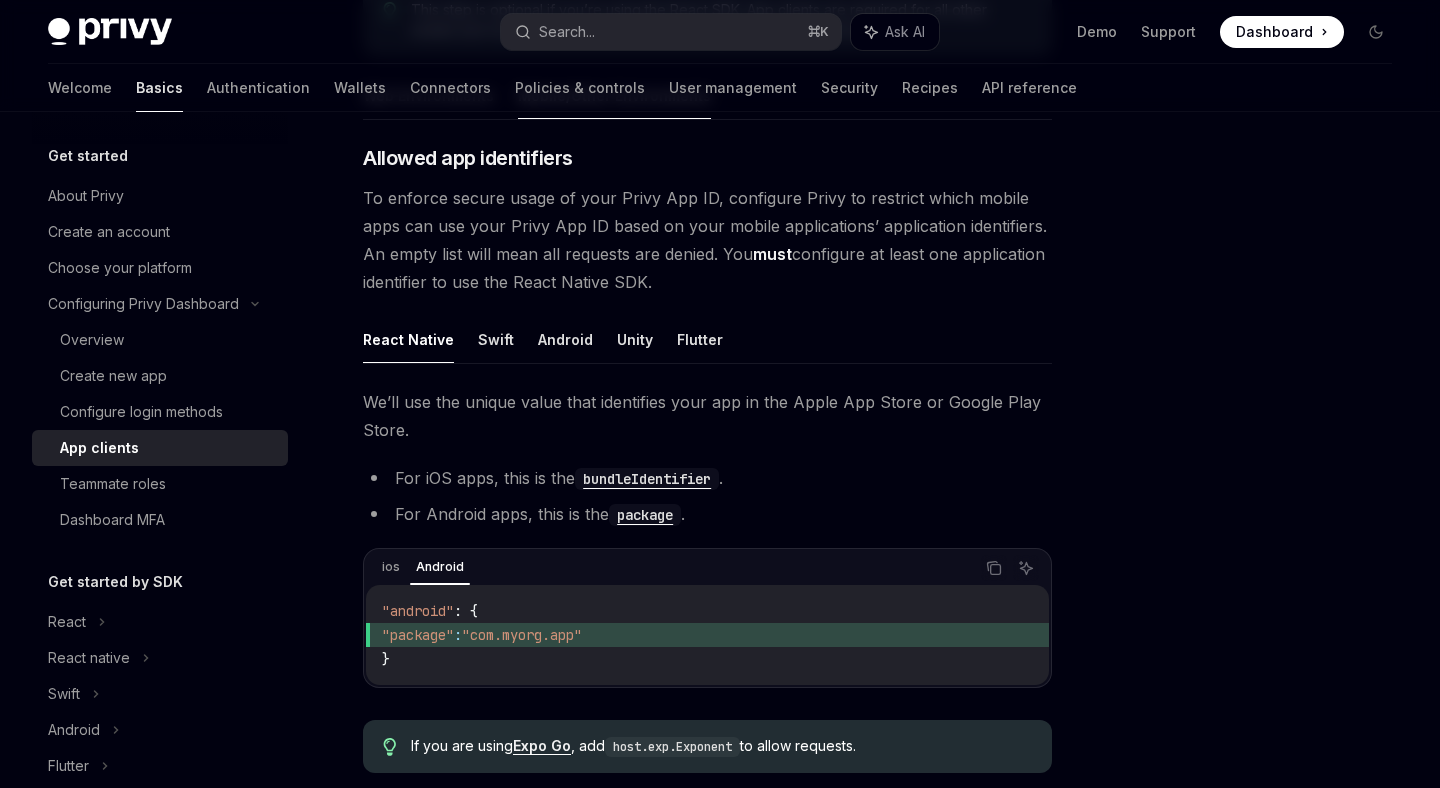 click on "bundleIdentifier" at bounding box center [647, 479] 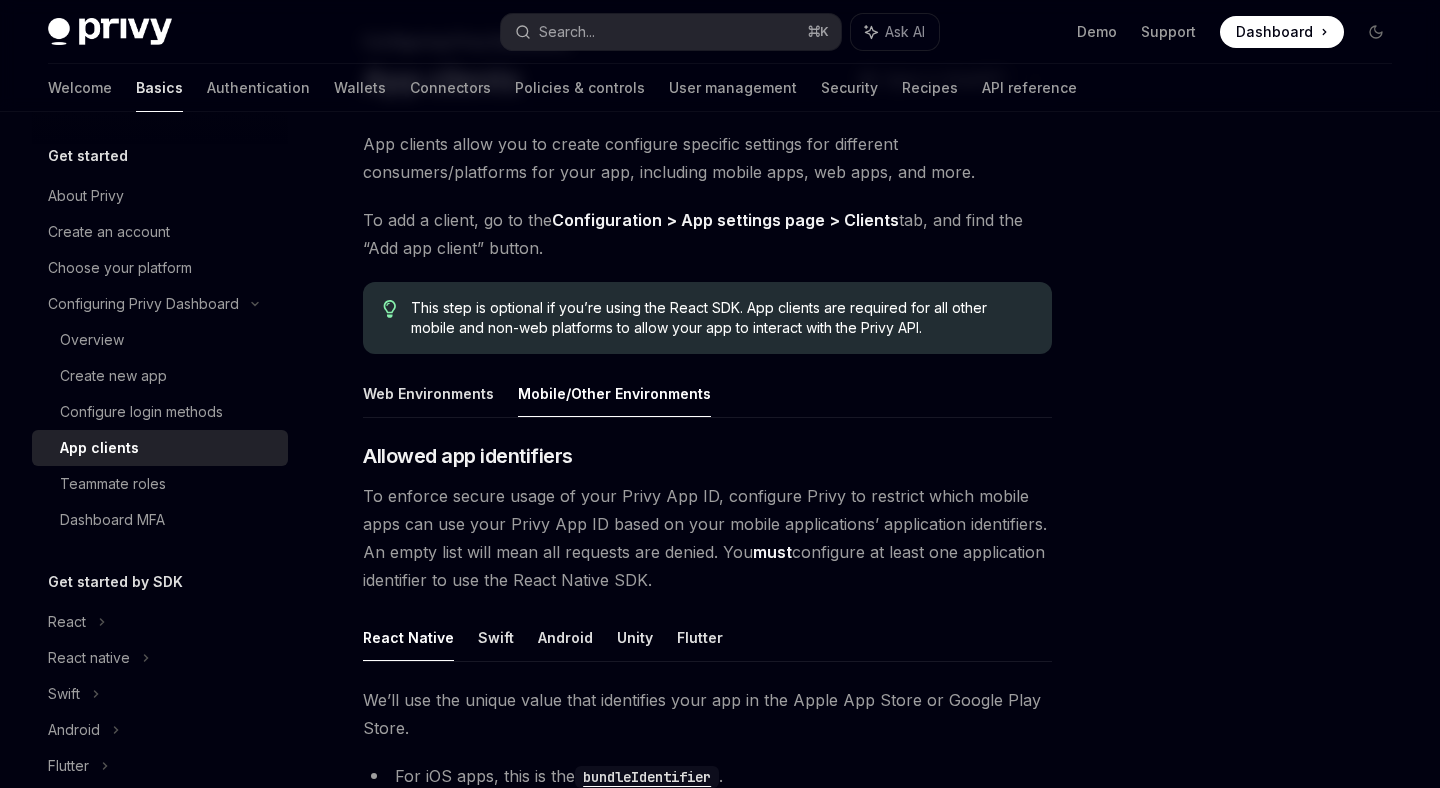 scroll, scrollTop: 121, scrollLeft: 0, axis: vertical 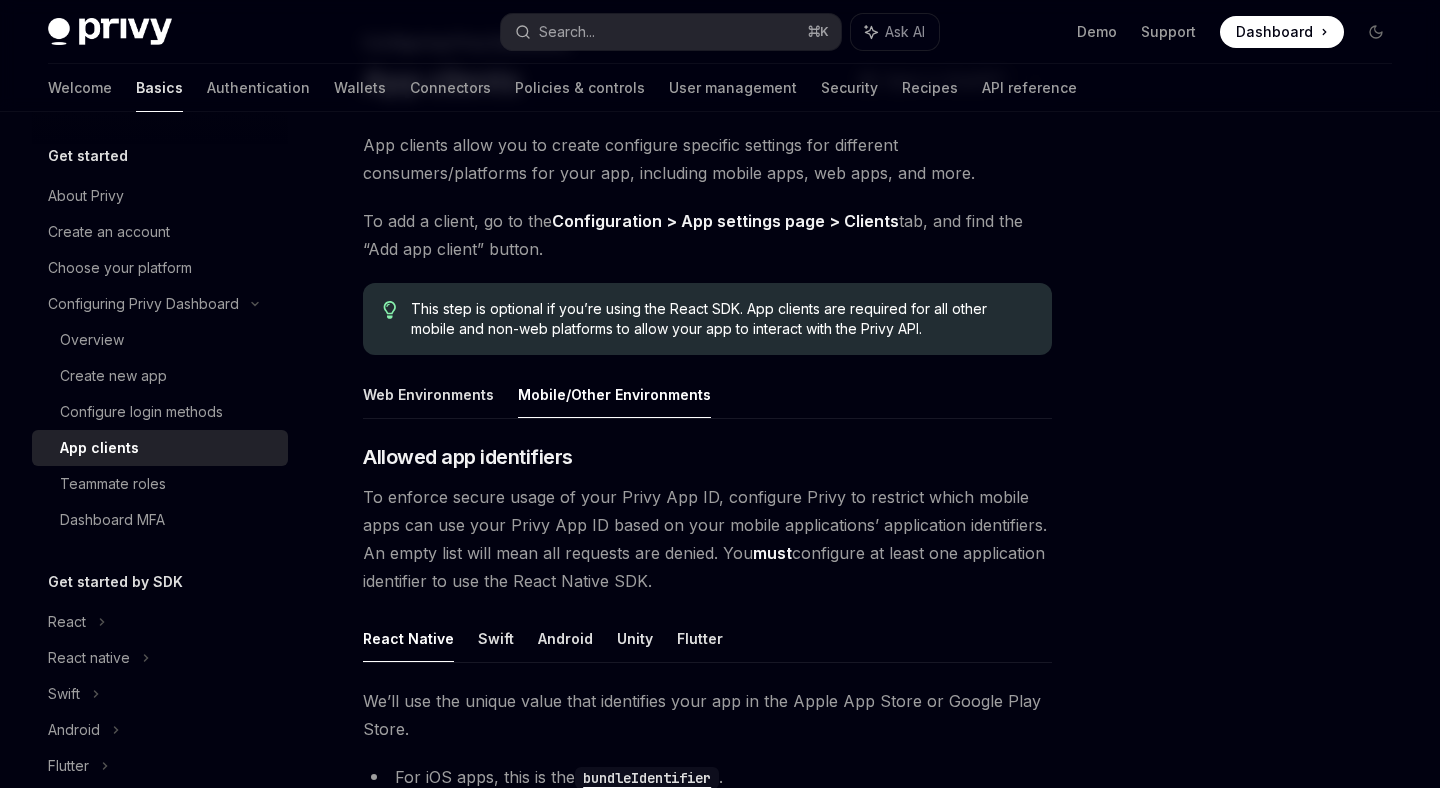 click on "Configuration > App settings page > Clients" at bounding box center [725, 221] 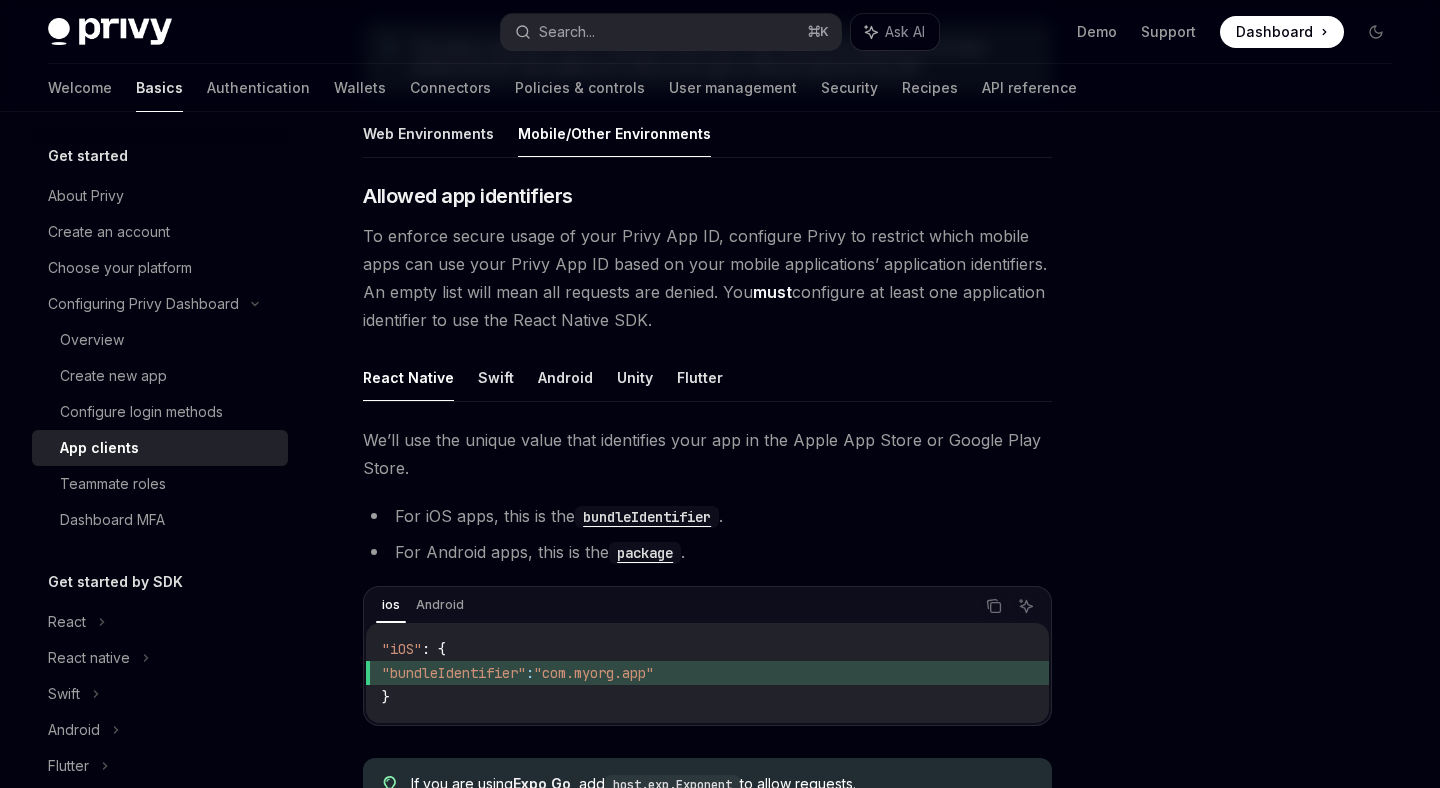 scroll, scrollTop: 387, scrollLeft: 0, axis: vertical 